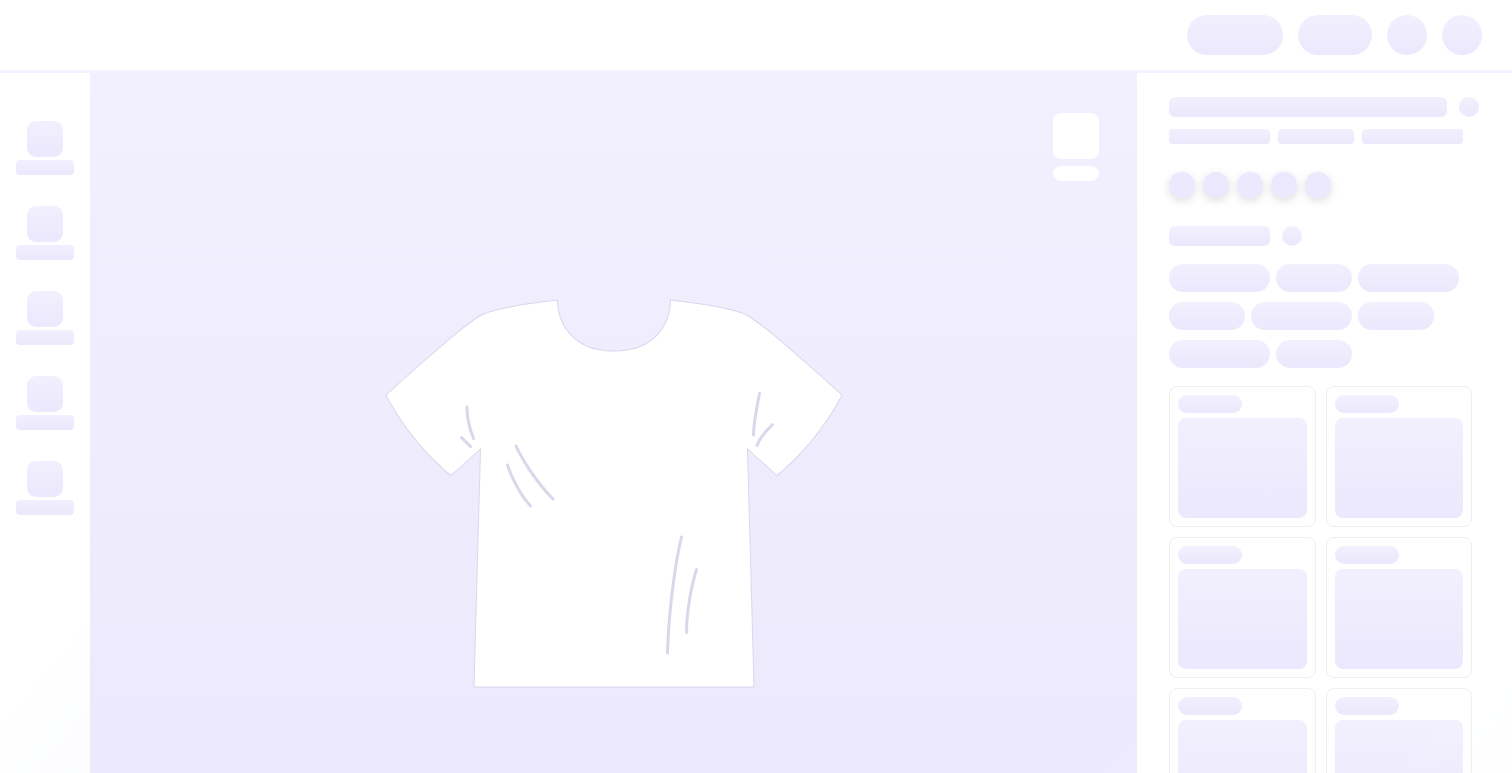 scroll, scrollTop: 0, scrollLeft: 0, axis: both 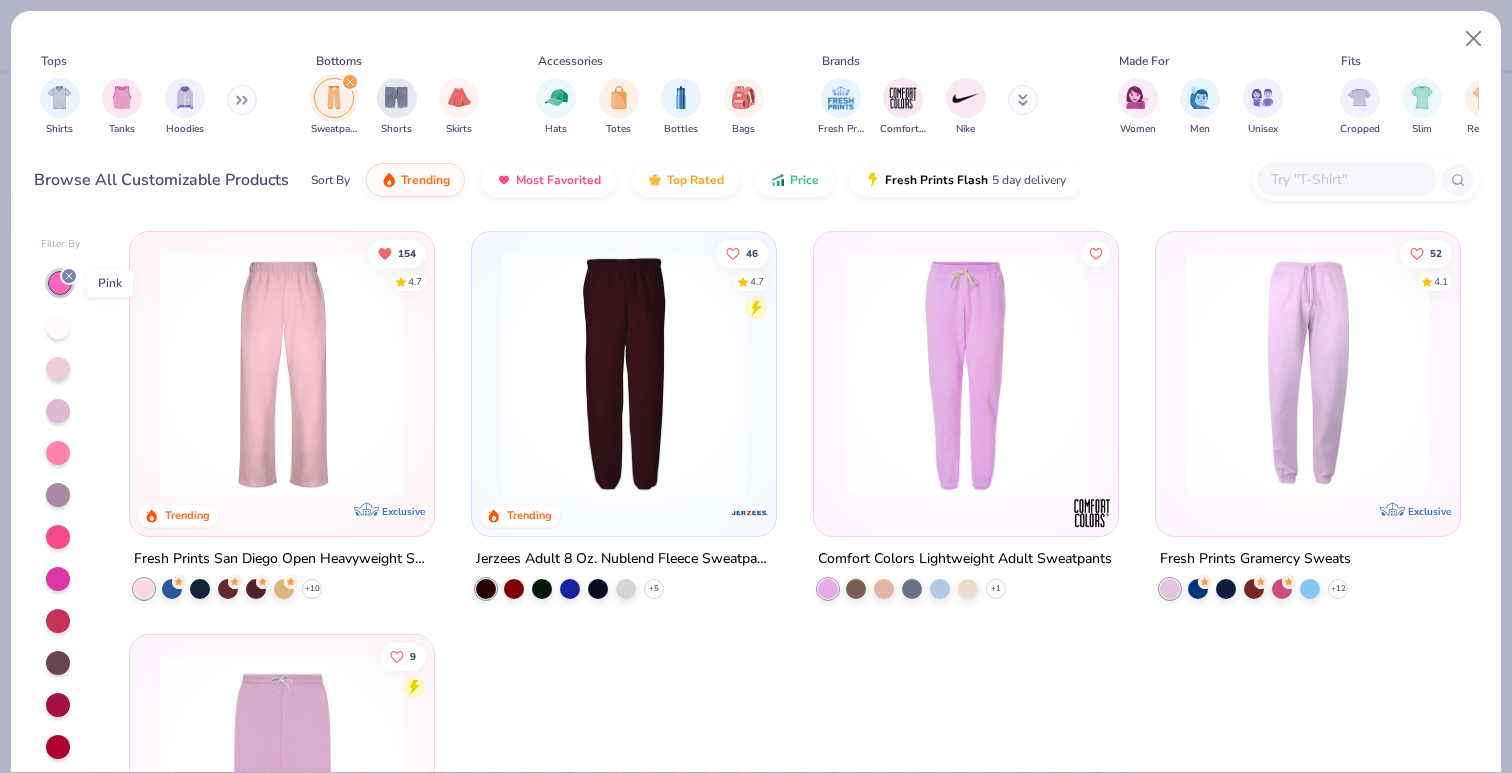 click 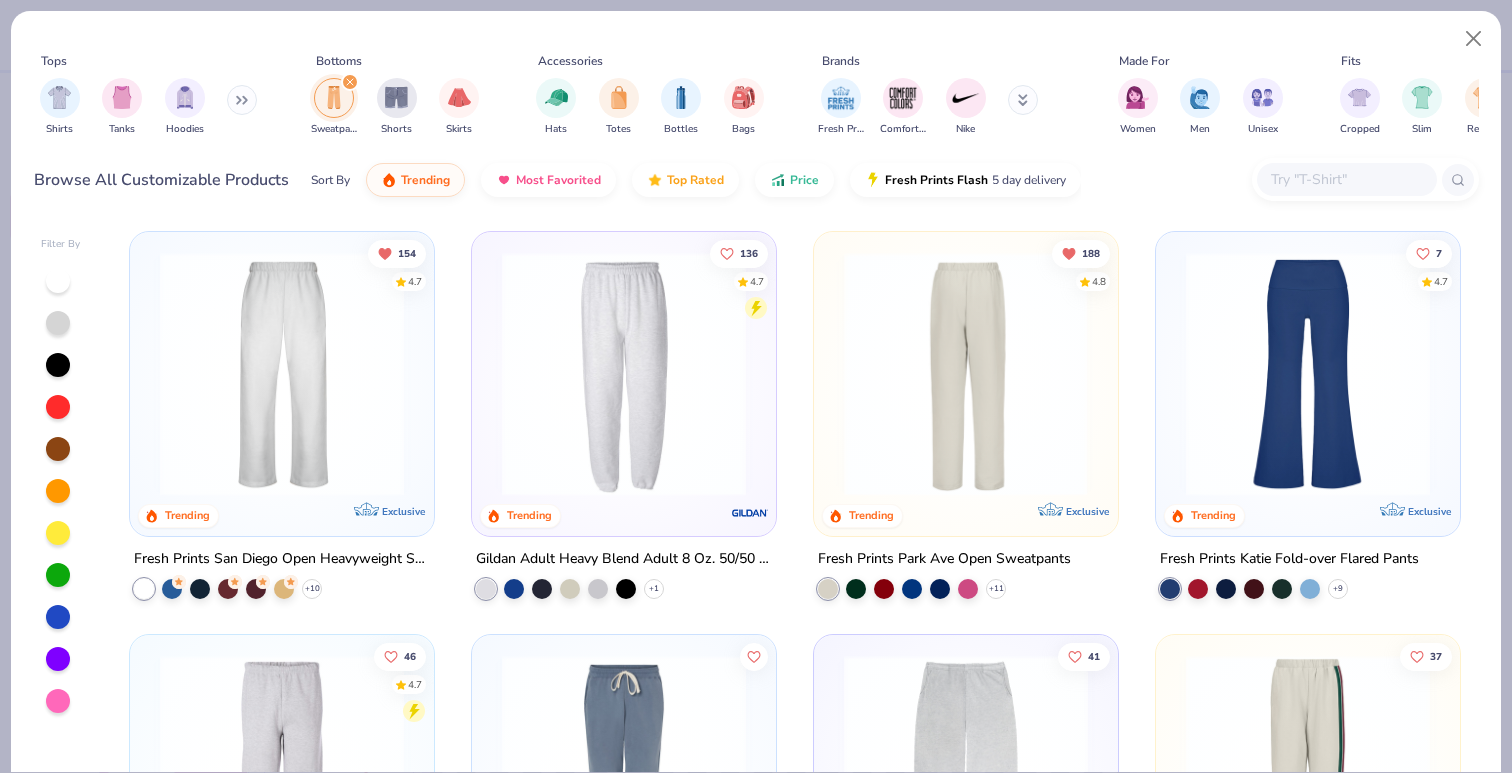 click at bounding box center [966, 374] 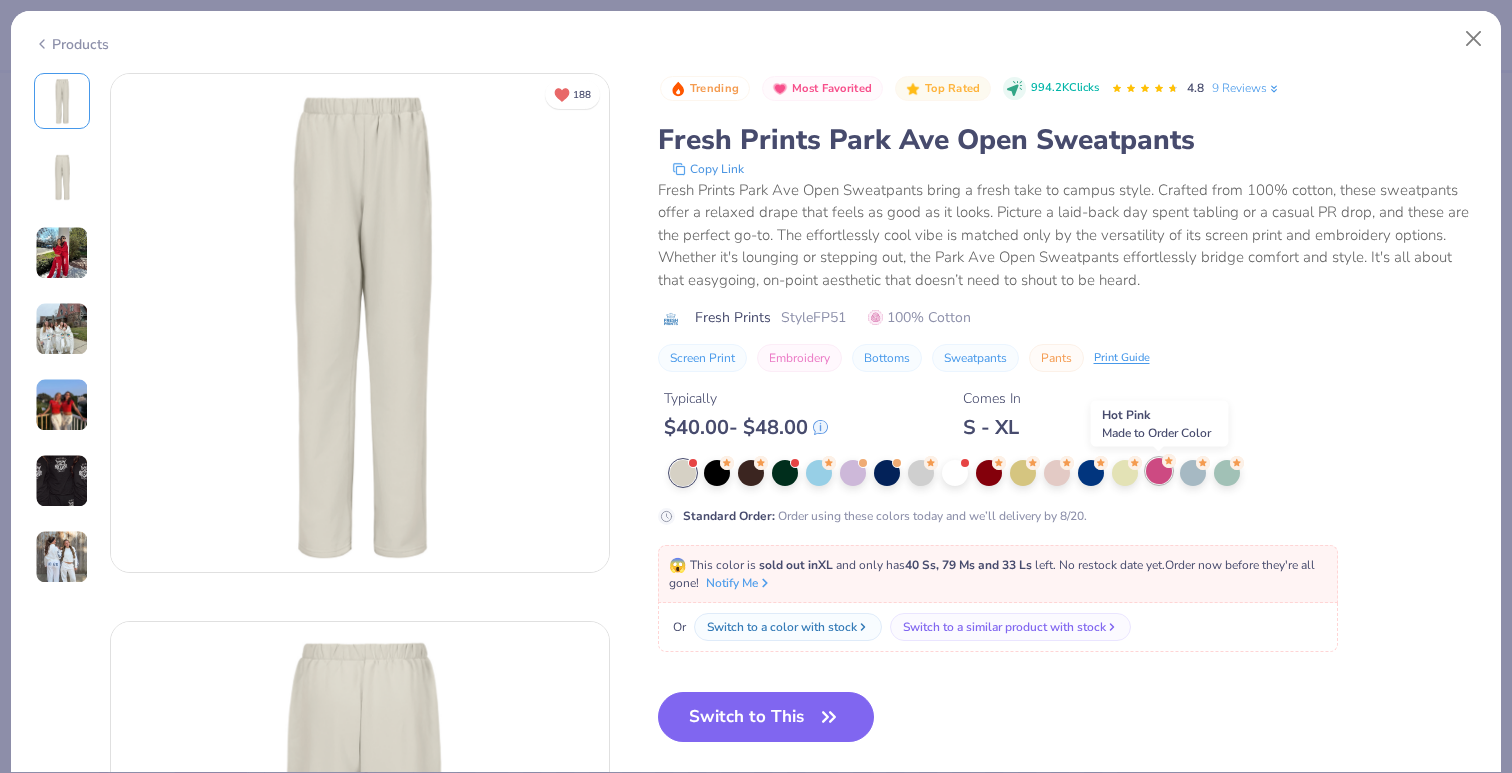 click 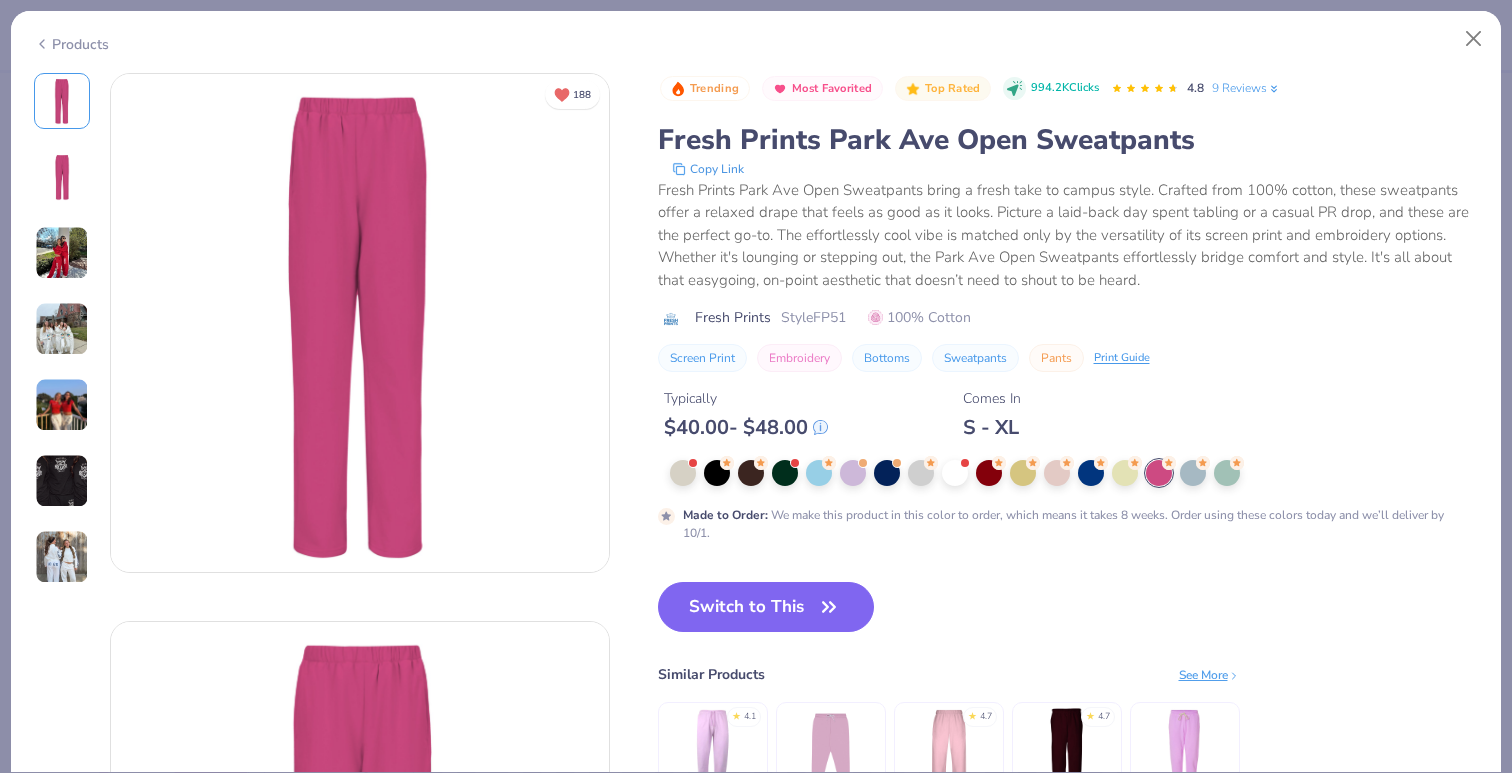 click at bounding box center (62, 177) 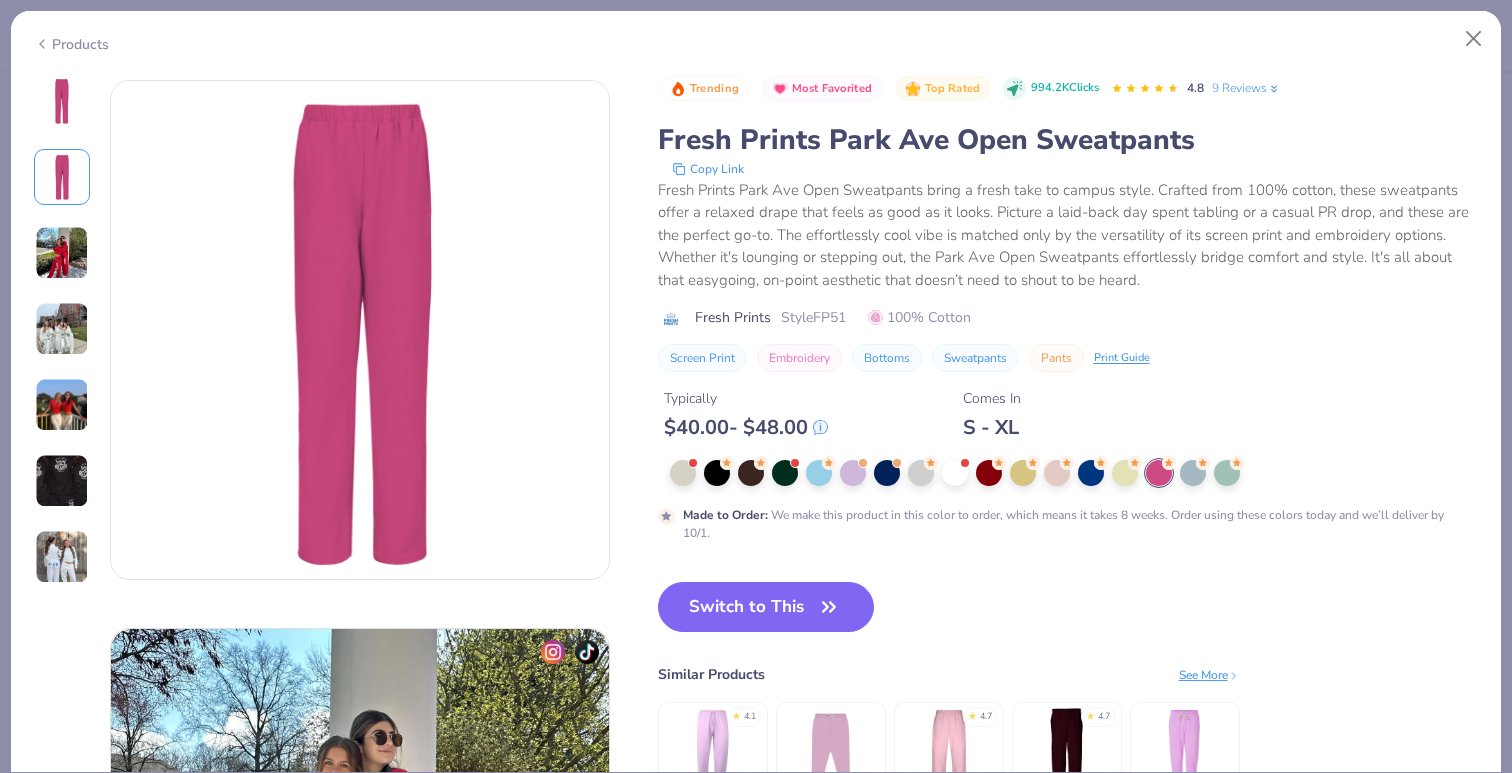 scroll, scrollTop: 548, scrollLeft: 0, axis: vertical 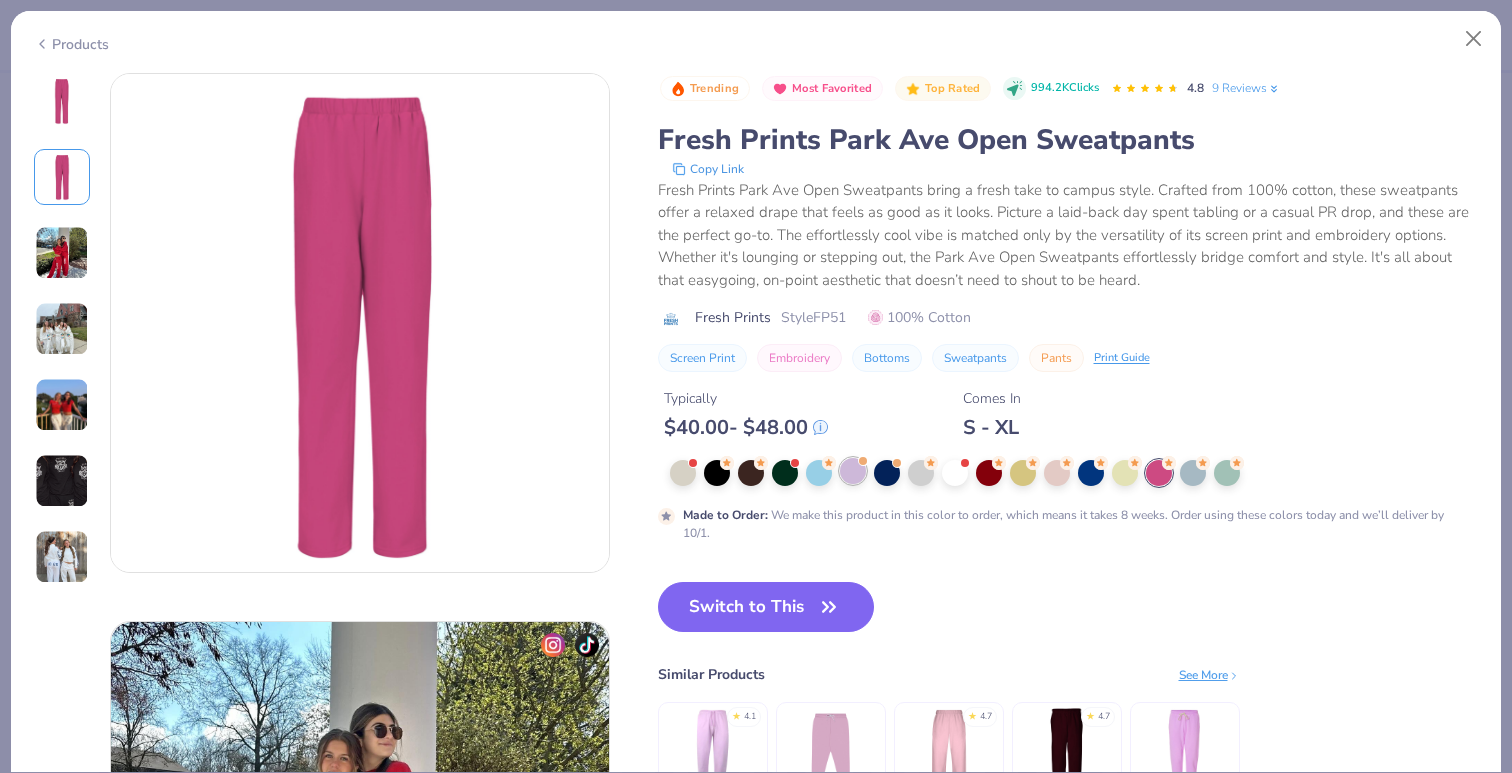 click at bounding box center (853, 471) 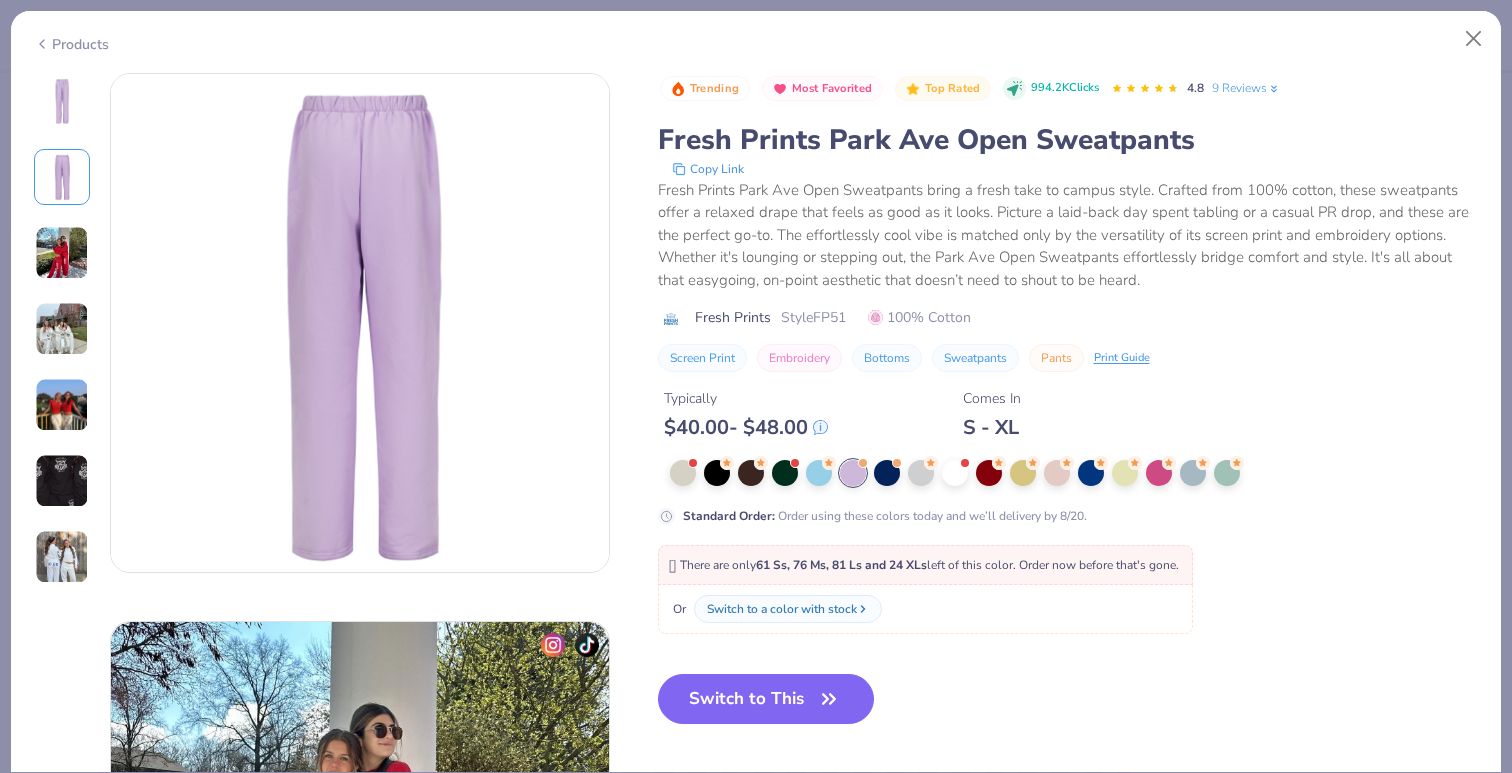 click at bounding box center (62, 101) 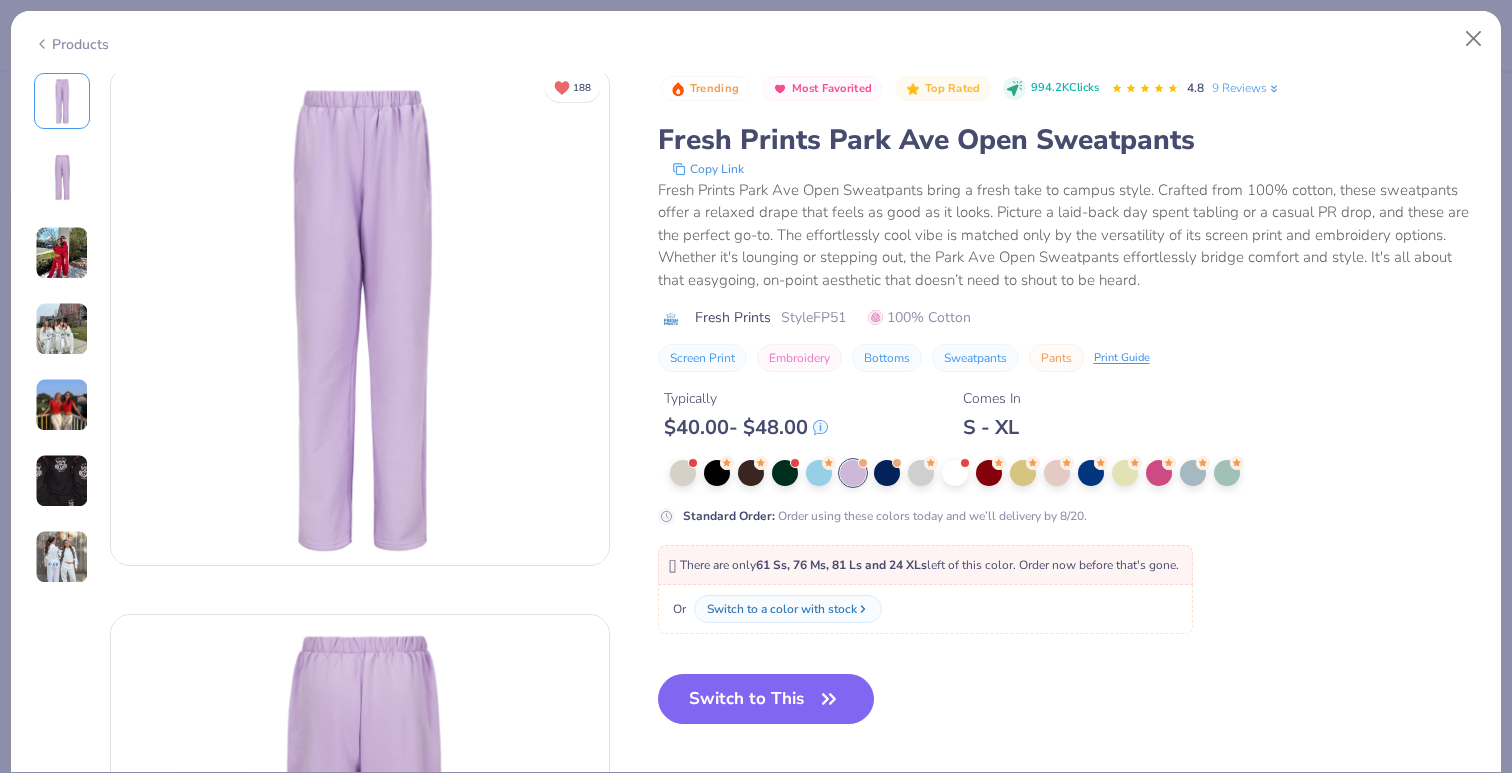 scroll, scrollTop: 0, scrollLeft: 0, axis: both 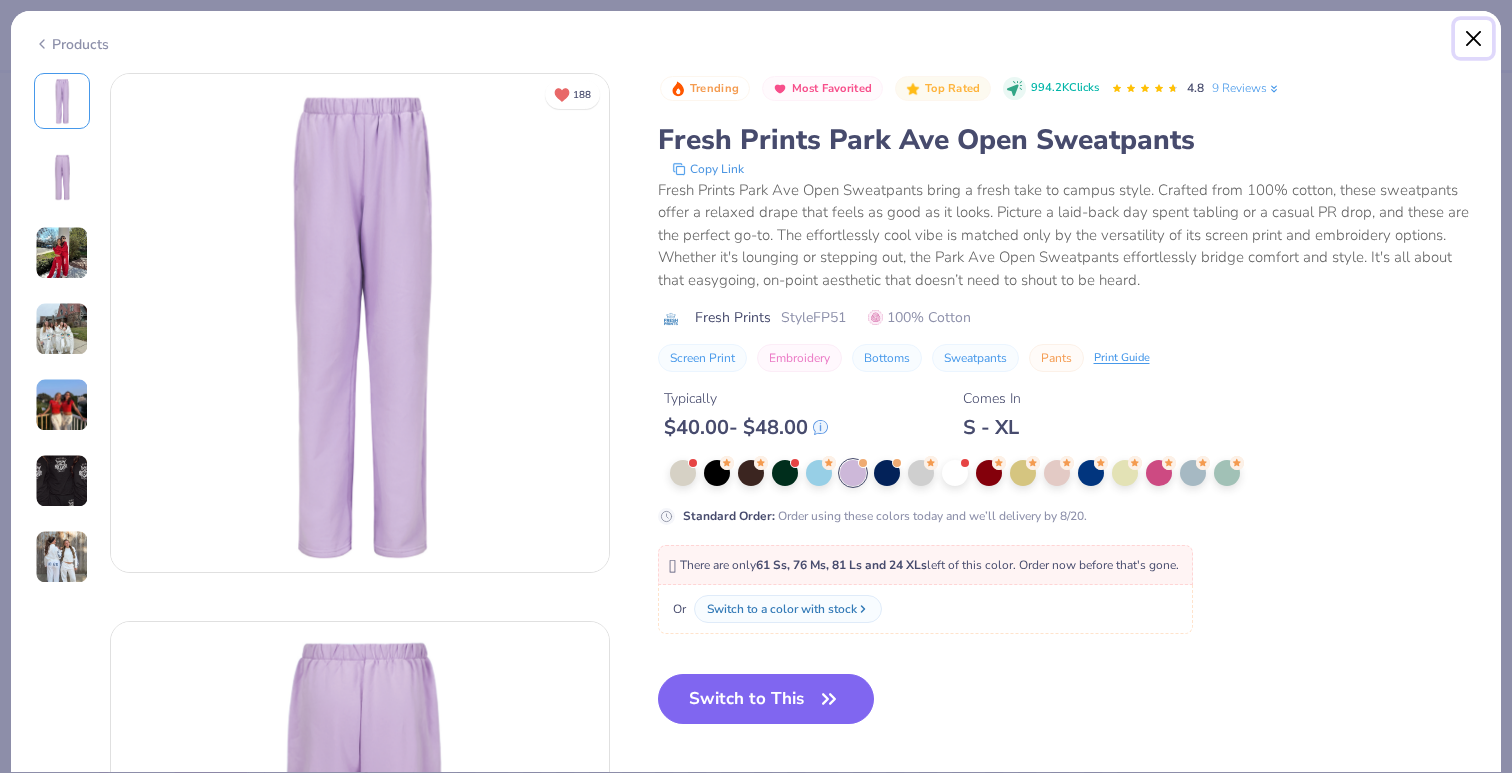 click at bounding box center (1474, 39) 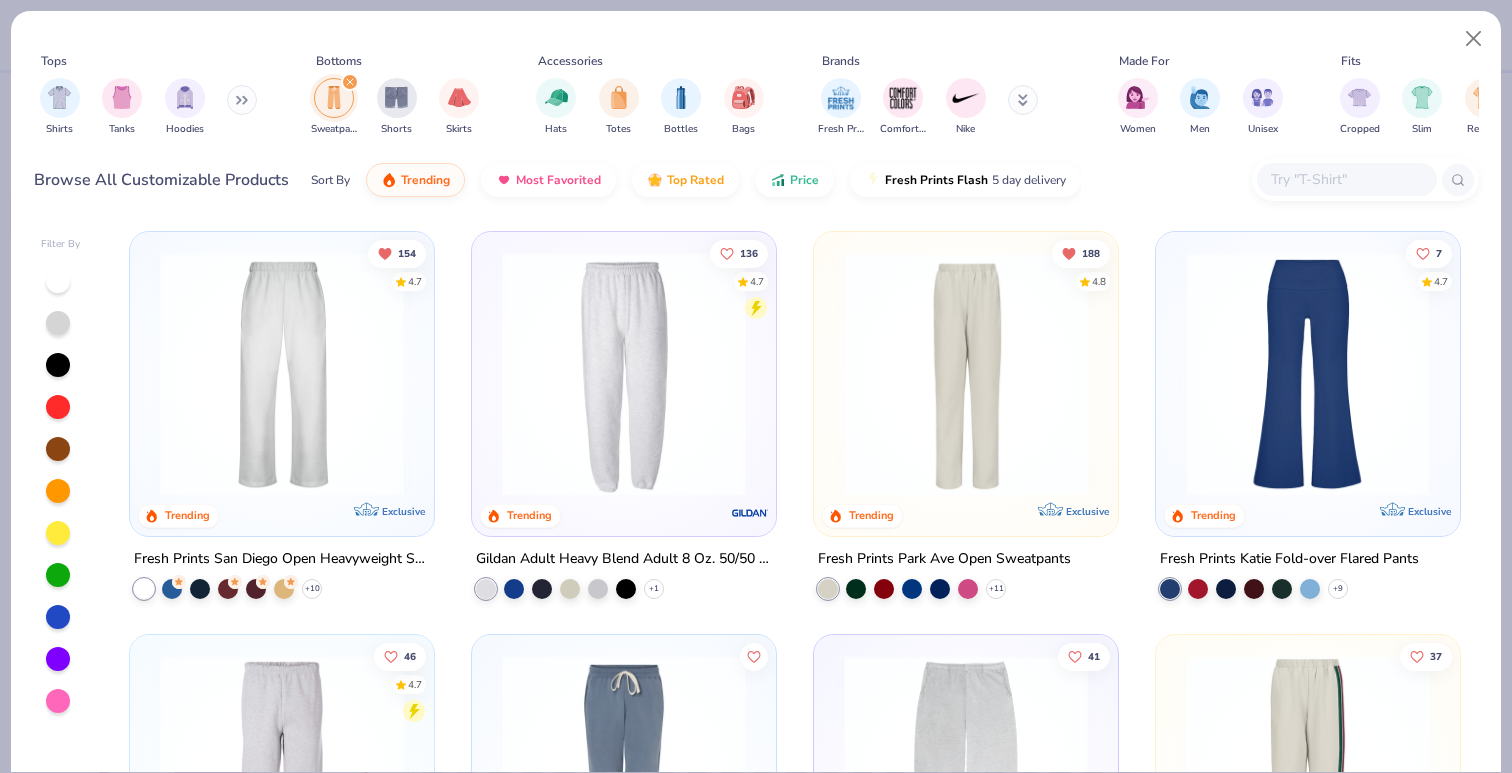 click at bounding box center (282, 374) 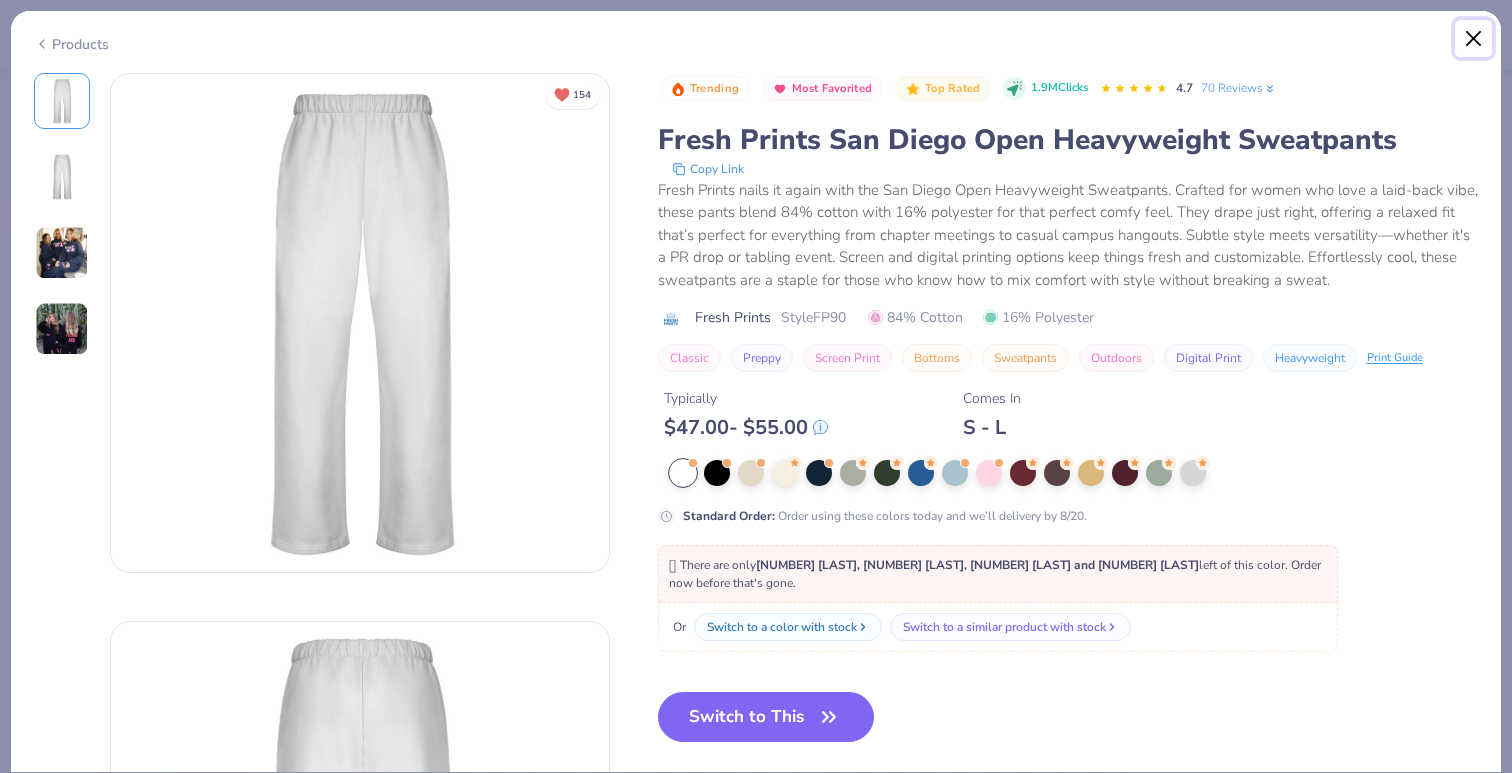 click at bounding box center (1474, 39) 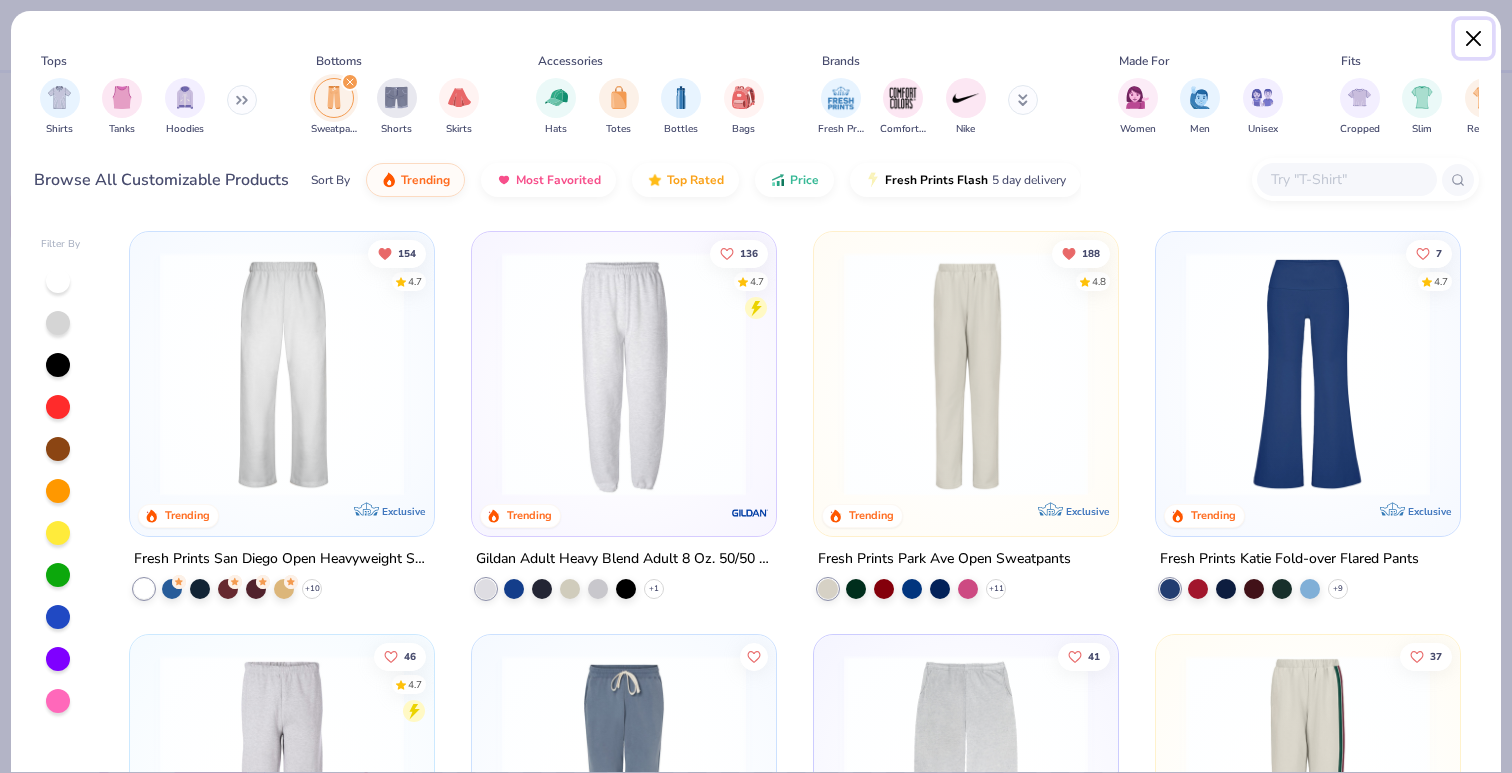click at bounding box center [1474, 39] 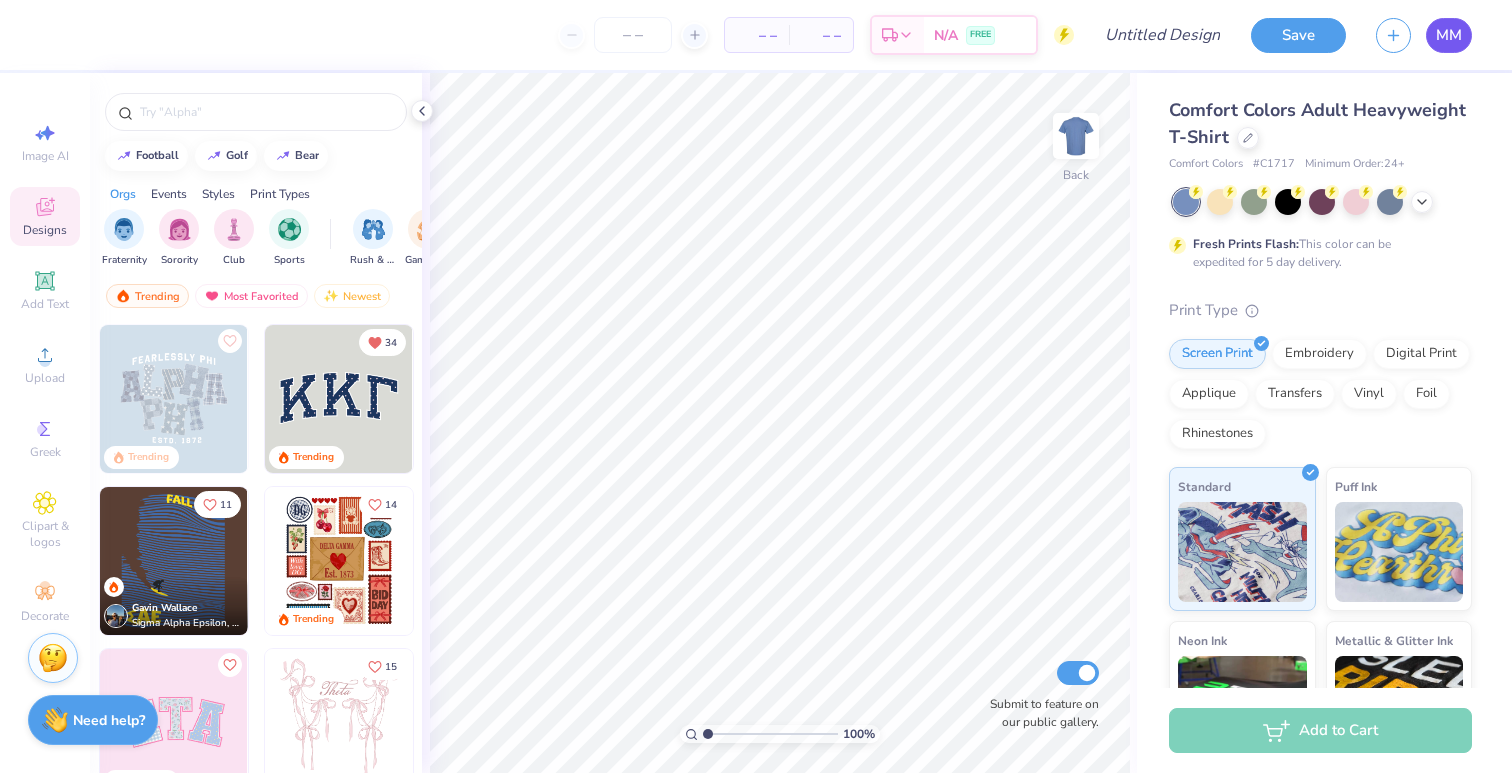 click on "MM" at bounding box center [1449, 35] 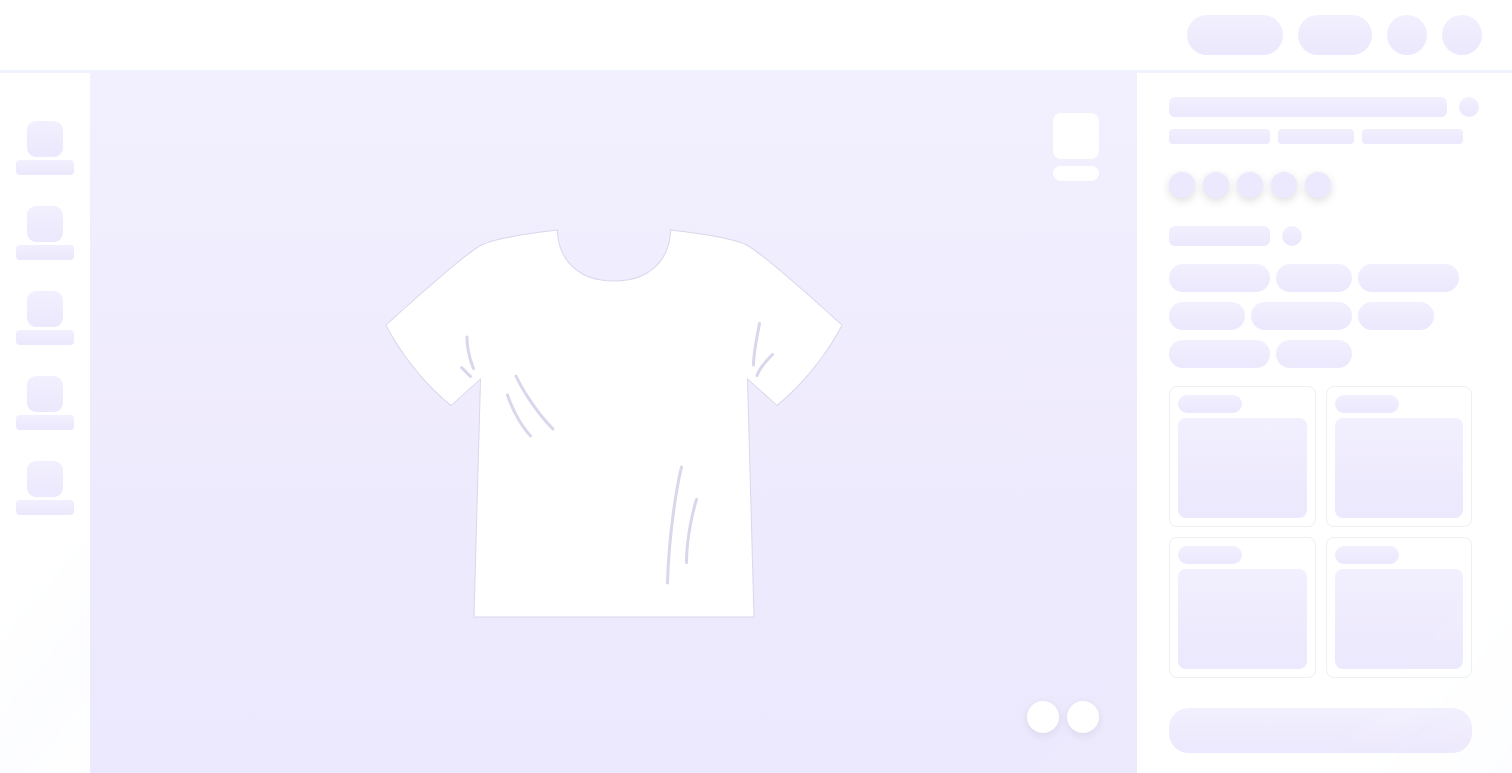 scroll, scrollTop: 0, scrollLeft: 0, axis: both 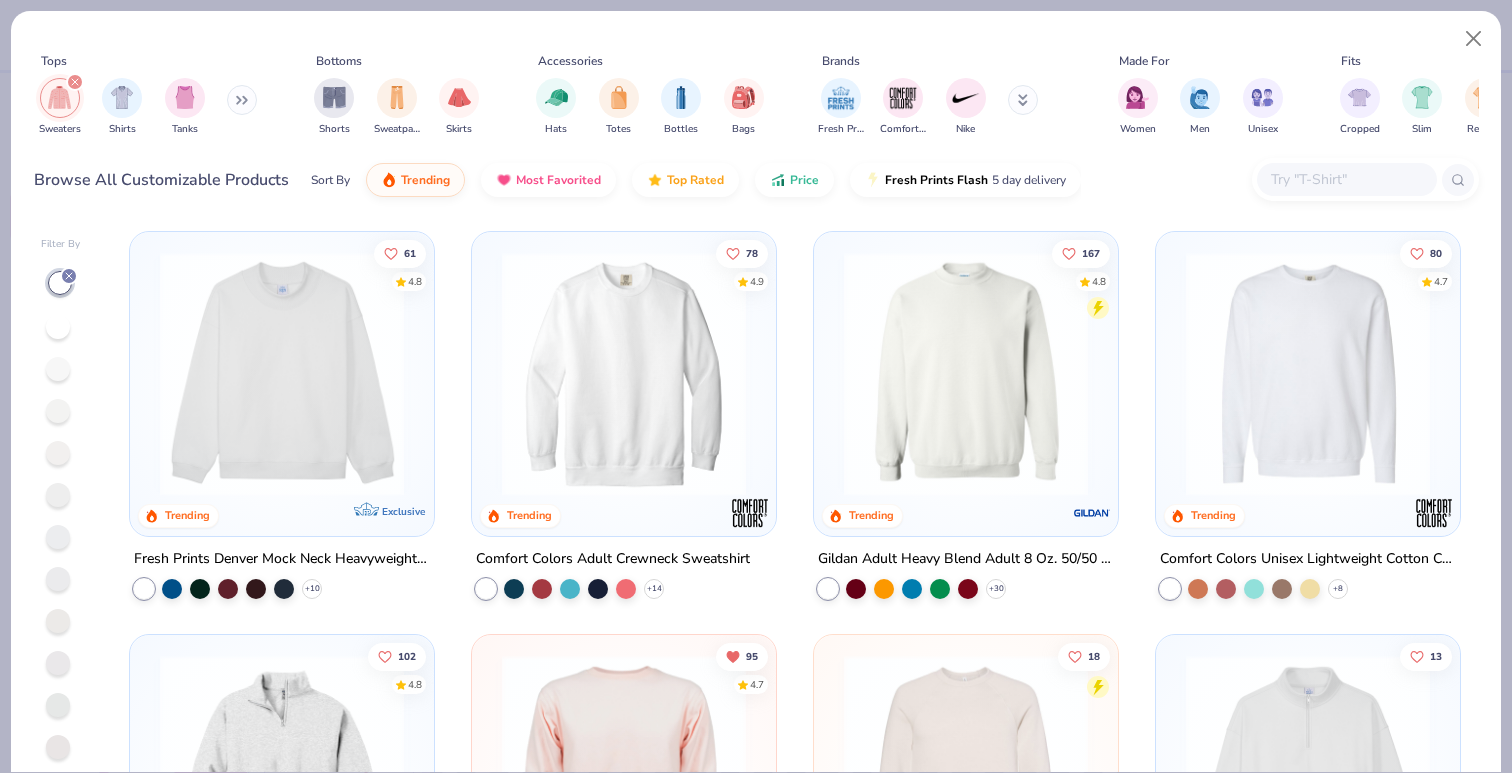 click 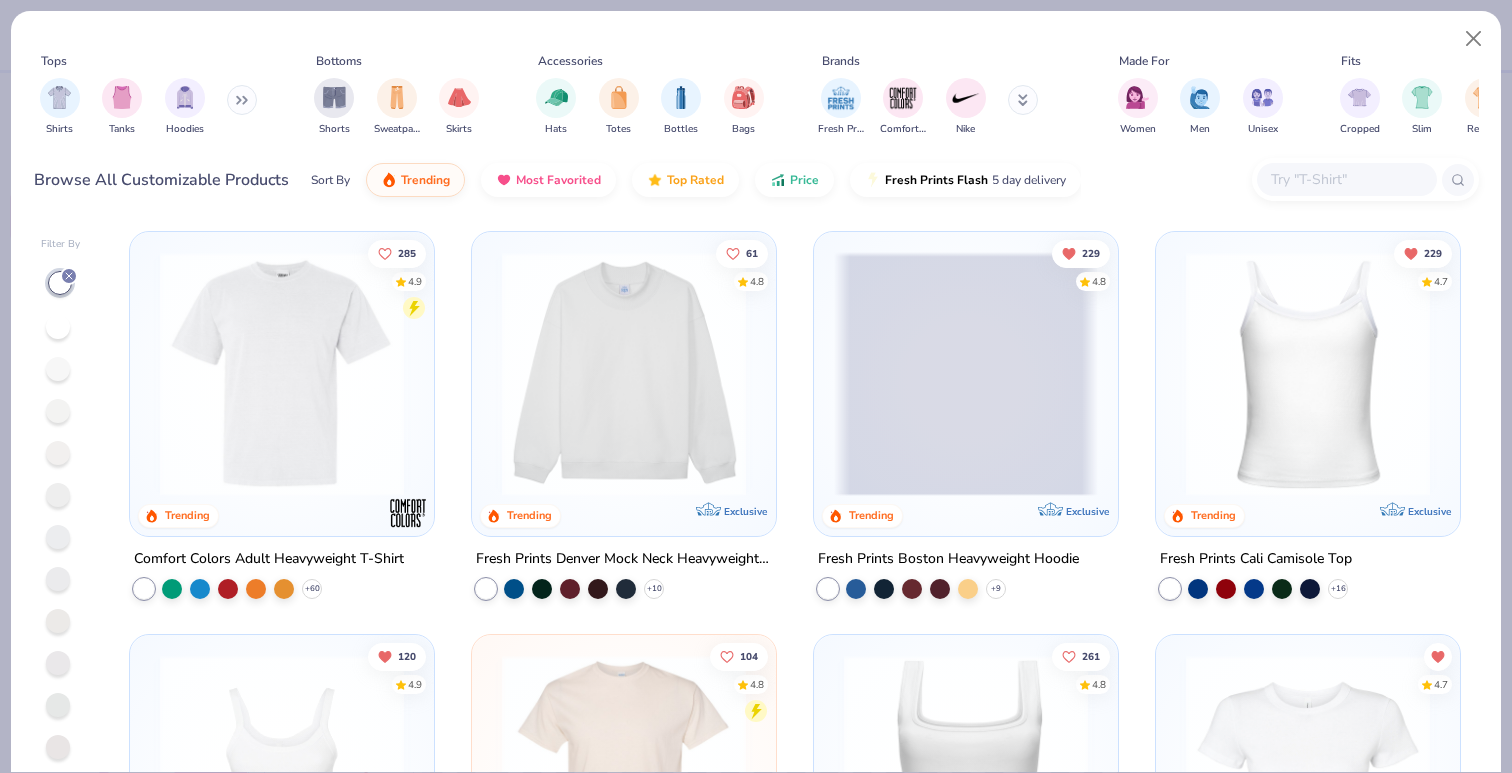 click 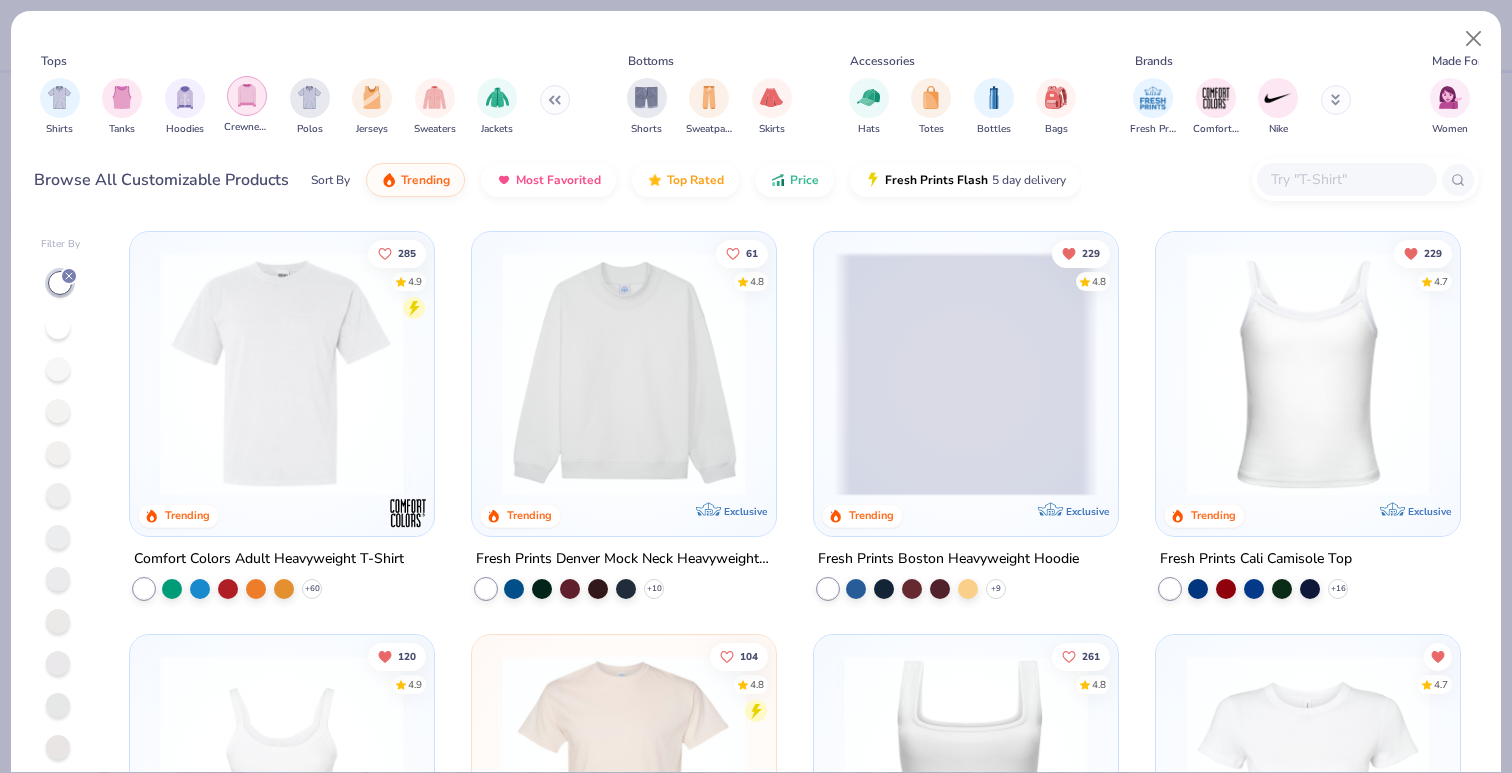 click at bounding box center [247, 95] 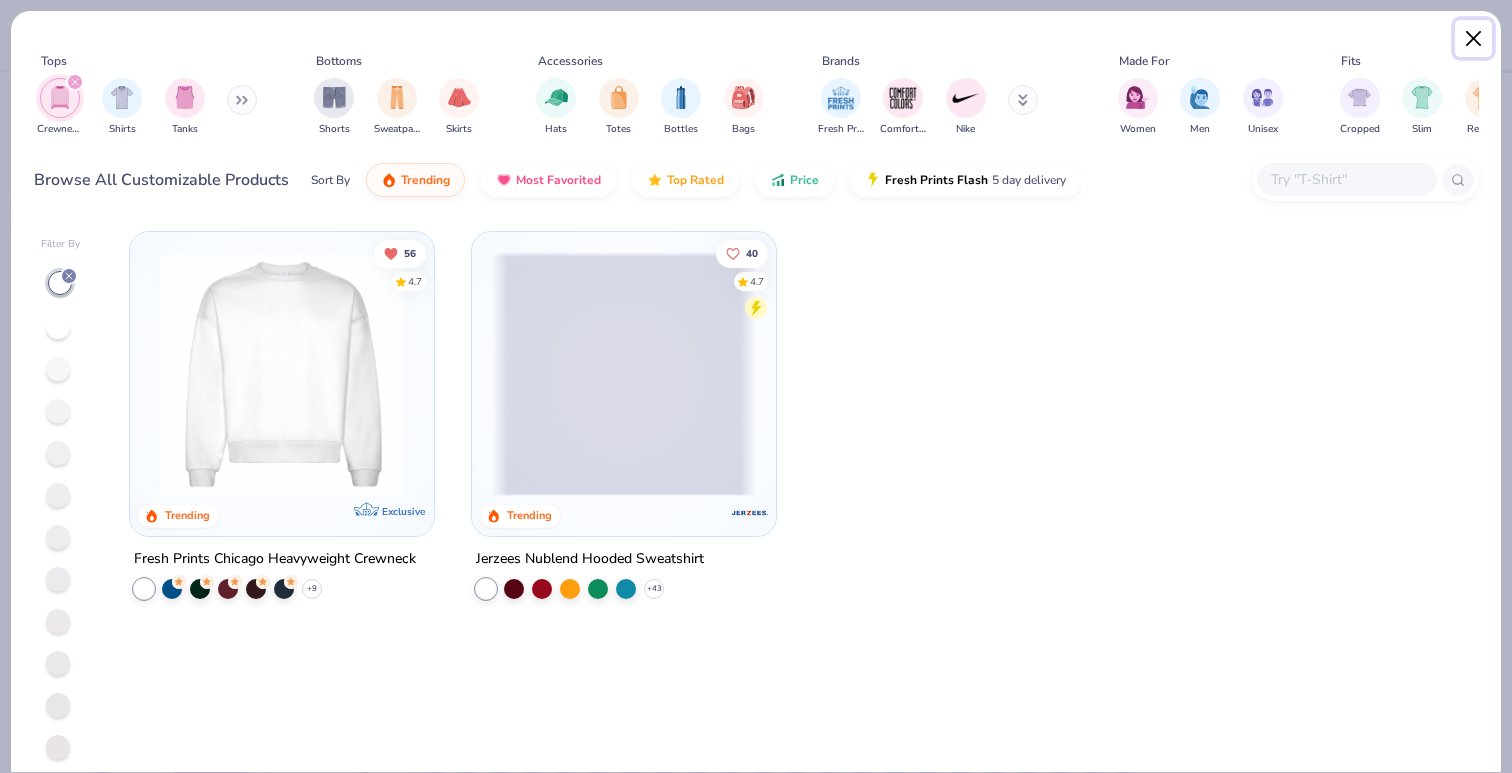 click at bounding box center [1474, 39] 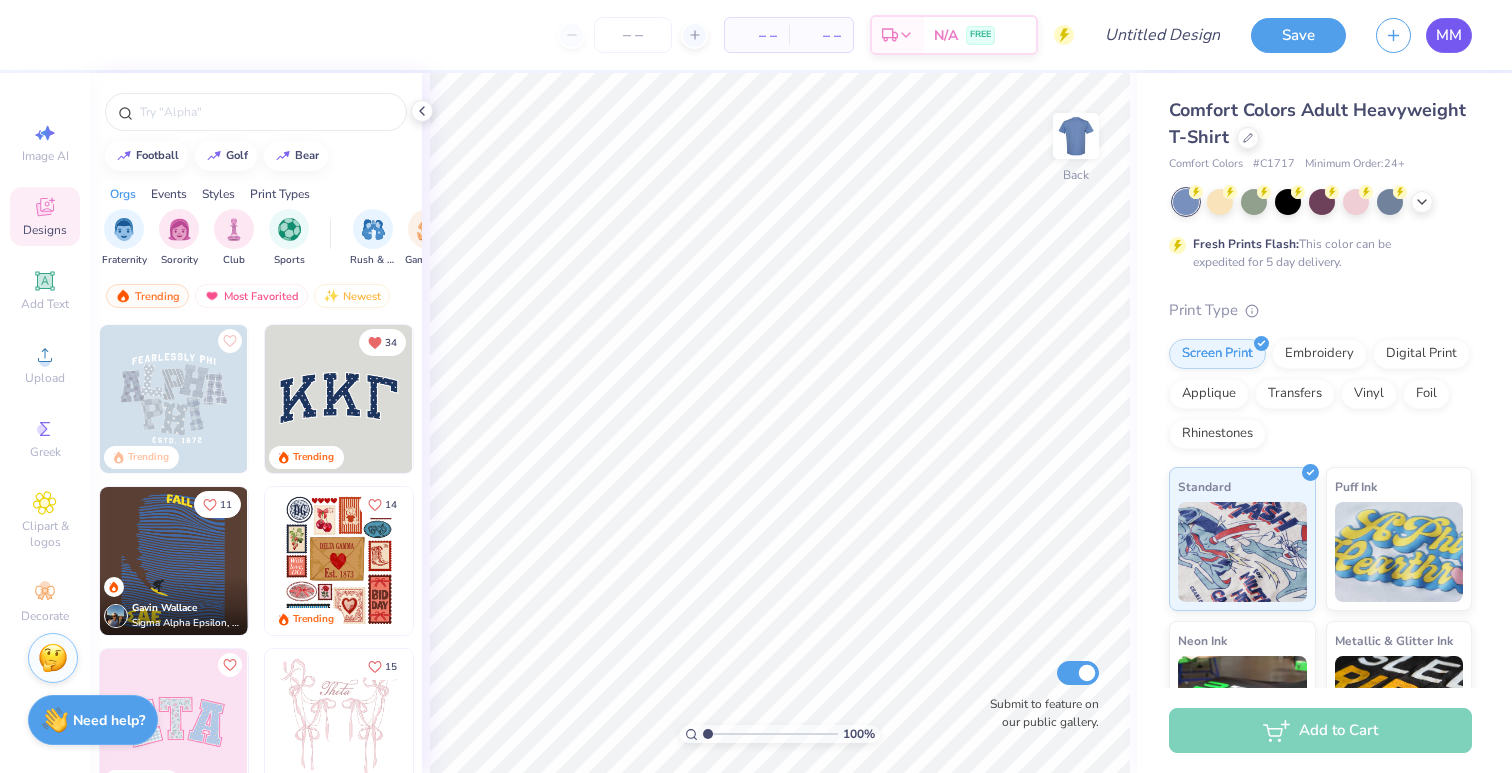 click on "MM" at bounding box center (1449, 35) 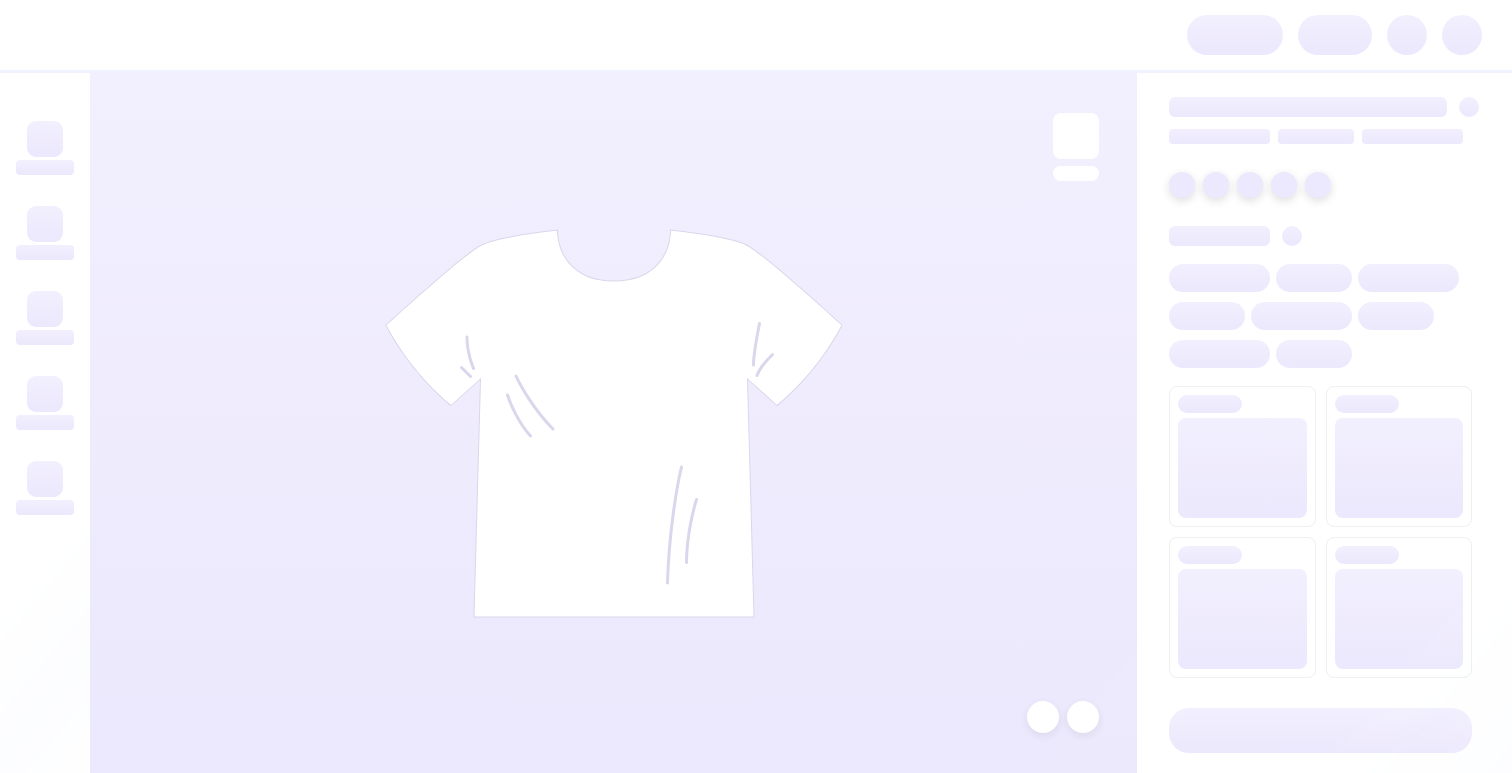 scroll, scrollTop: 0, scrollLeft: 0, axis: both 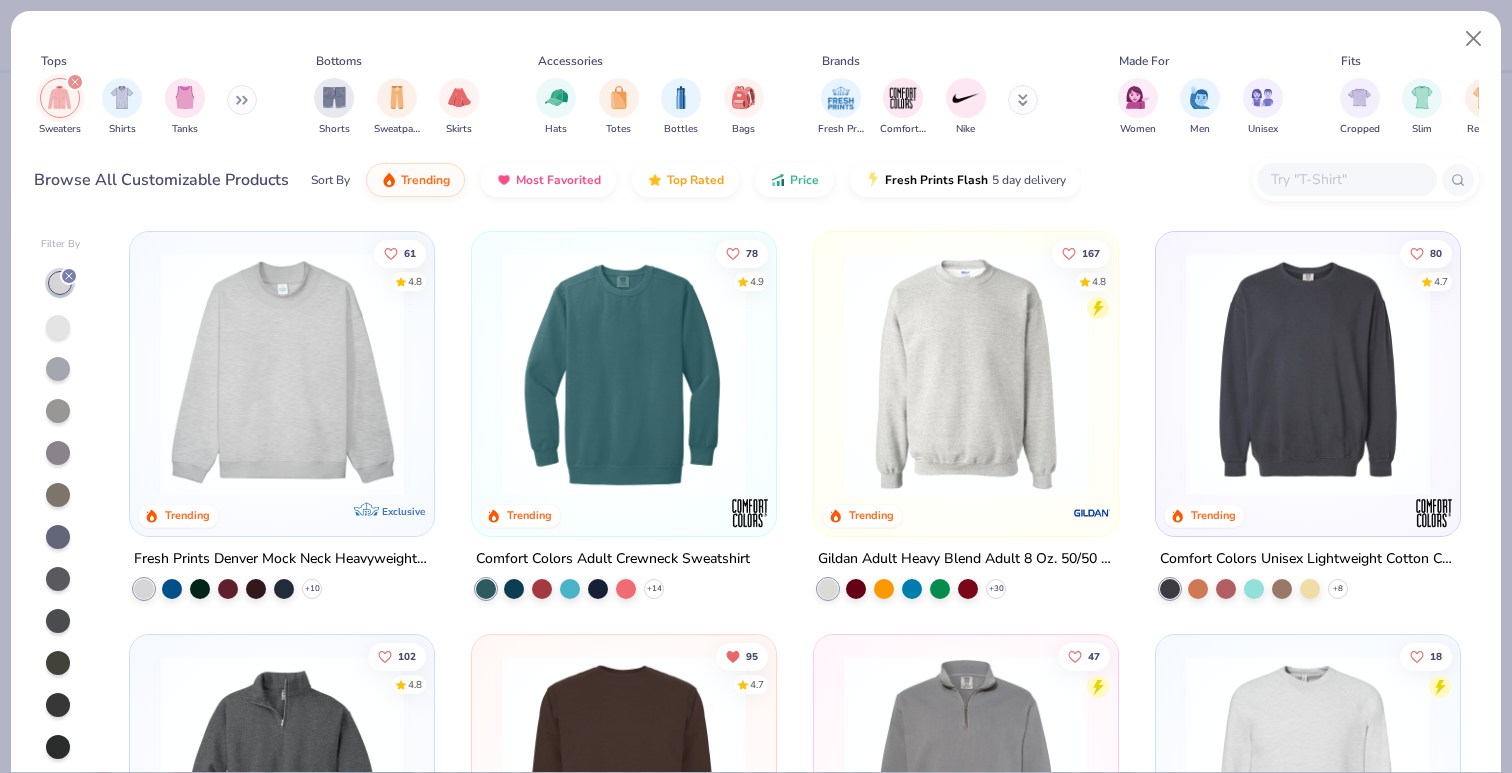 click at bounding box center [75, 82] 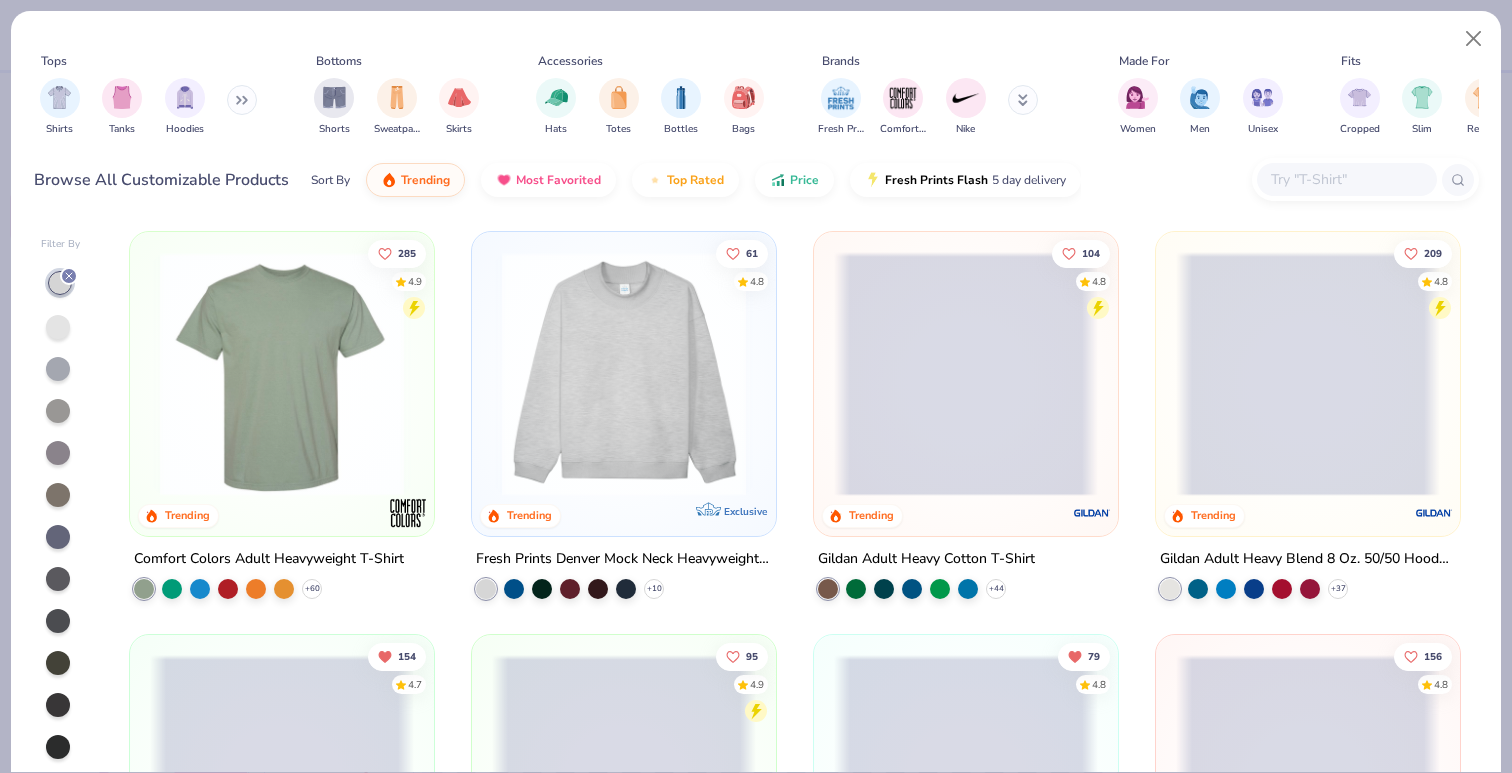 click on "Shirts Tanks Hoodies" at bounding box center [149, 107] 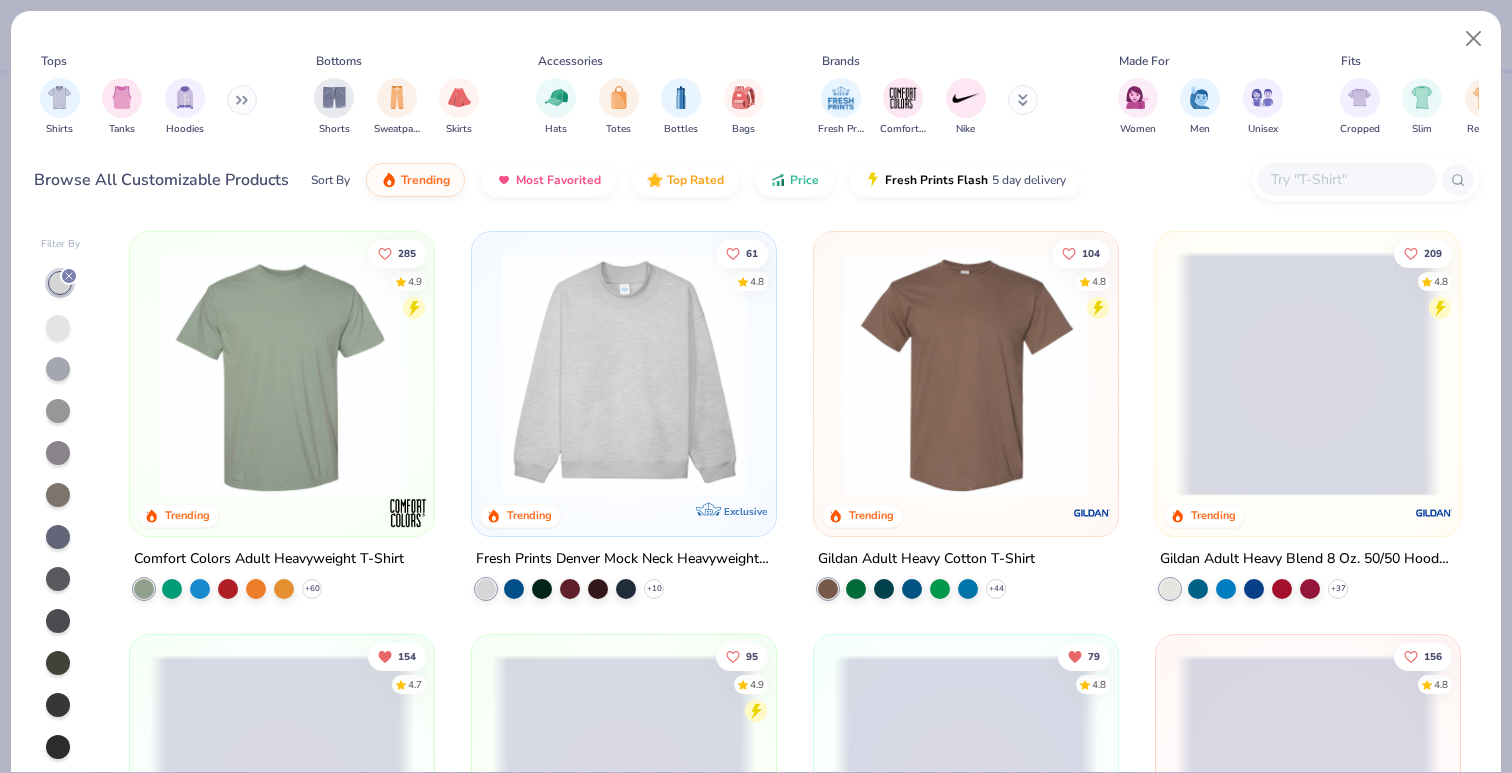 click at bounding box center [242, 100] 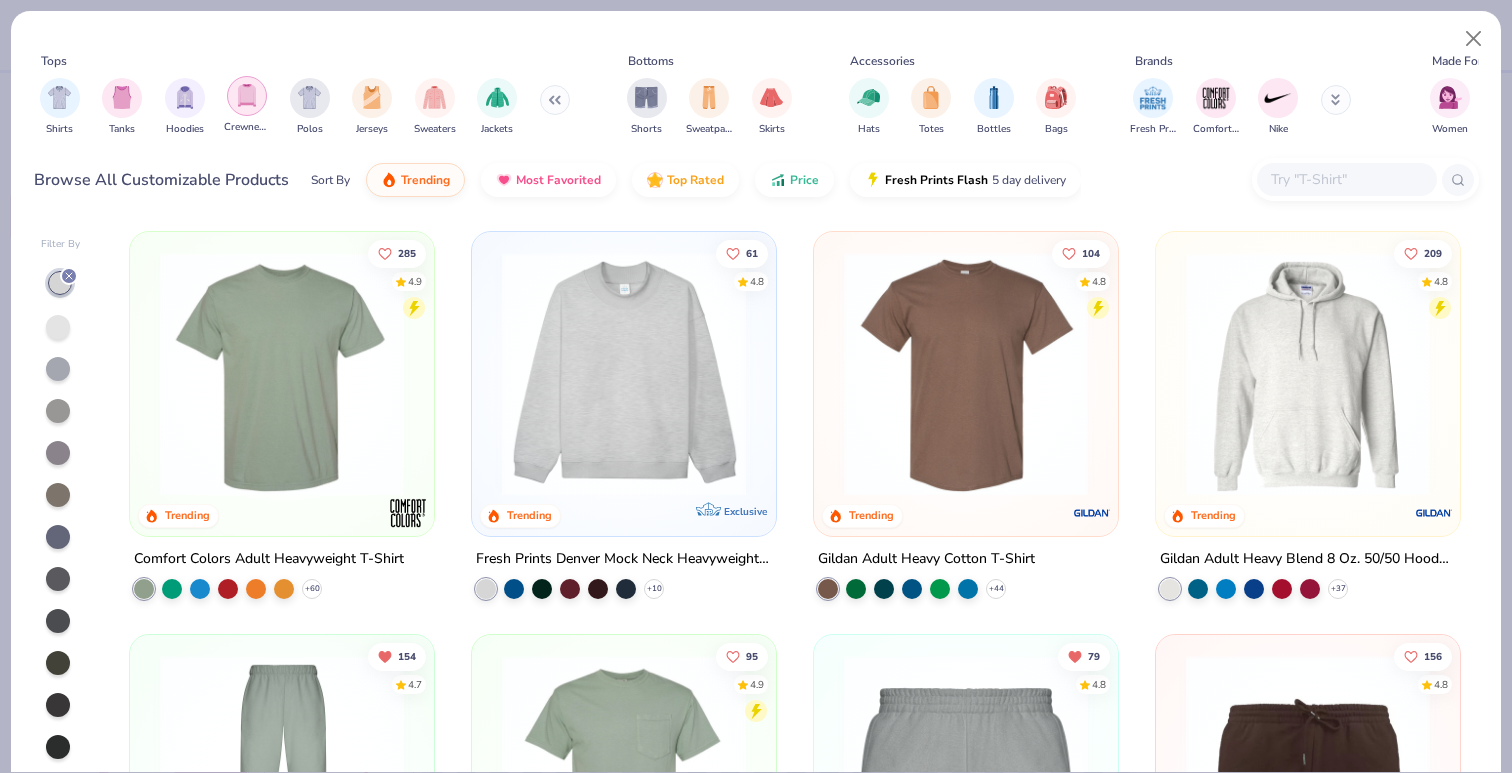 click at bounding box center [247, 95] 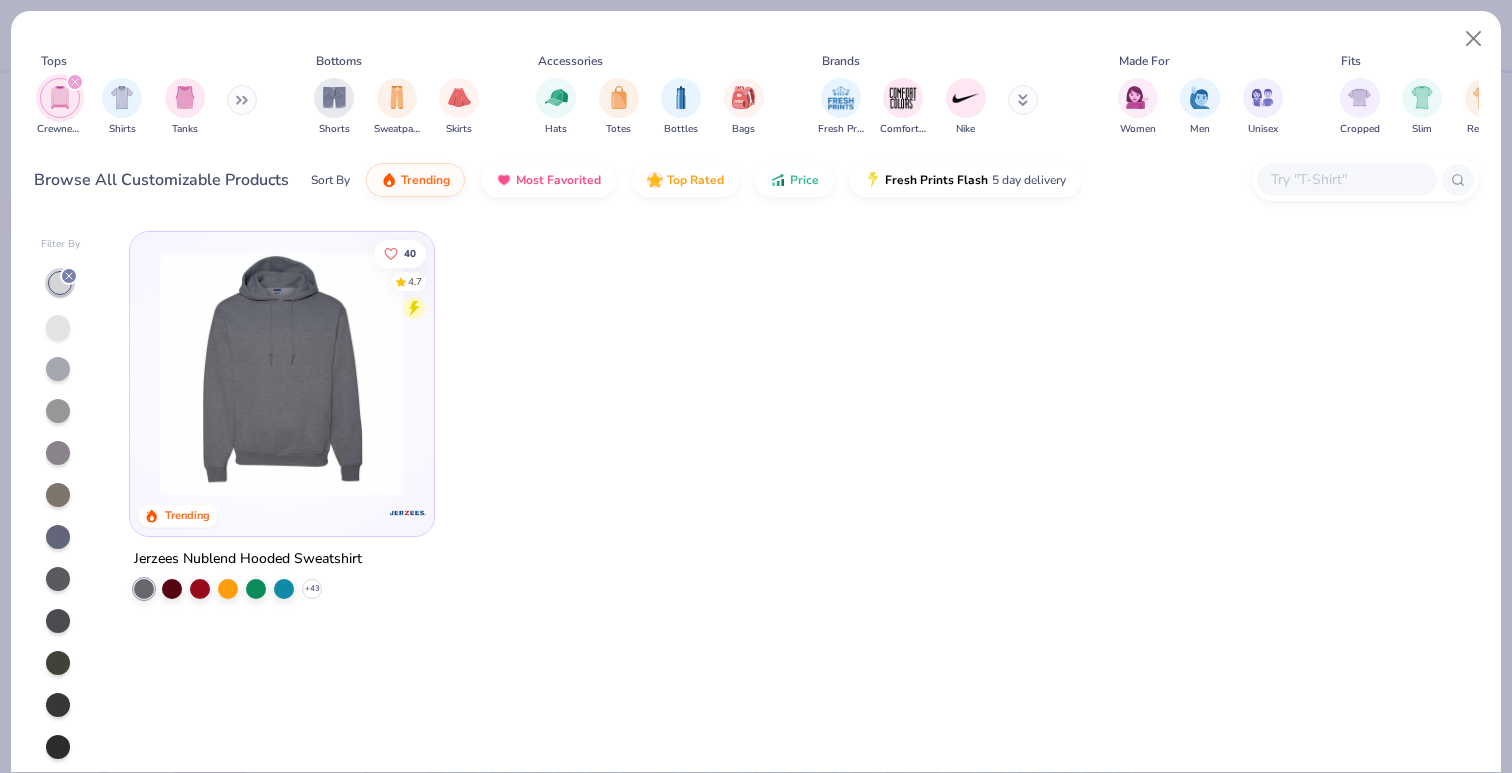 click 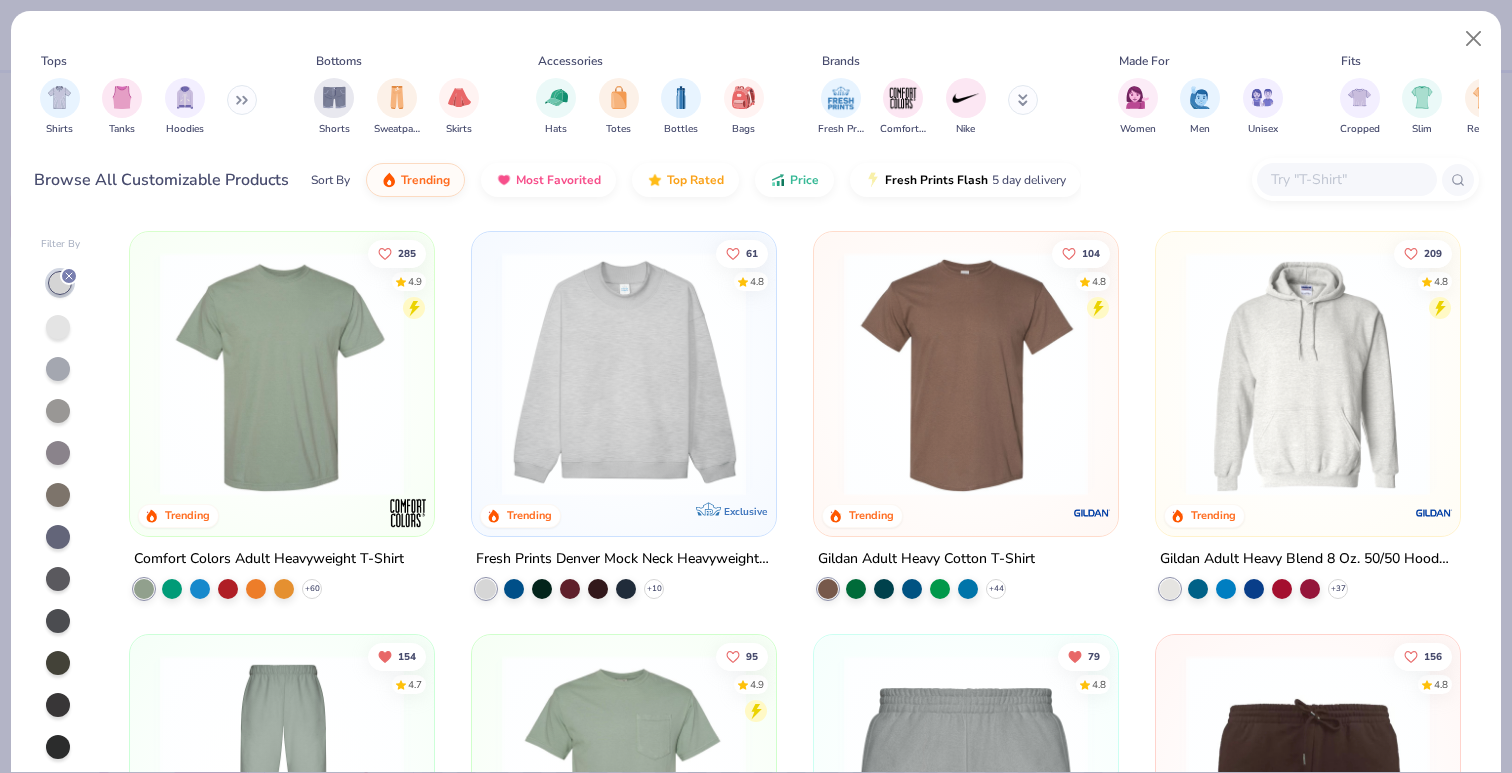 click at bounding box center (242, 100) 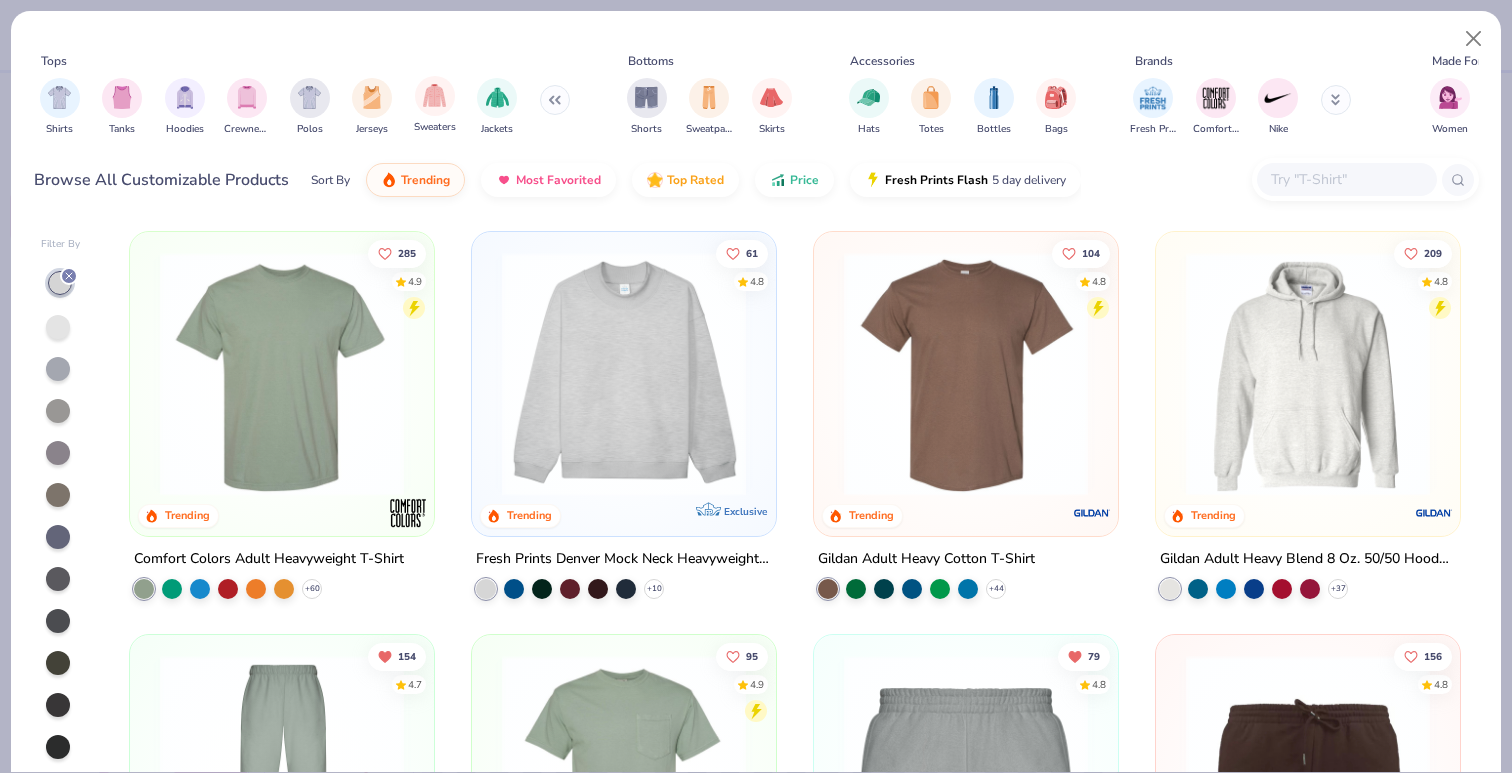 click on "Sweaters" at bounding box center (435, 105) 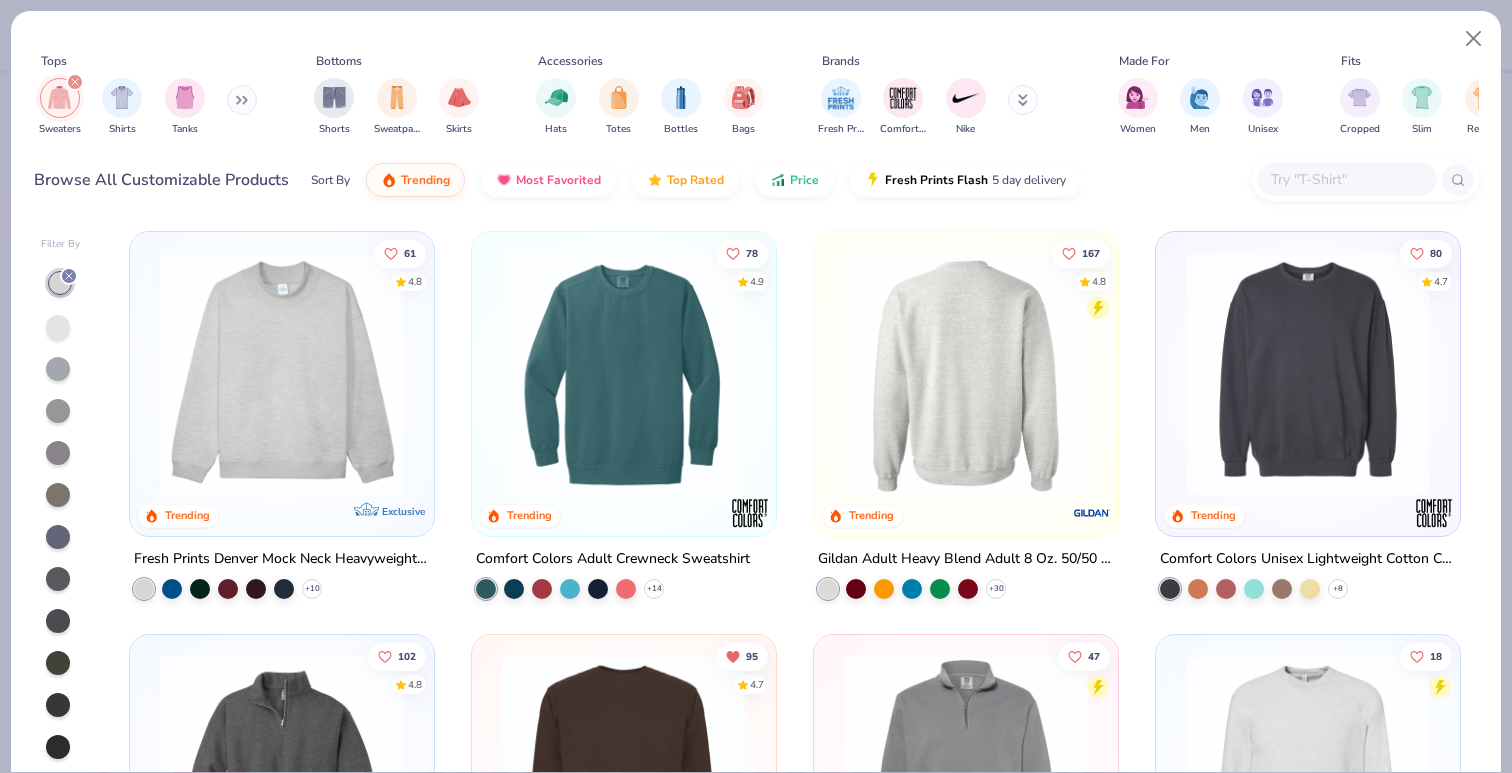 click at bounding box center [966, 374] 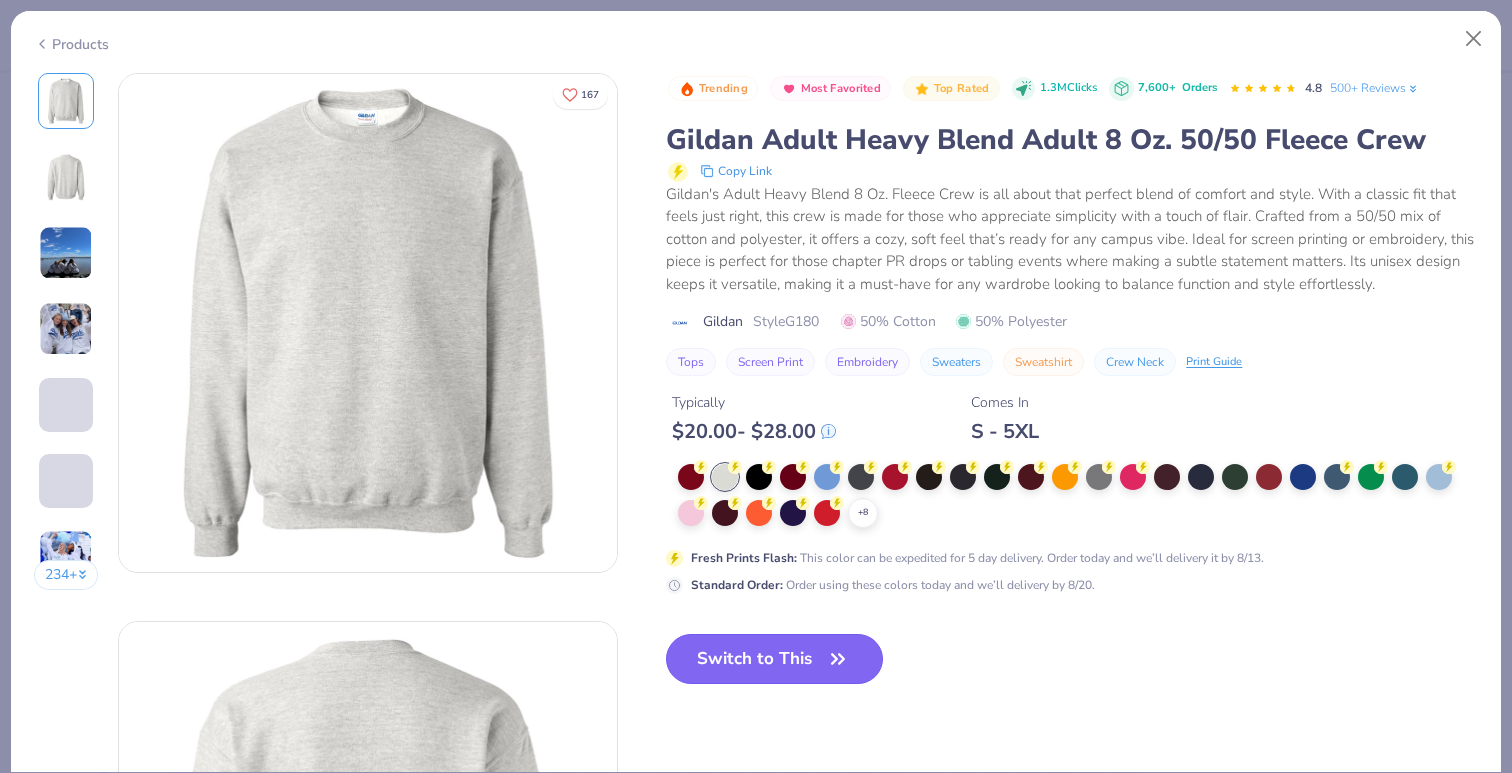 click on "Switch to This" at bounding box center [774, 659] 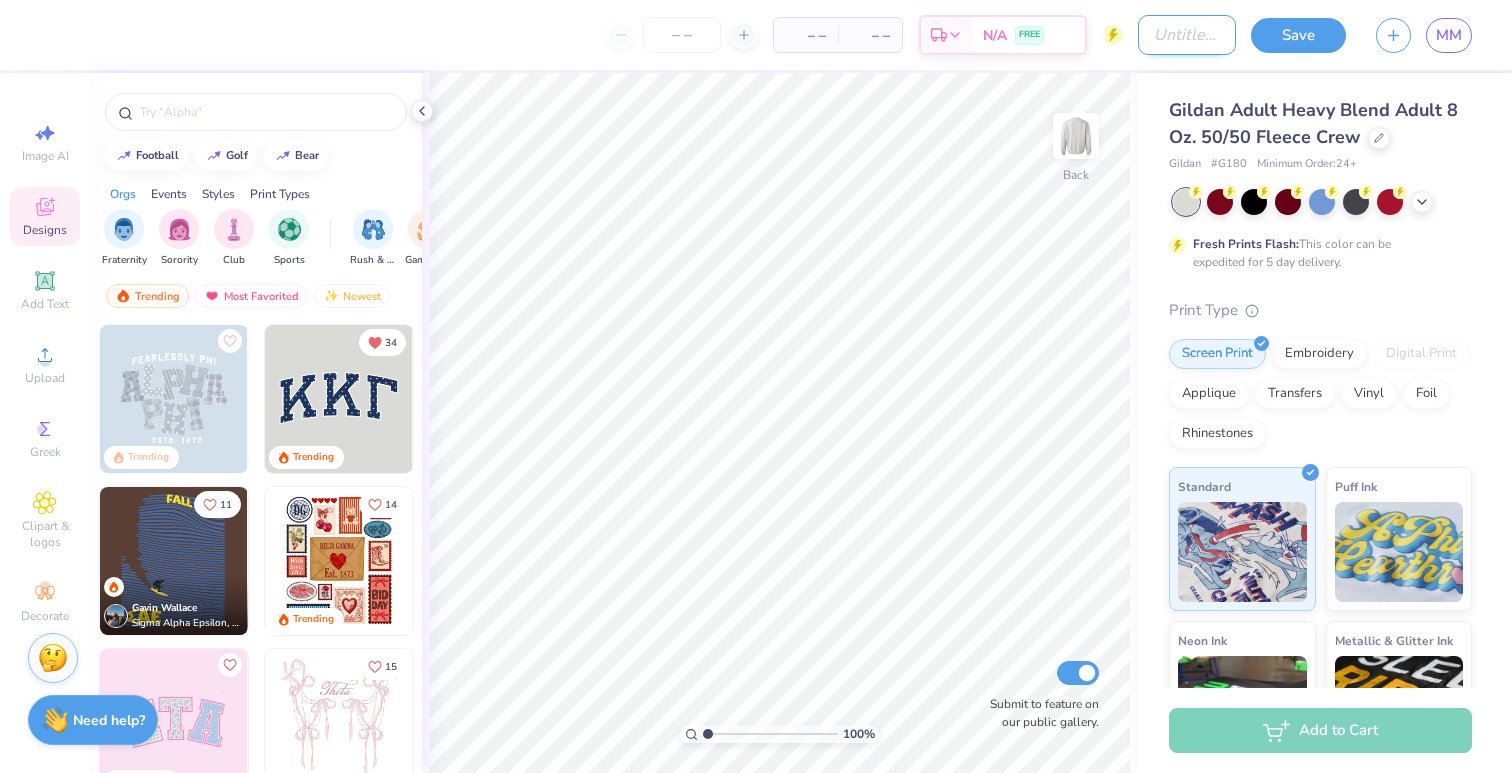 click on "Design Title" at bounding box center (1187, 35) 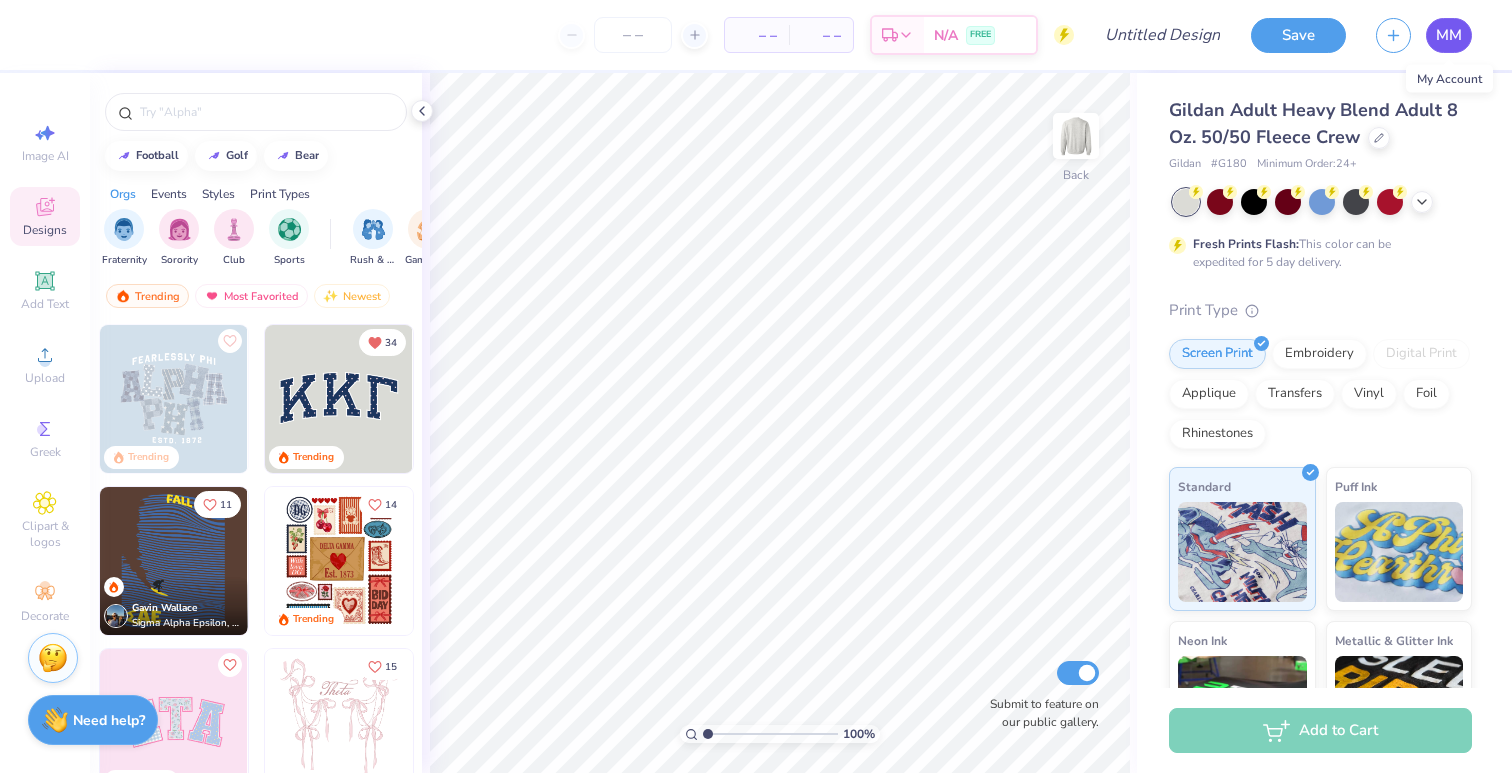 click on "MM" at bounding box center [1449, 35] 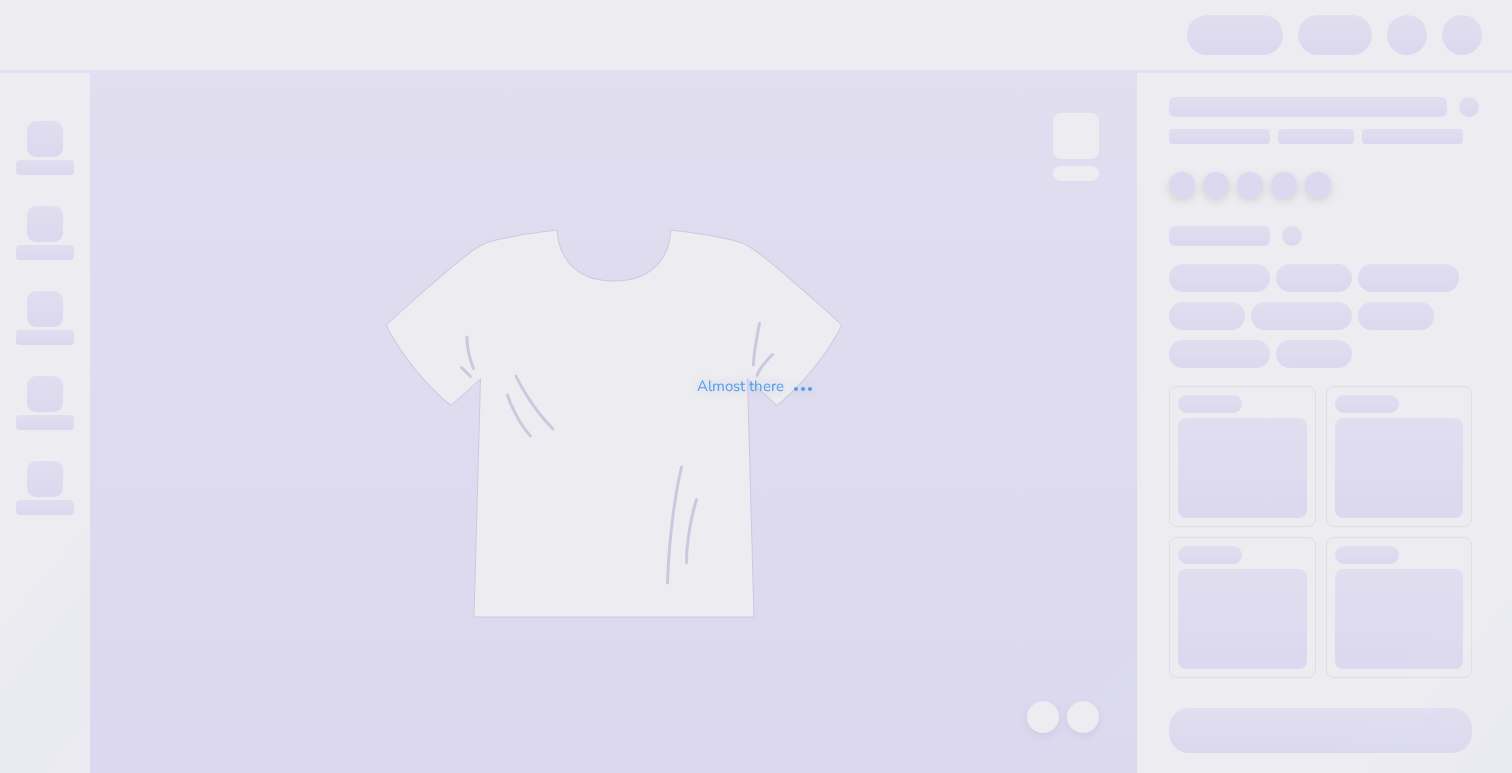 scroll, scrollTop: 0, scrollLeft: 0, axis: both 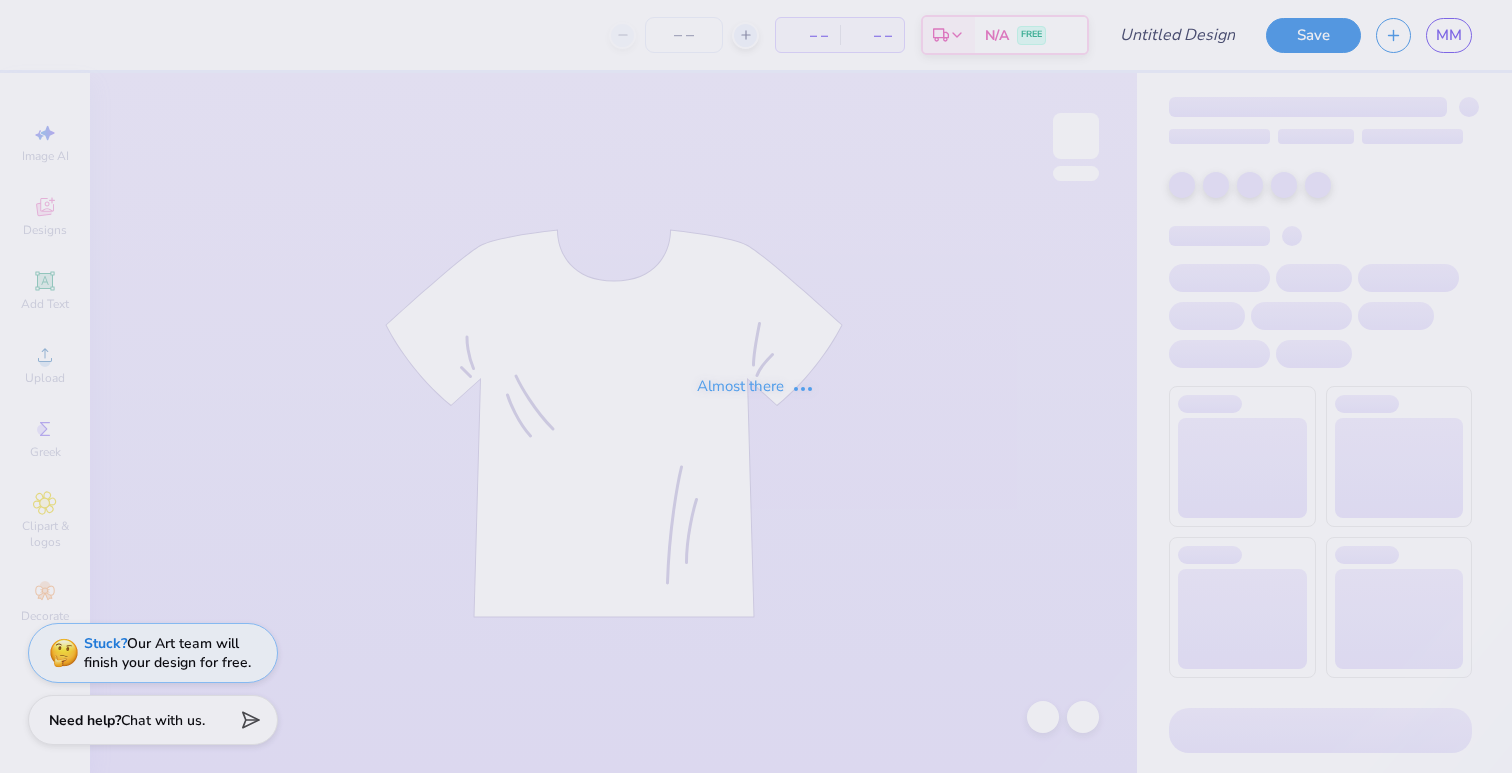type on "VARSITY" 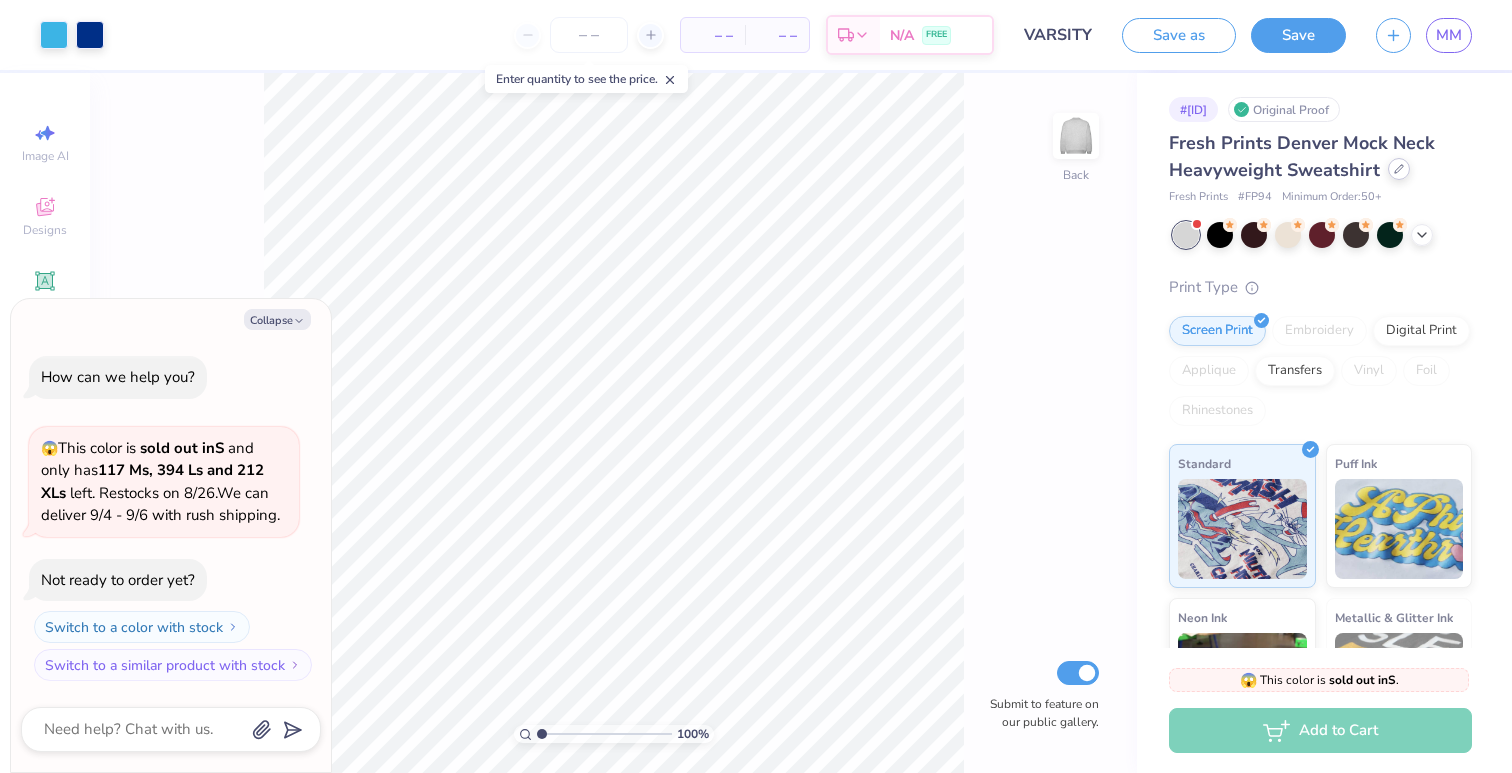 click at bounding box center (1399, 169) 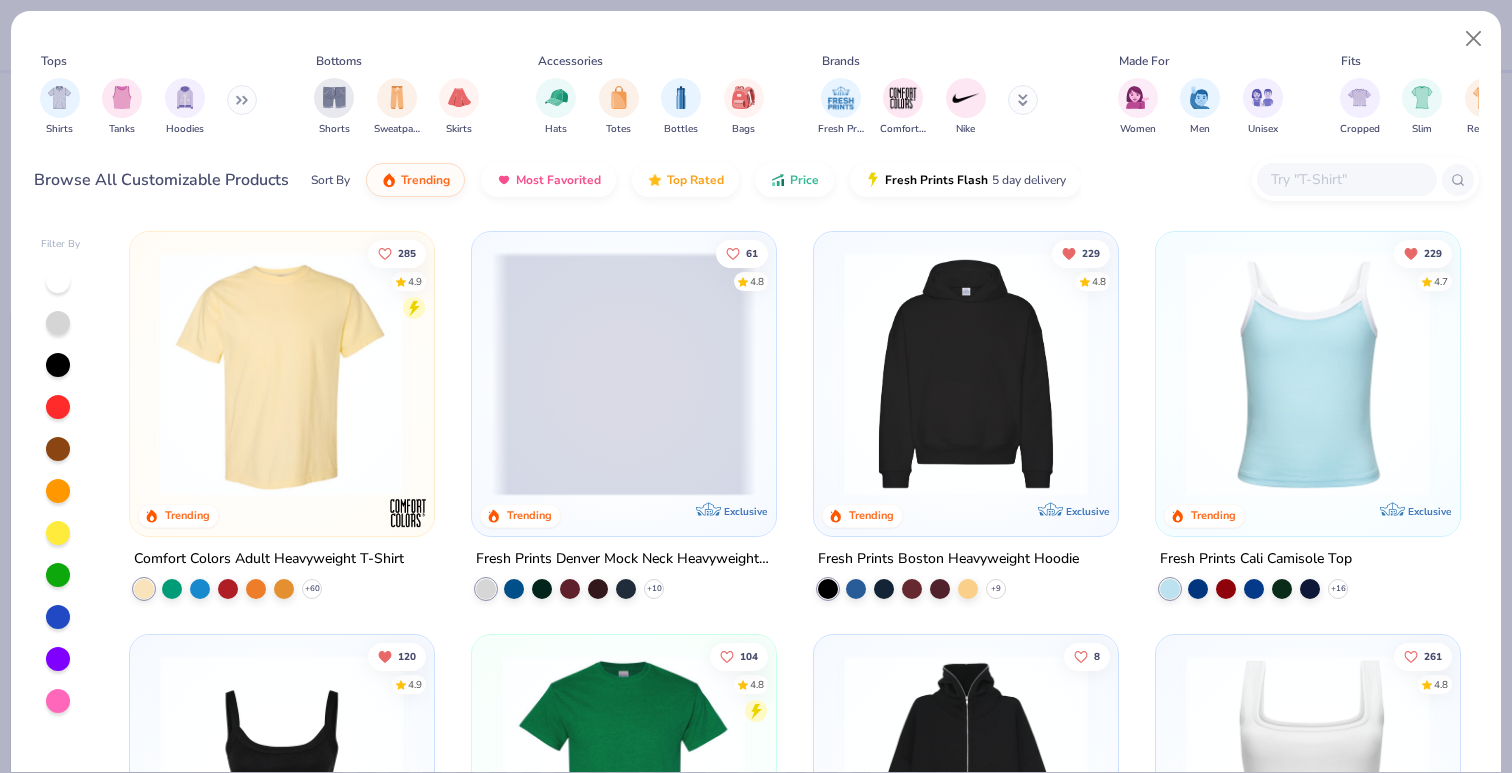 click 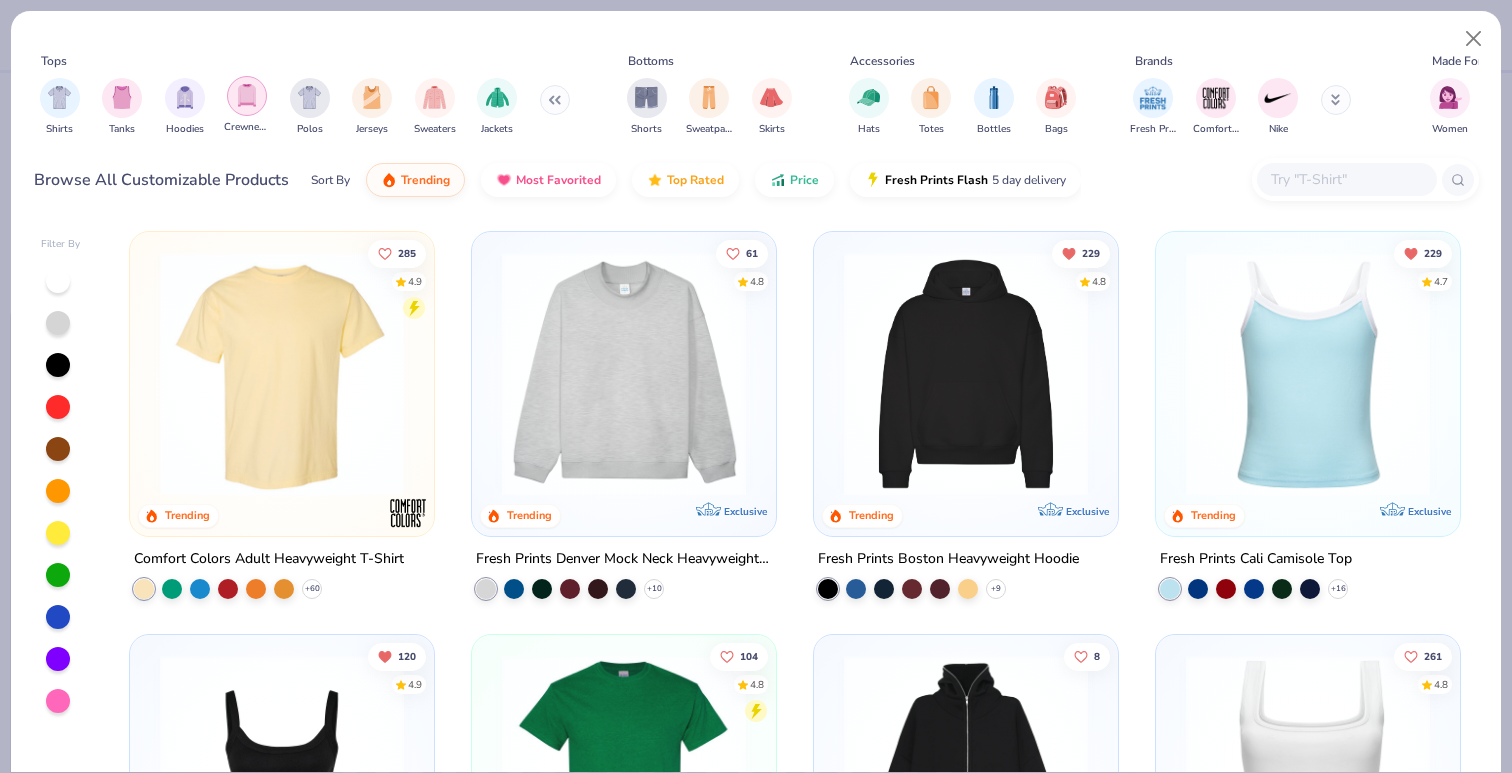 click at bounding box center (247, 95) 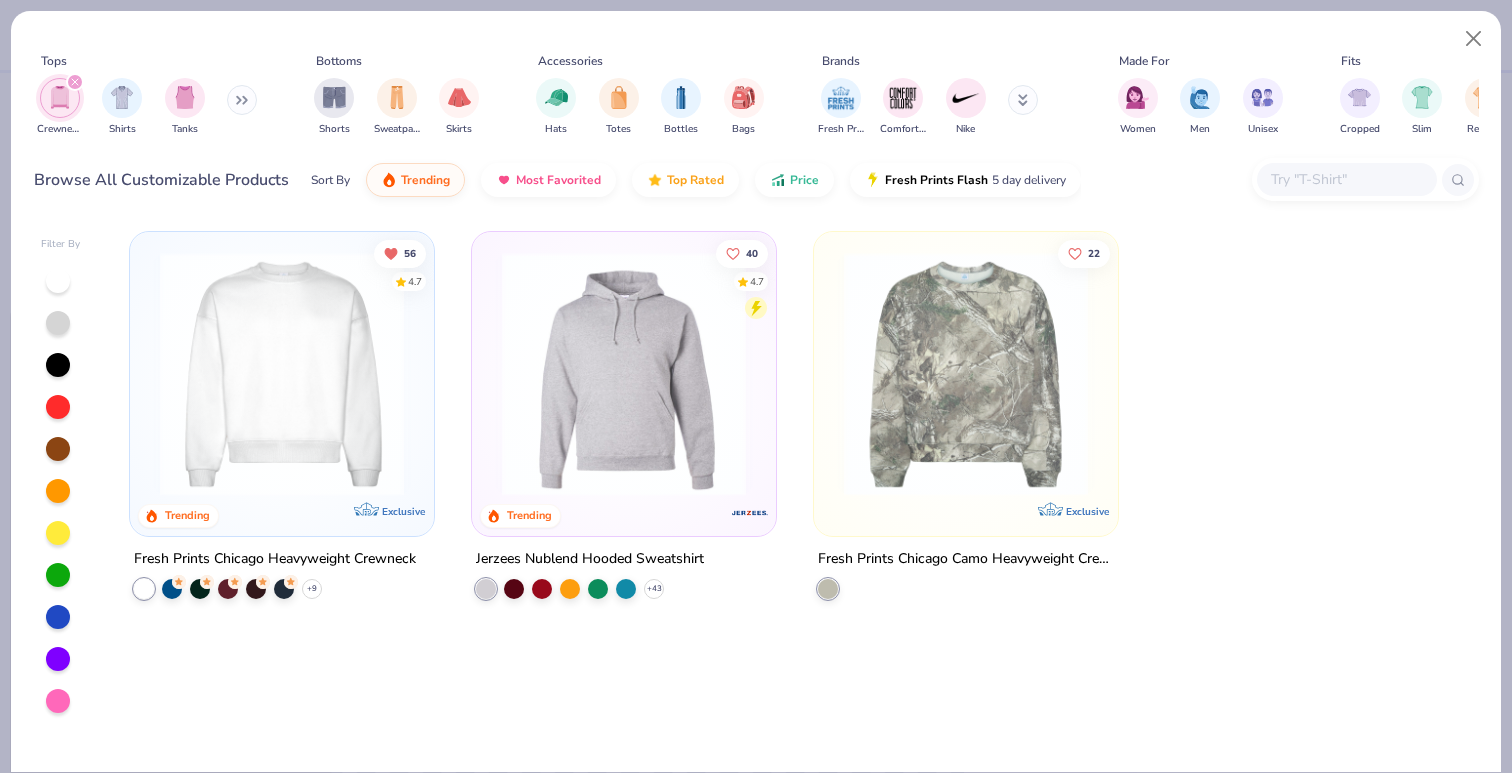 click 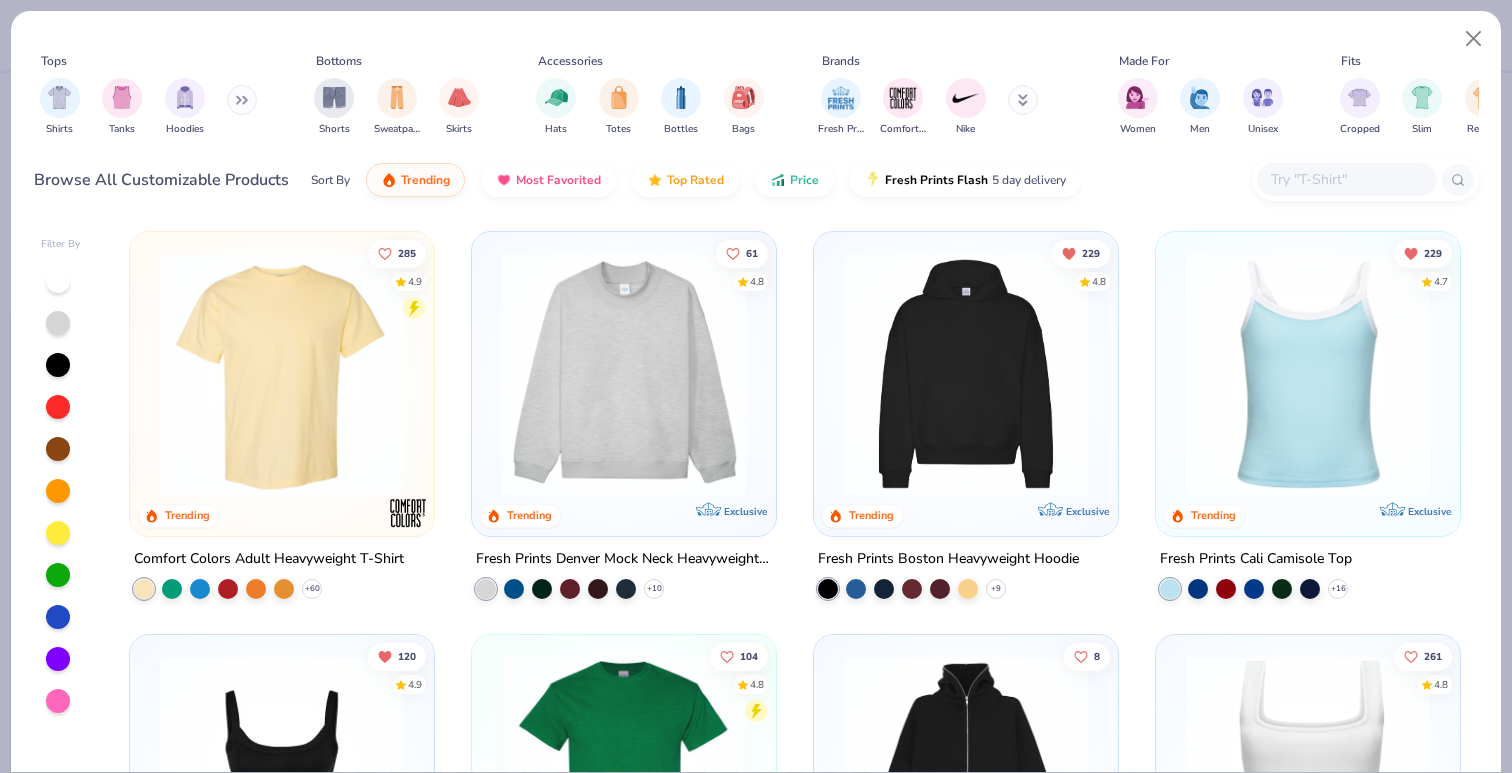 click at bounding box center (242, 100) 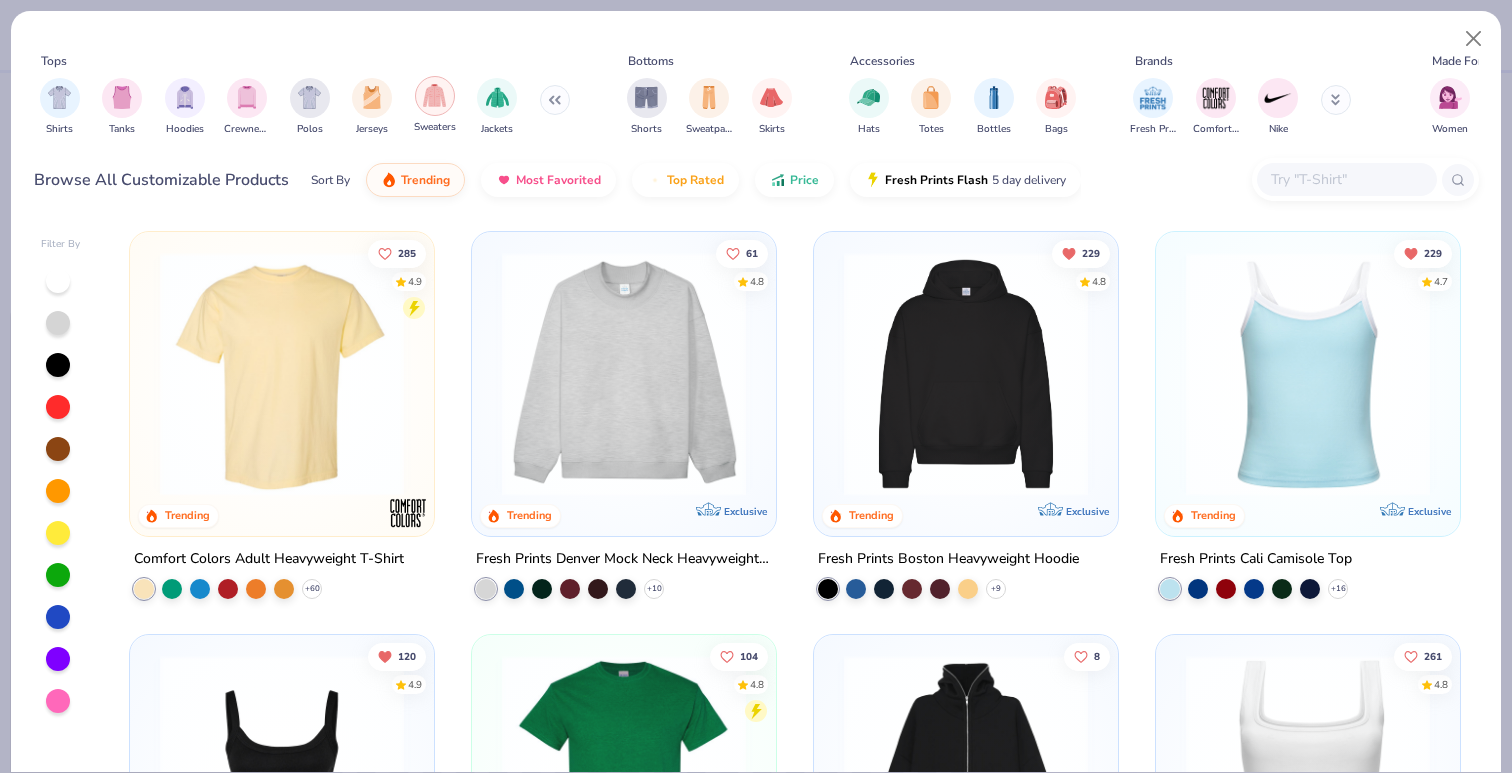 click at bounding box center [435, 96] 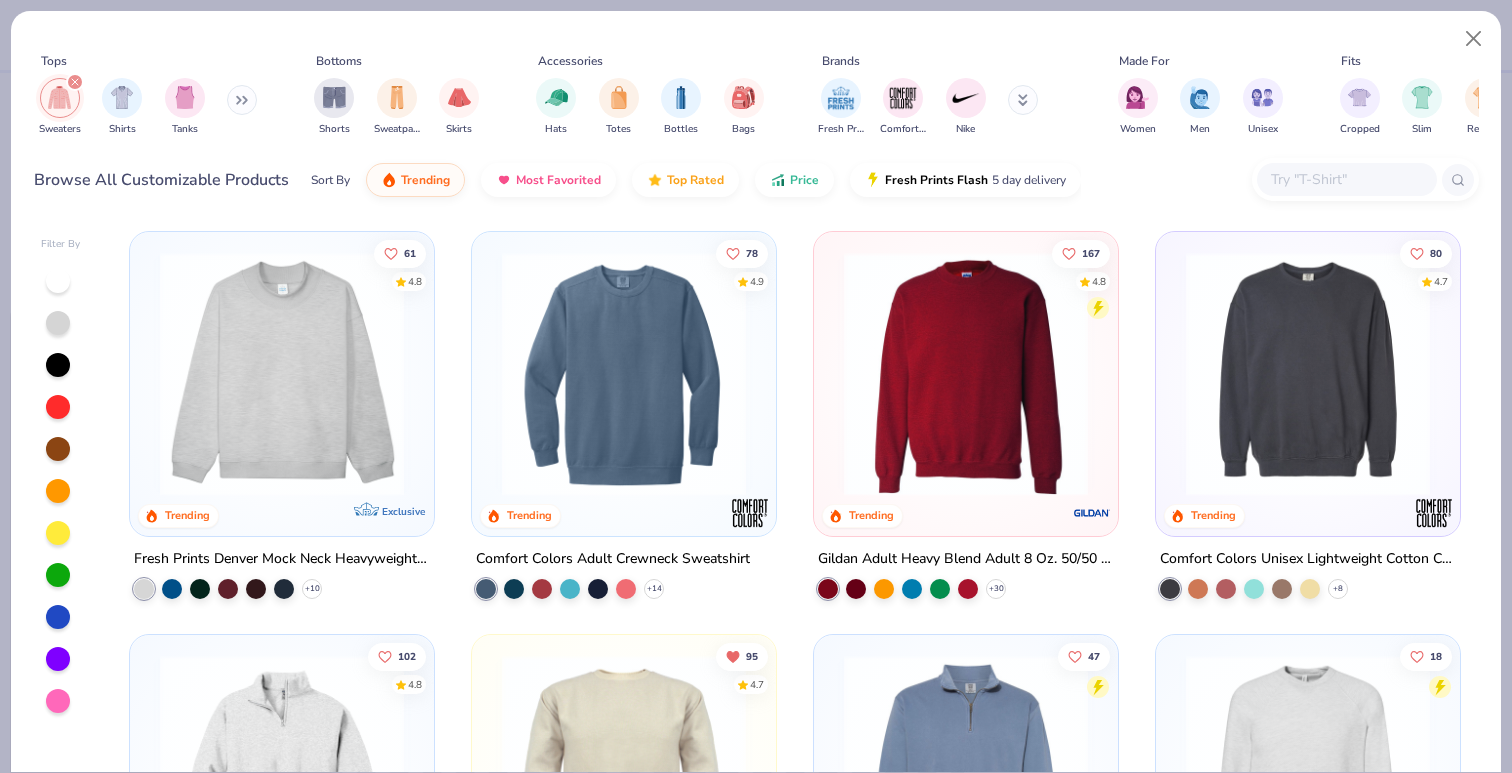 click at bounding box center (966, 374) 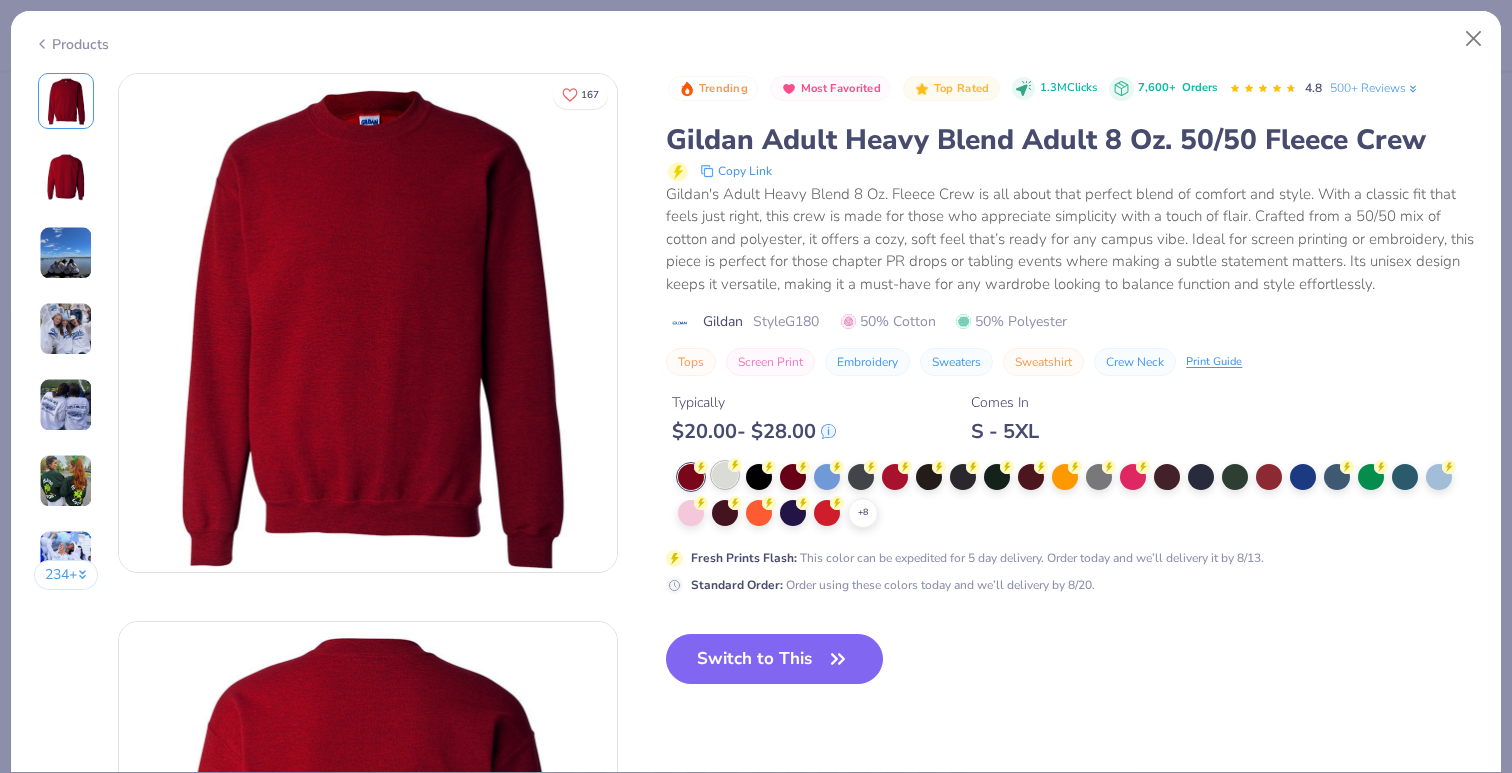 click 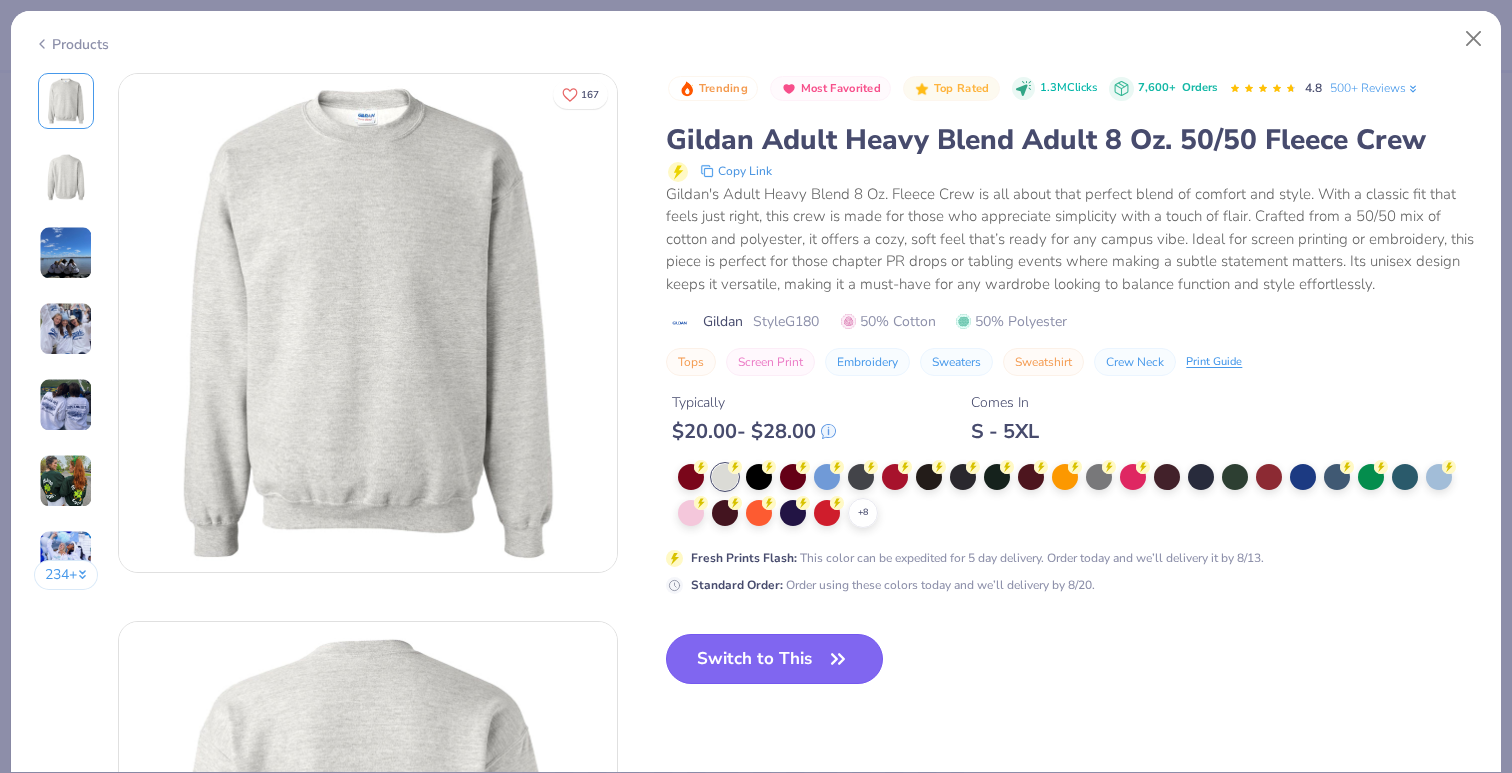 click on "Switch to This" at bounding box center [774, 659] 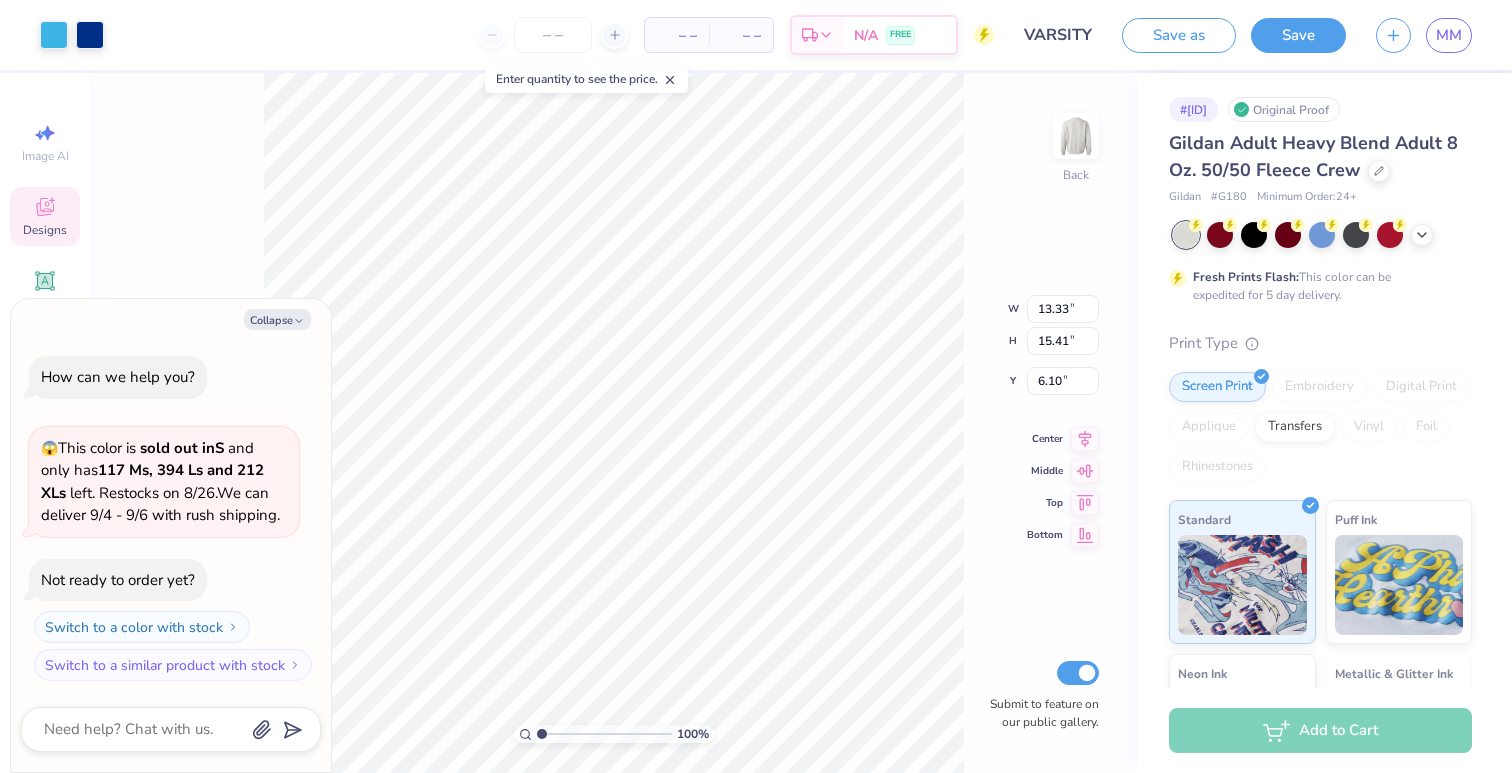 type on "x" 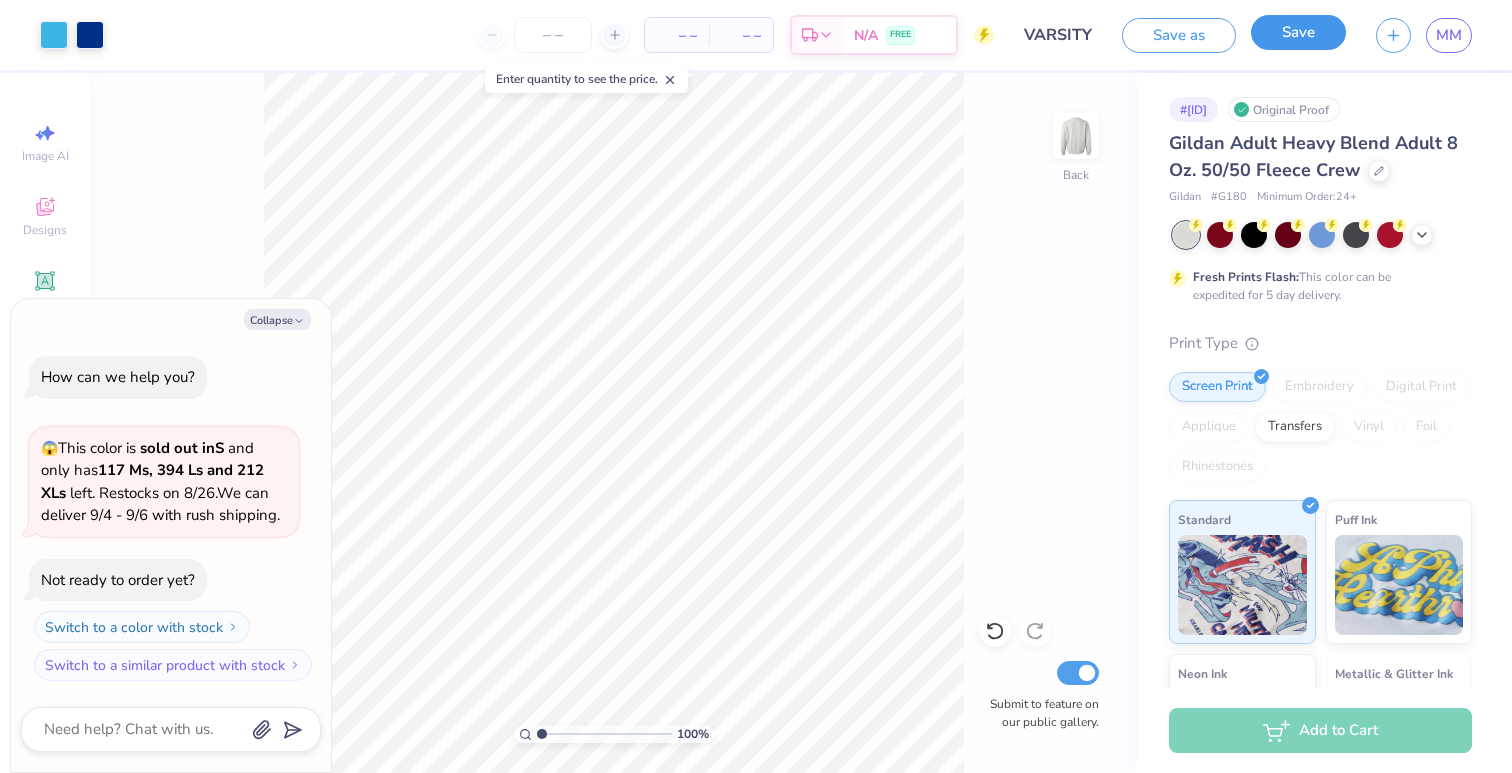 click on "Save" at bounding box center [1298, 32] 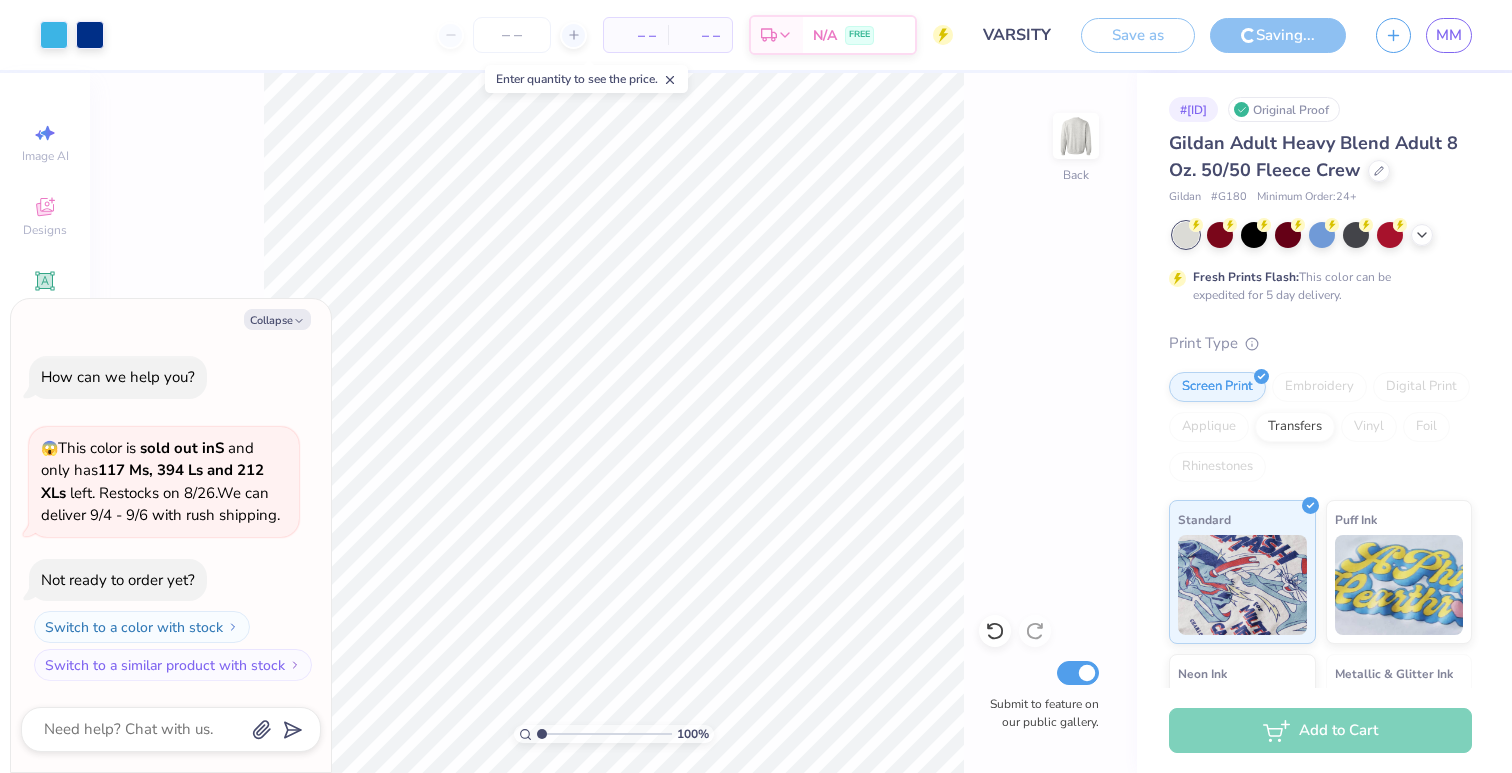 type on "x" 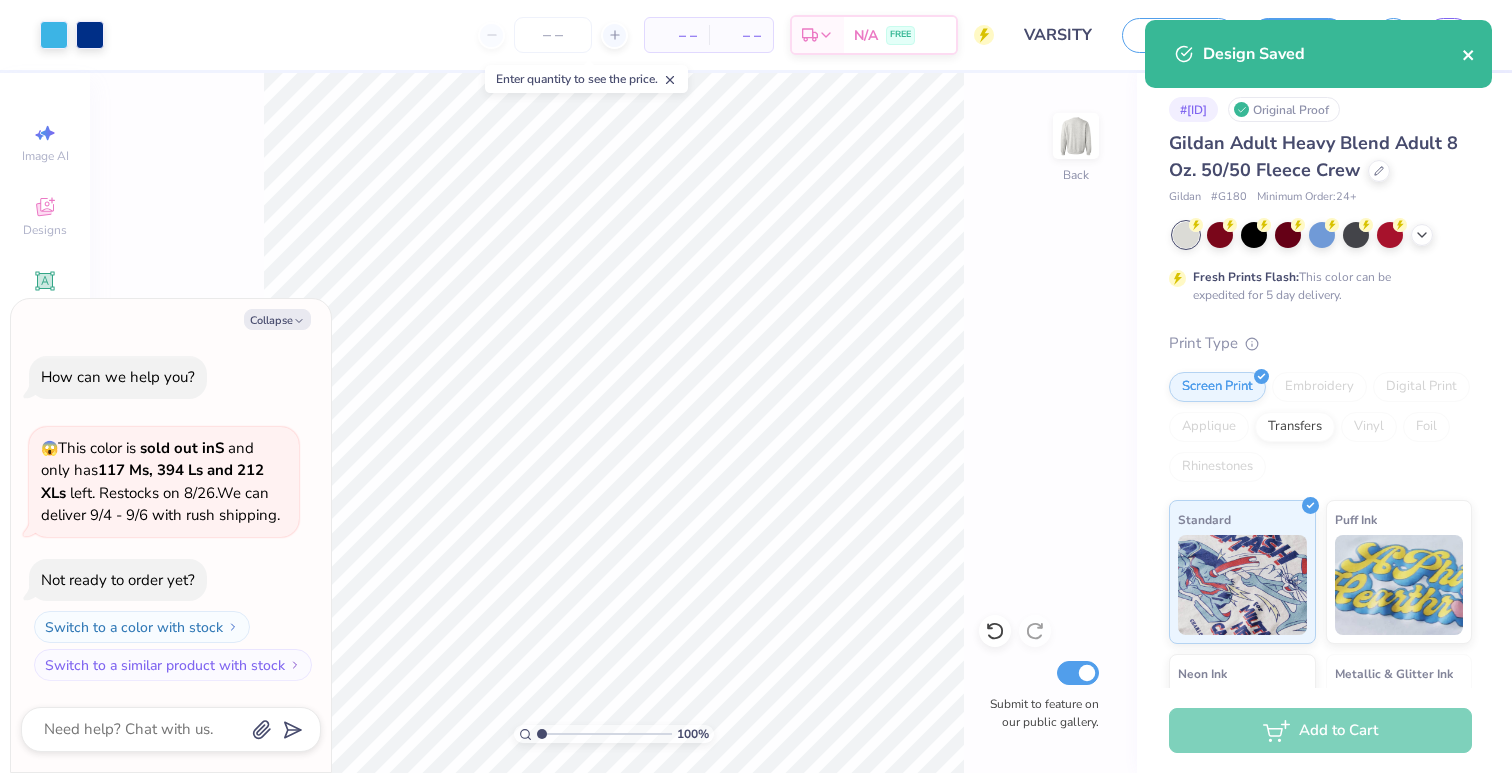 click 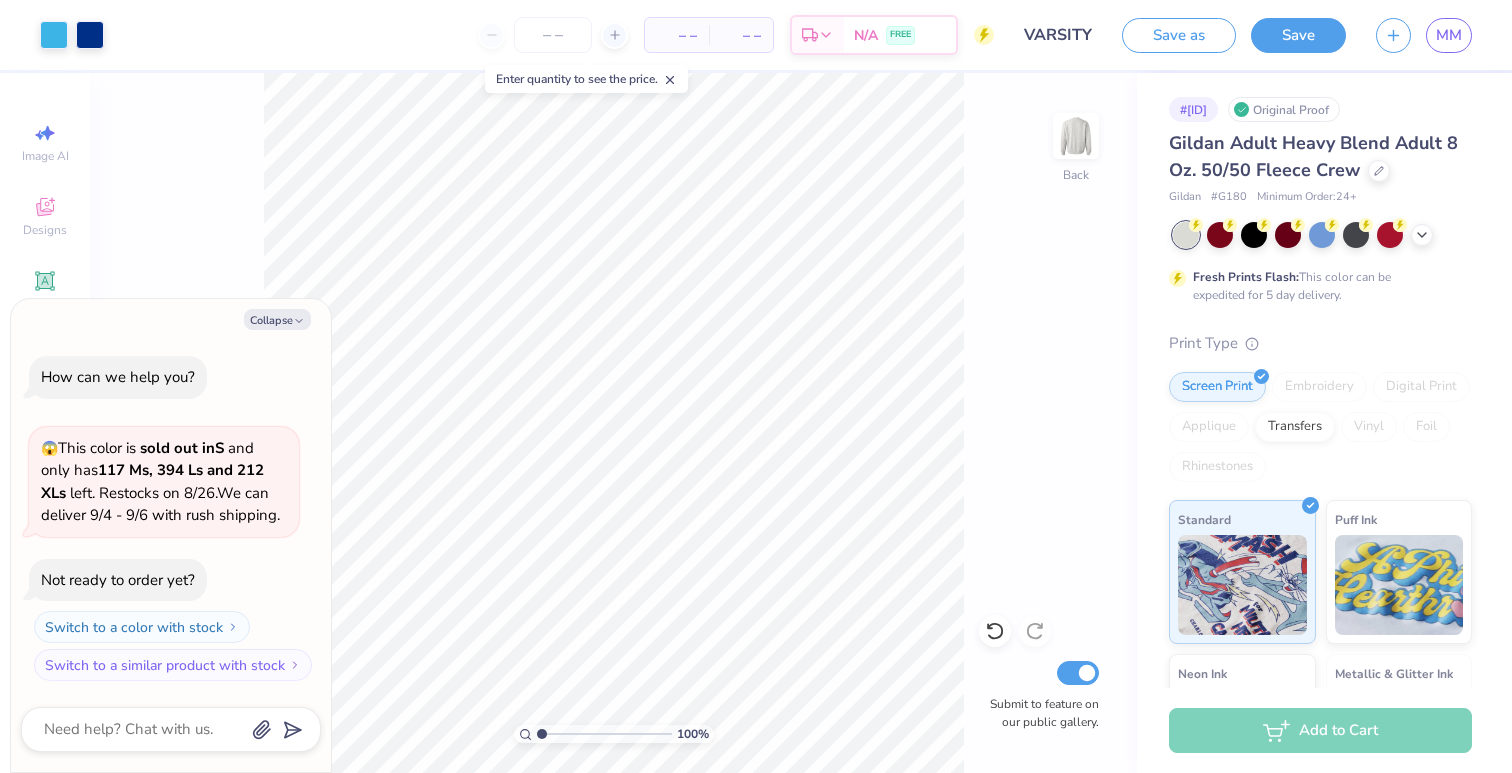 click on "Design Saved" at bounding box center [1318, 61] 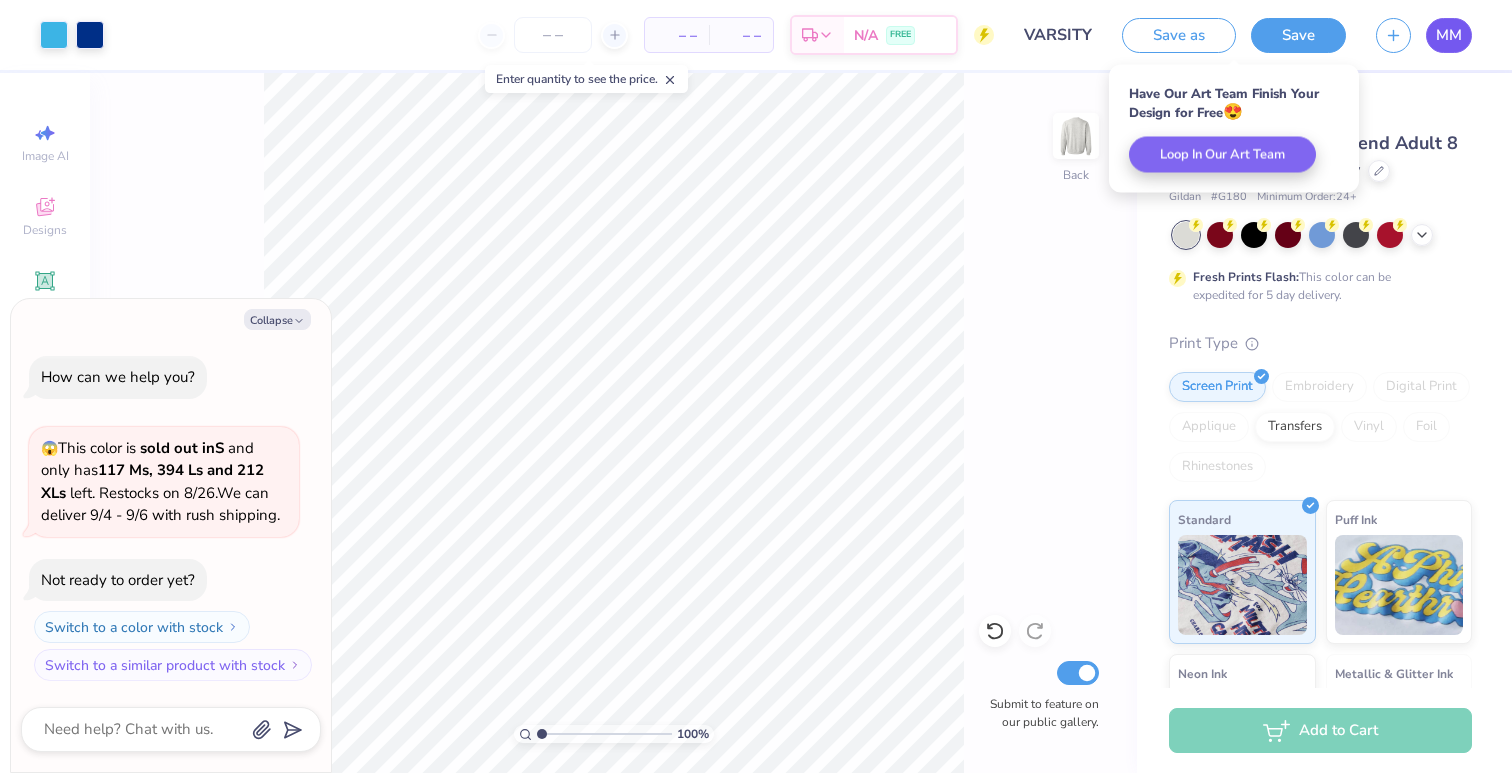 click on "MM" at bounding box center [1449, 35] 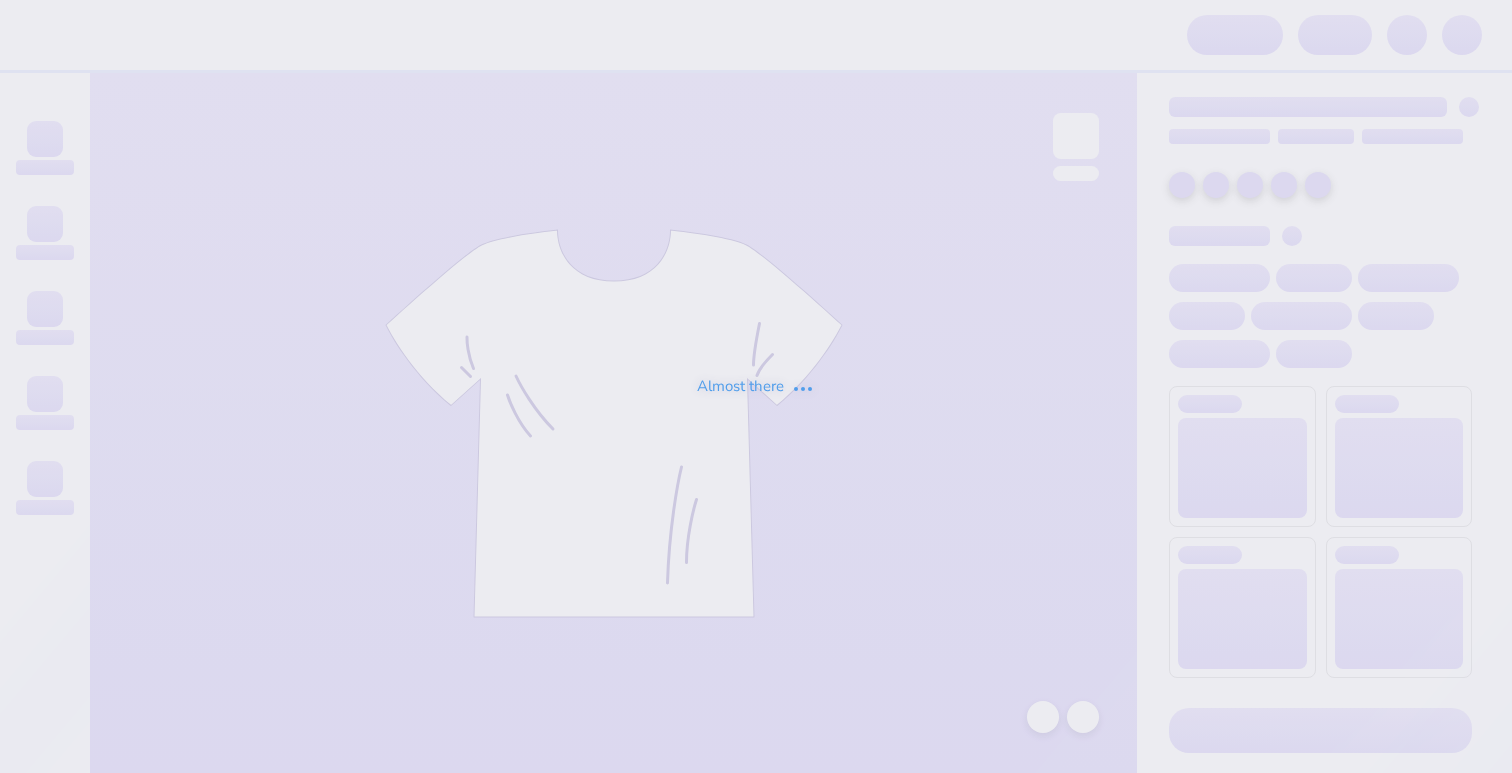 scroll, scrollTop: 0, scrollLeft: 0, axis: both 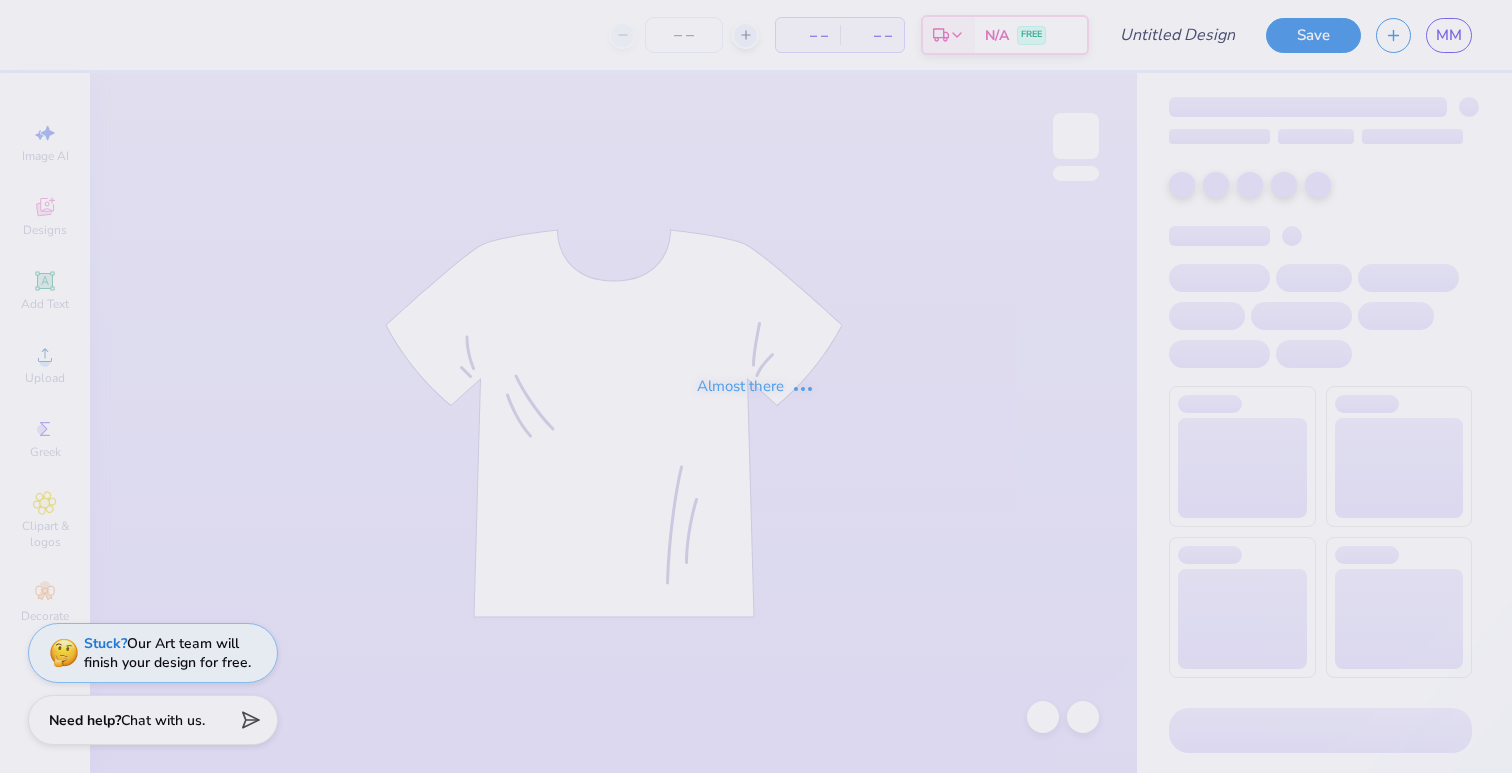 type on "plain sdt" 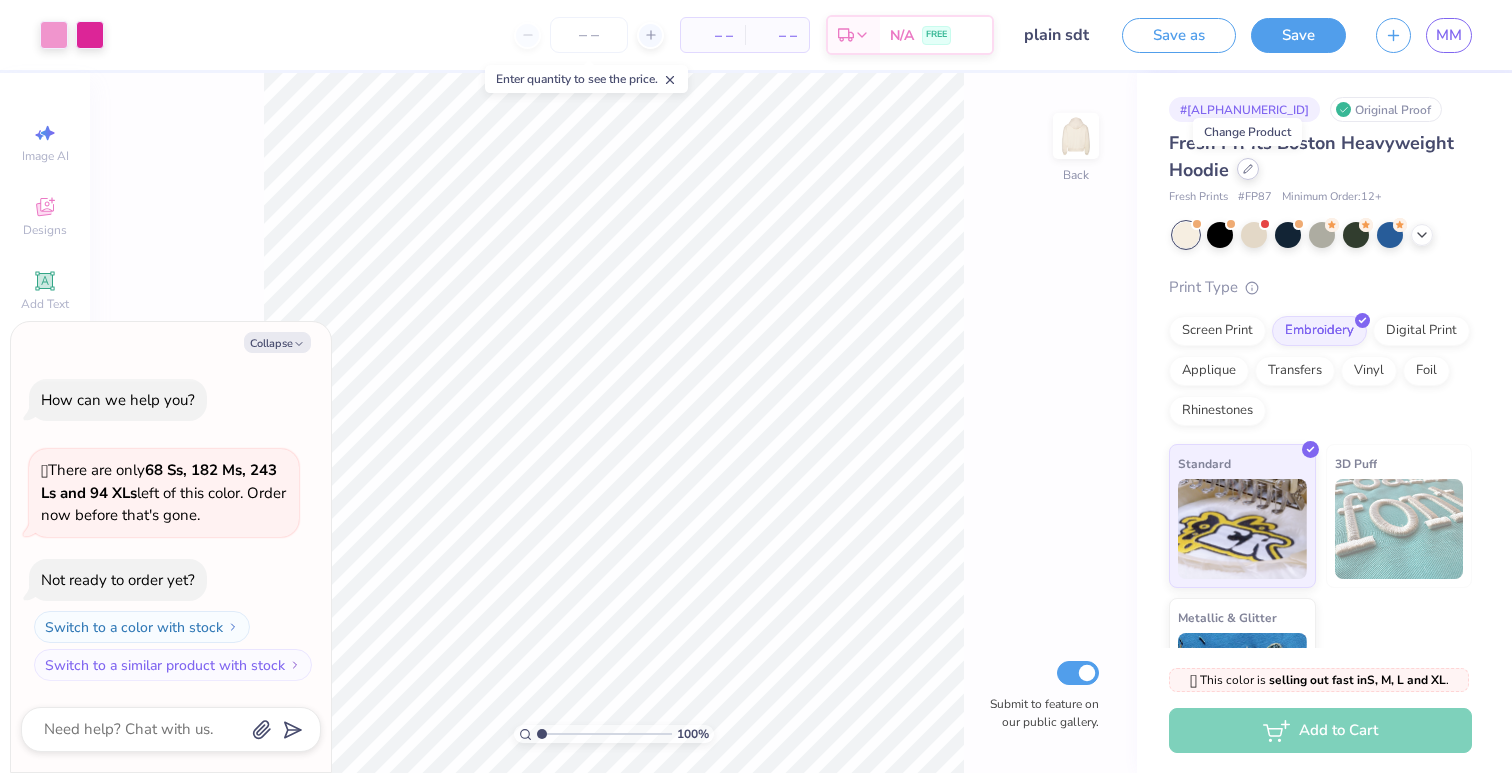 click 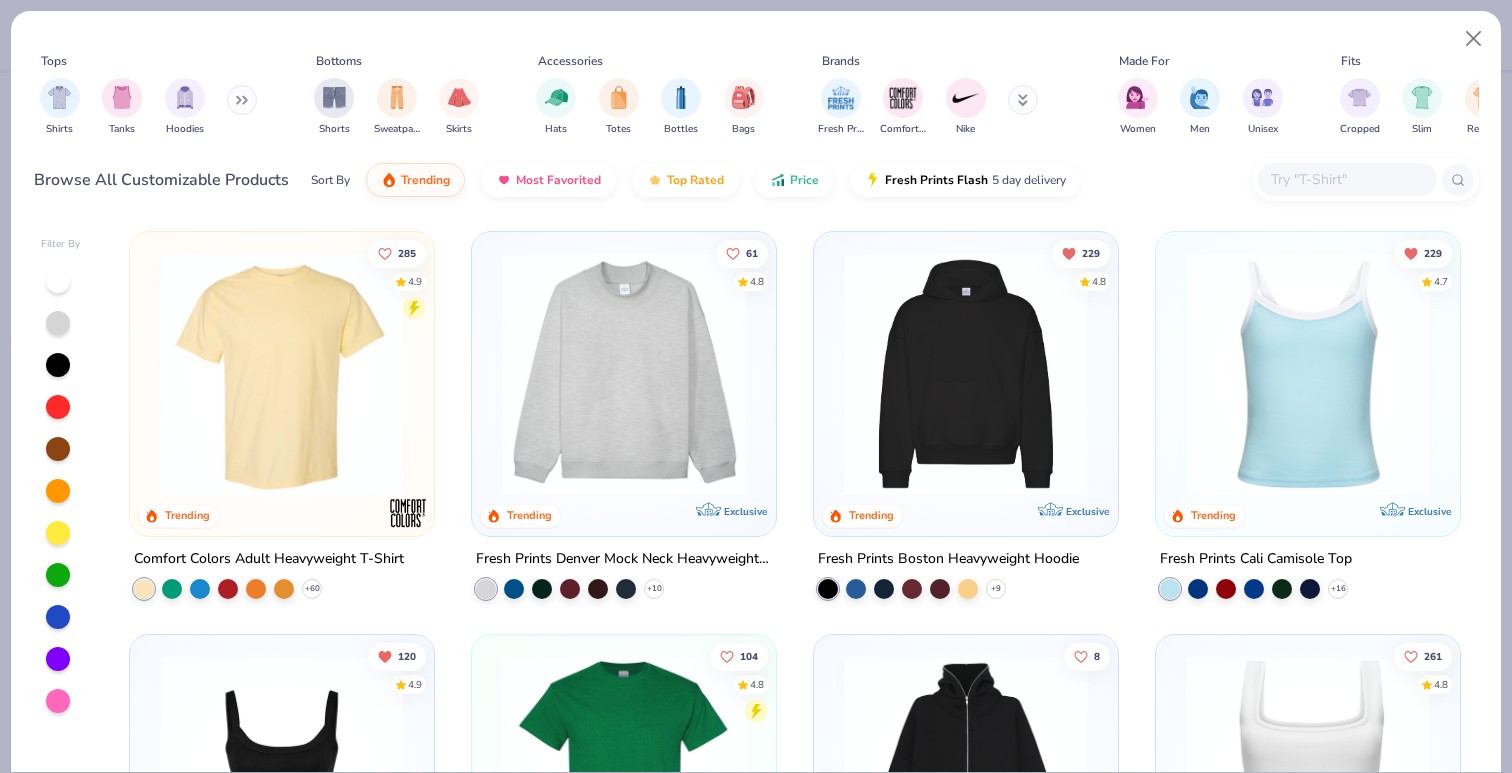 click on "Shirts Tanks Hoodies" at bounding box center (149, 107) 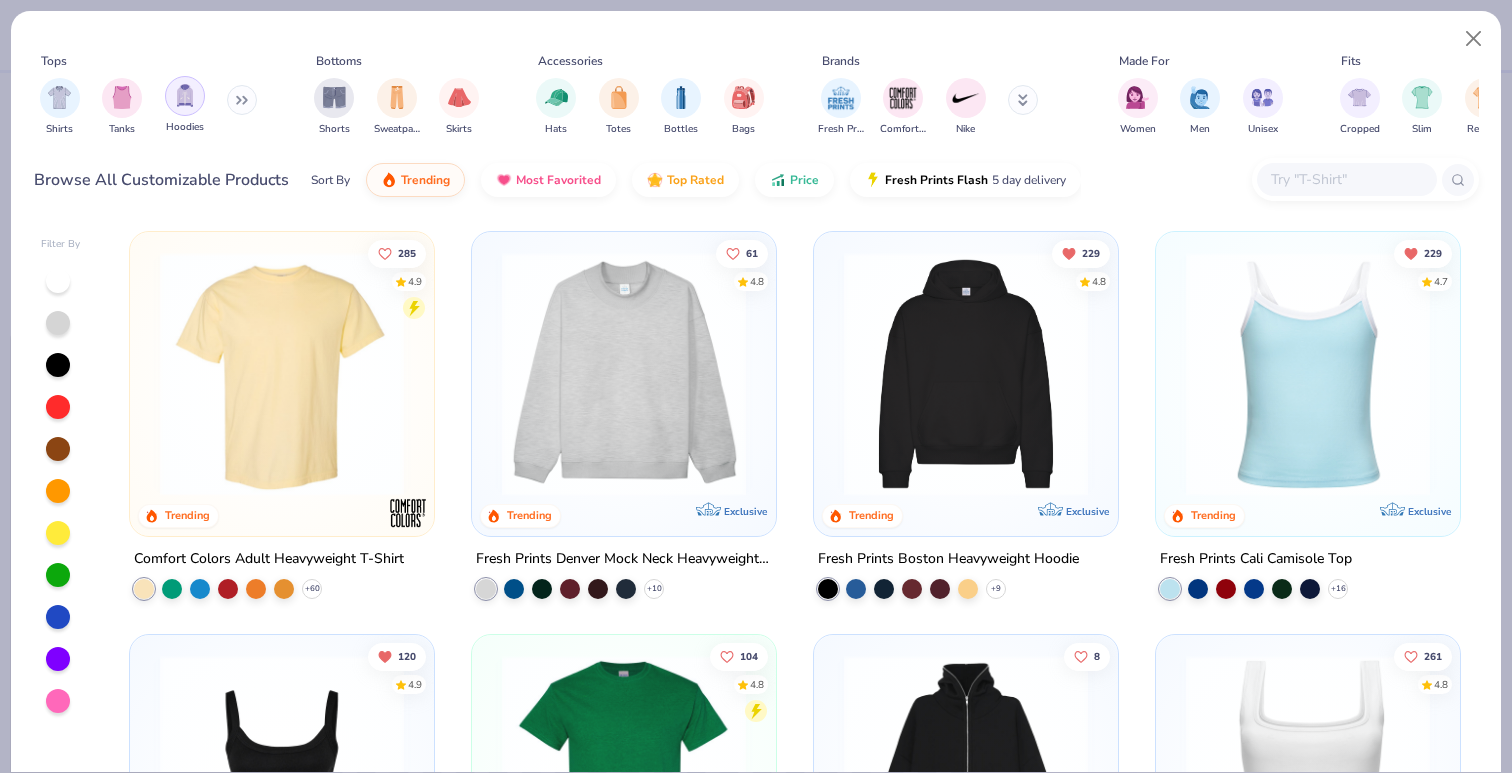 click at bounding box center (185, 95) 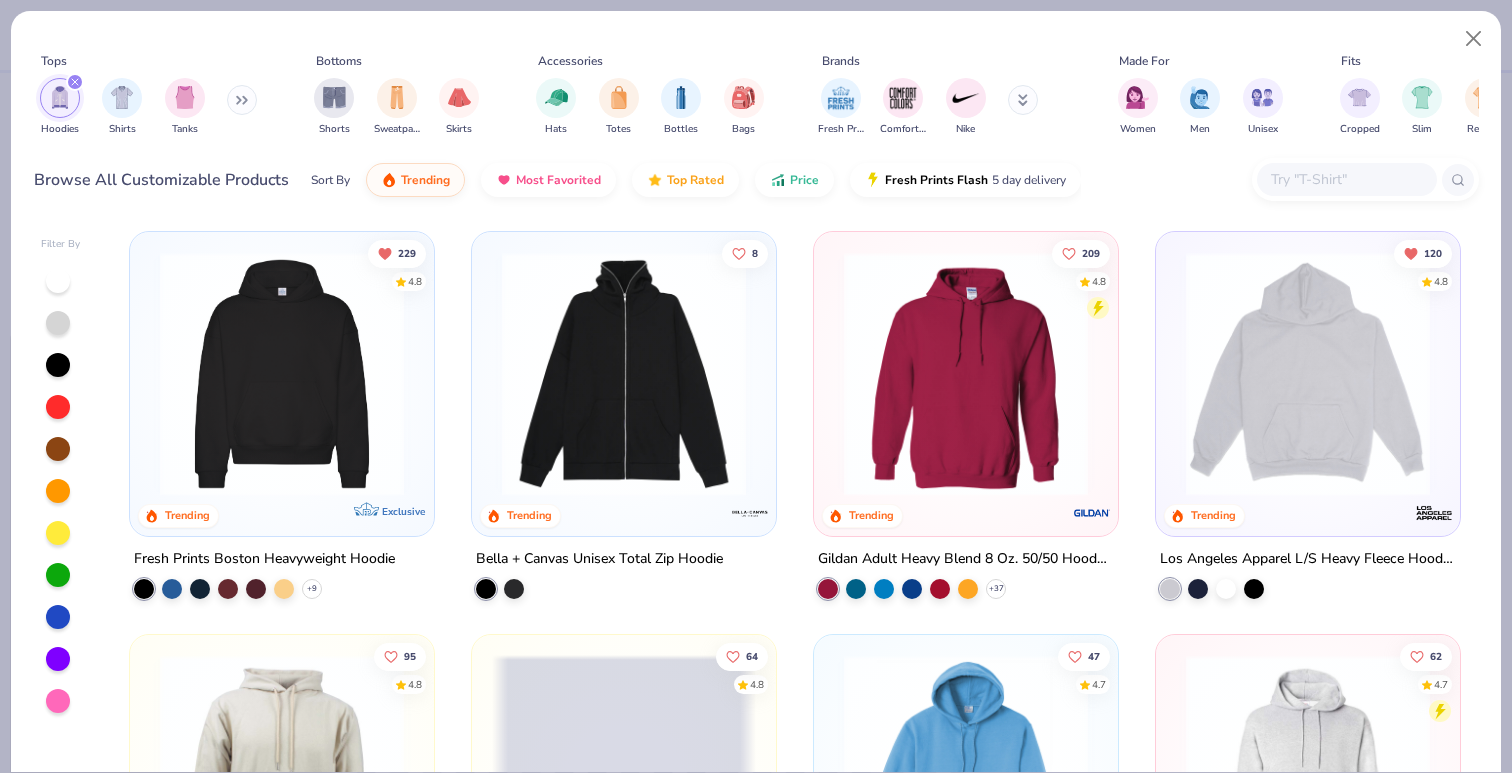 click at bounding box center (282, 374) 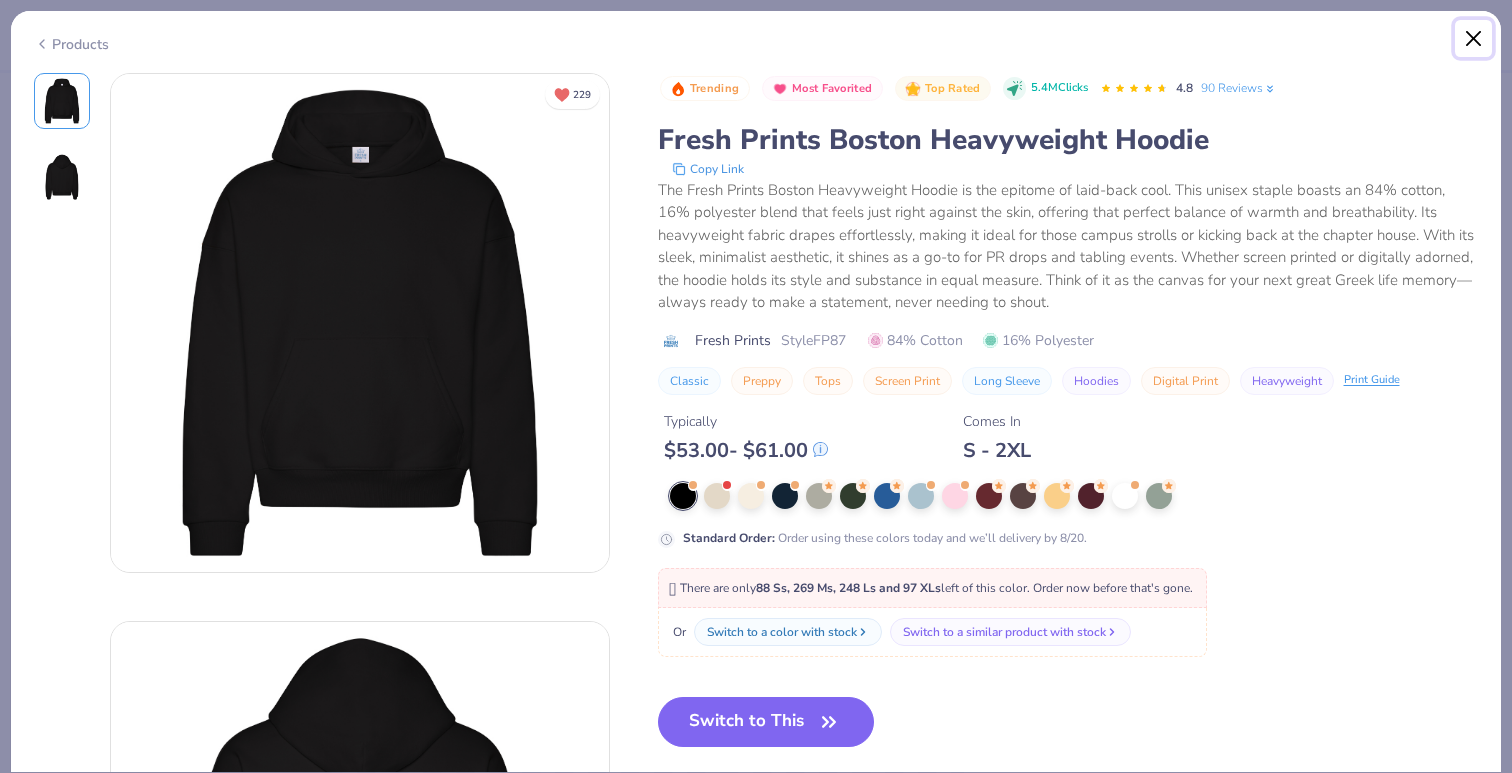 click at bounding box center (1474, 39) 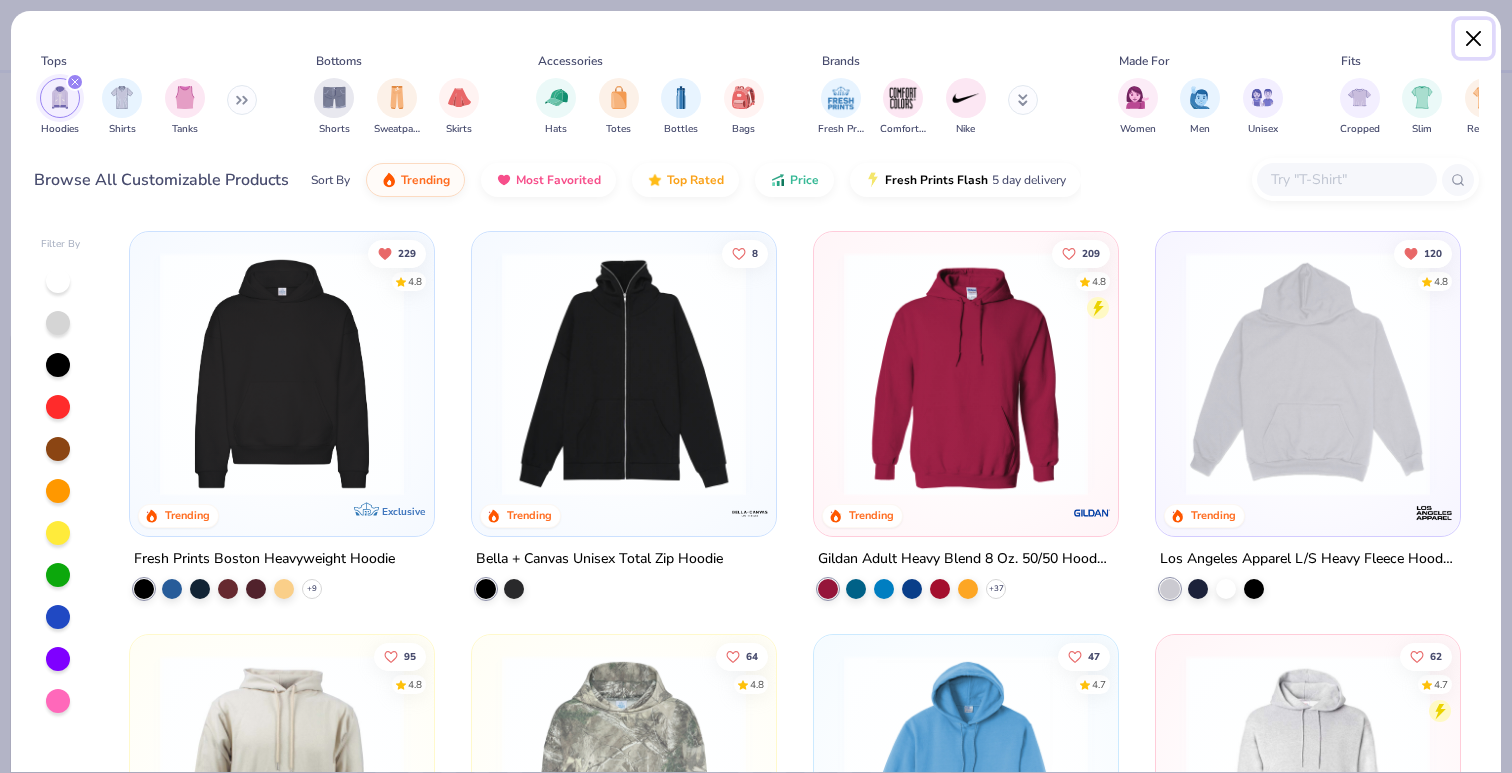 click at bounding box center [1474, 39] 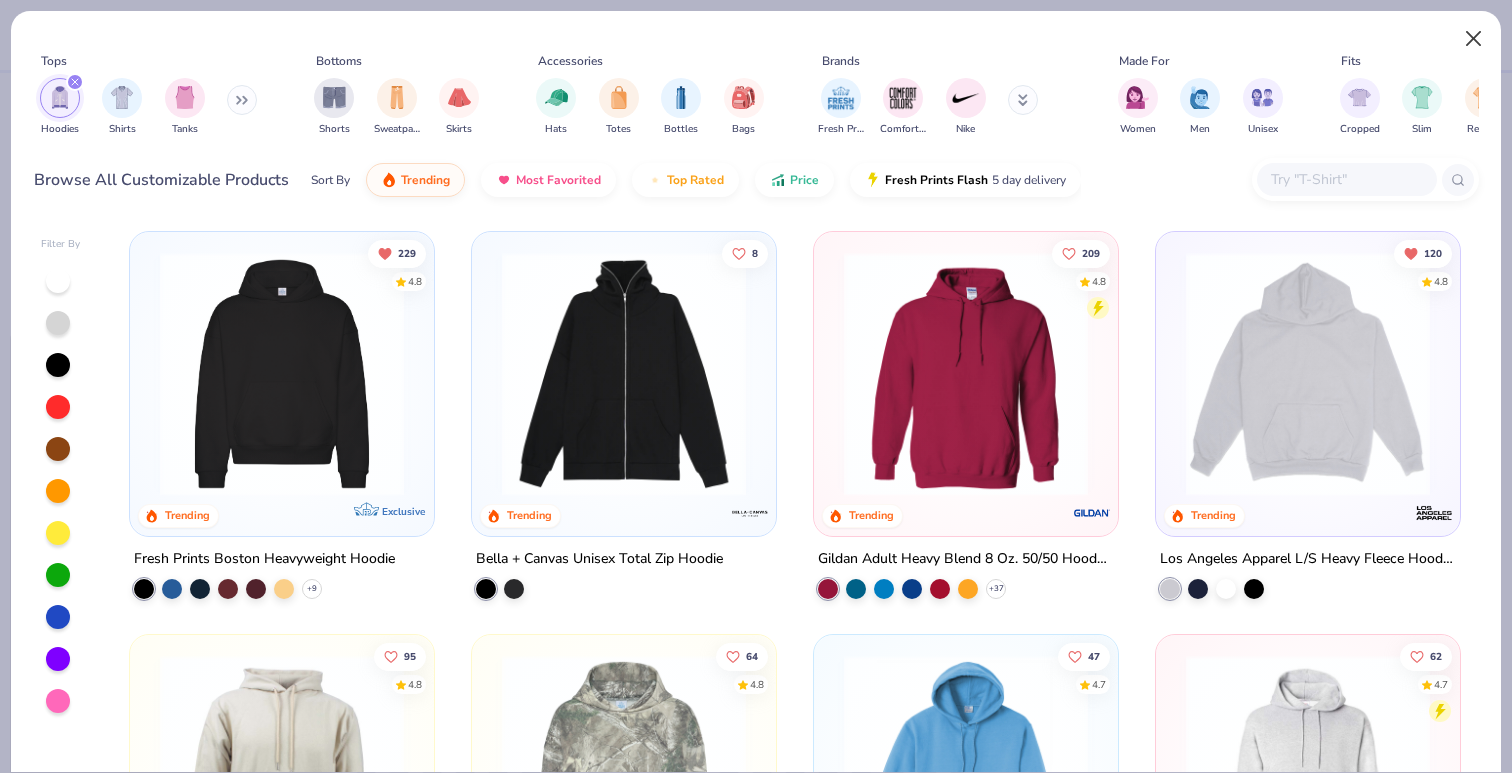type on "x" 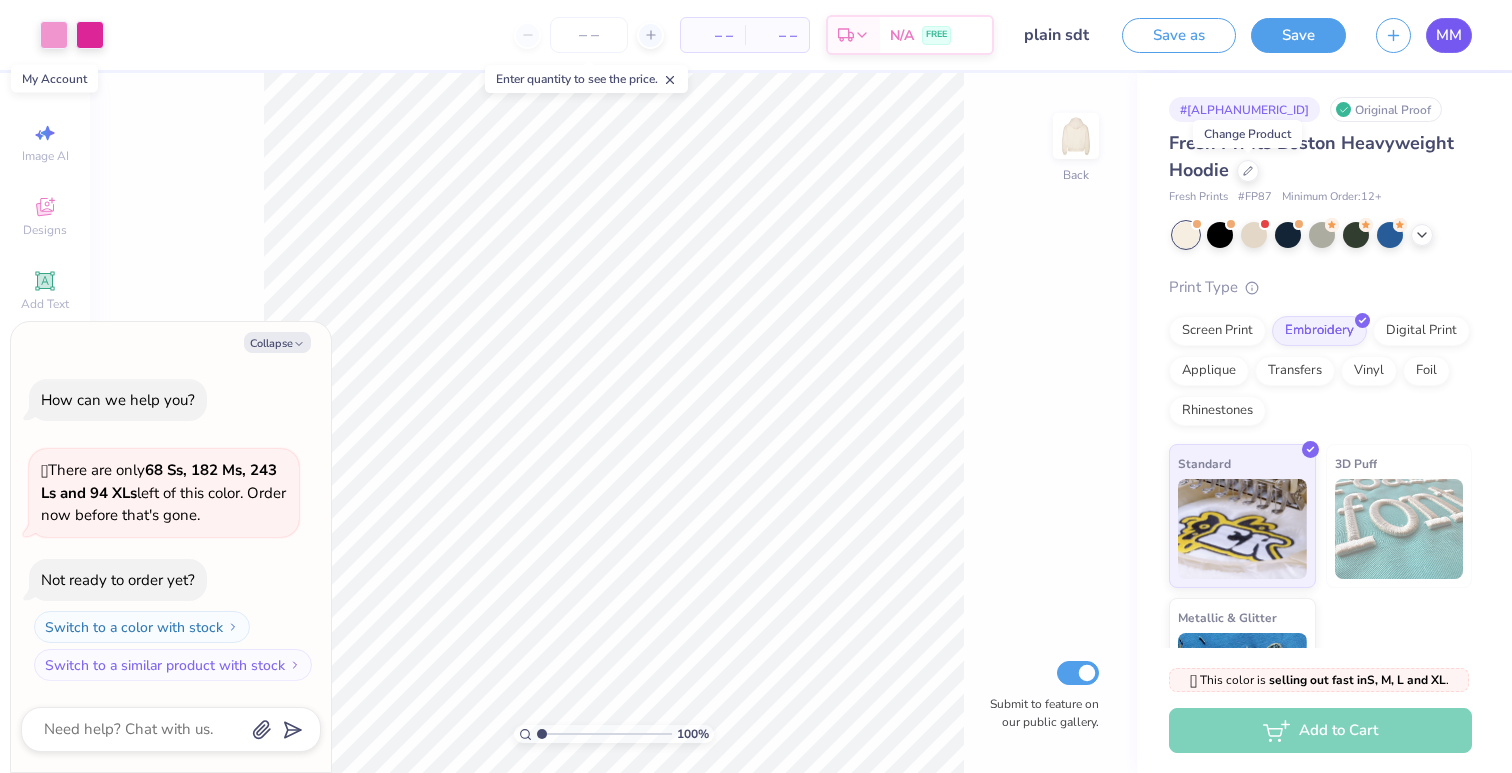 click on "MM" at bounding box center [1449, 35] 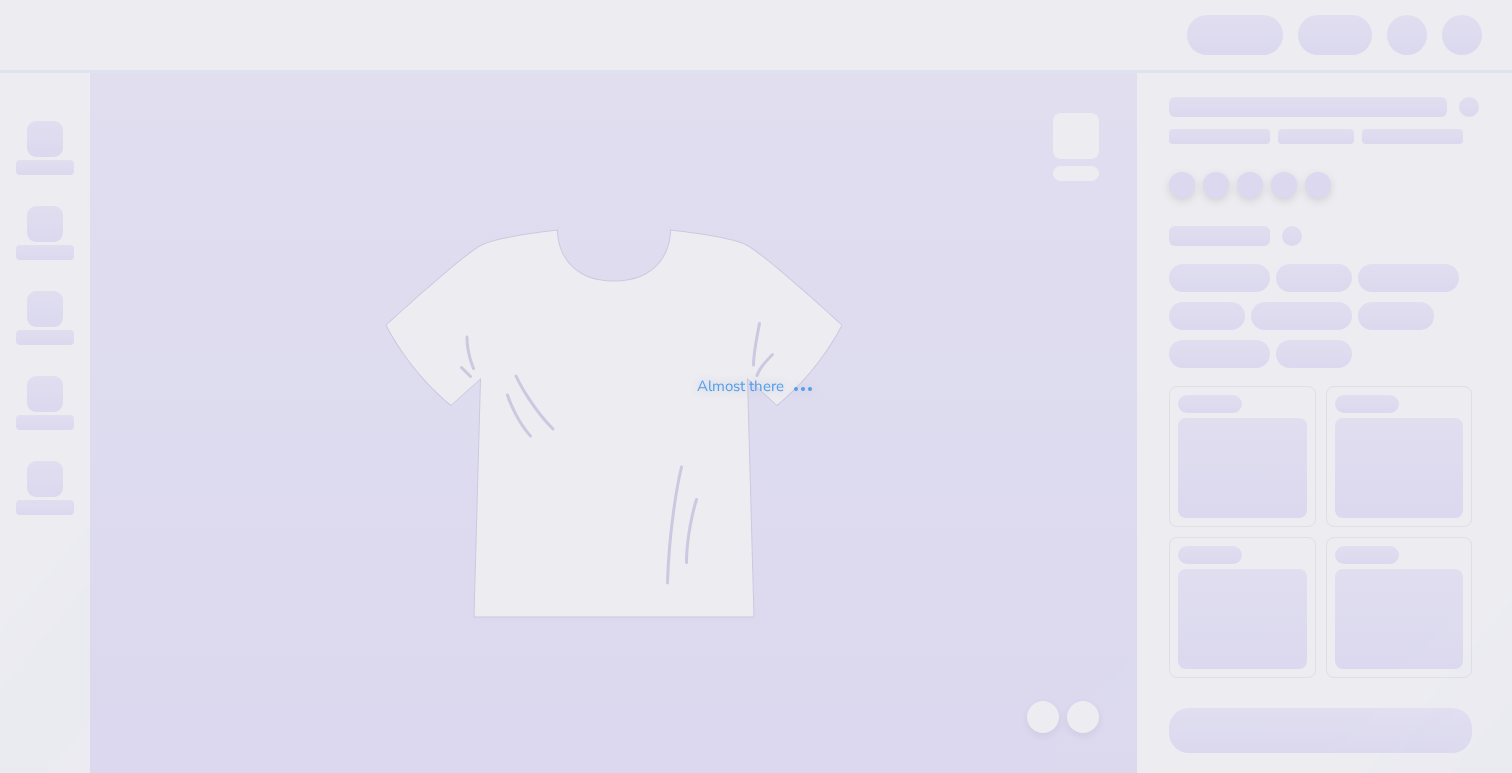 scroll, scrollTop: 0, scrollLeft: 0, axis: both 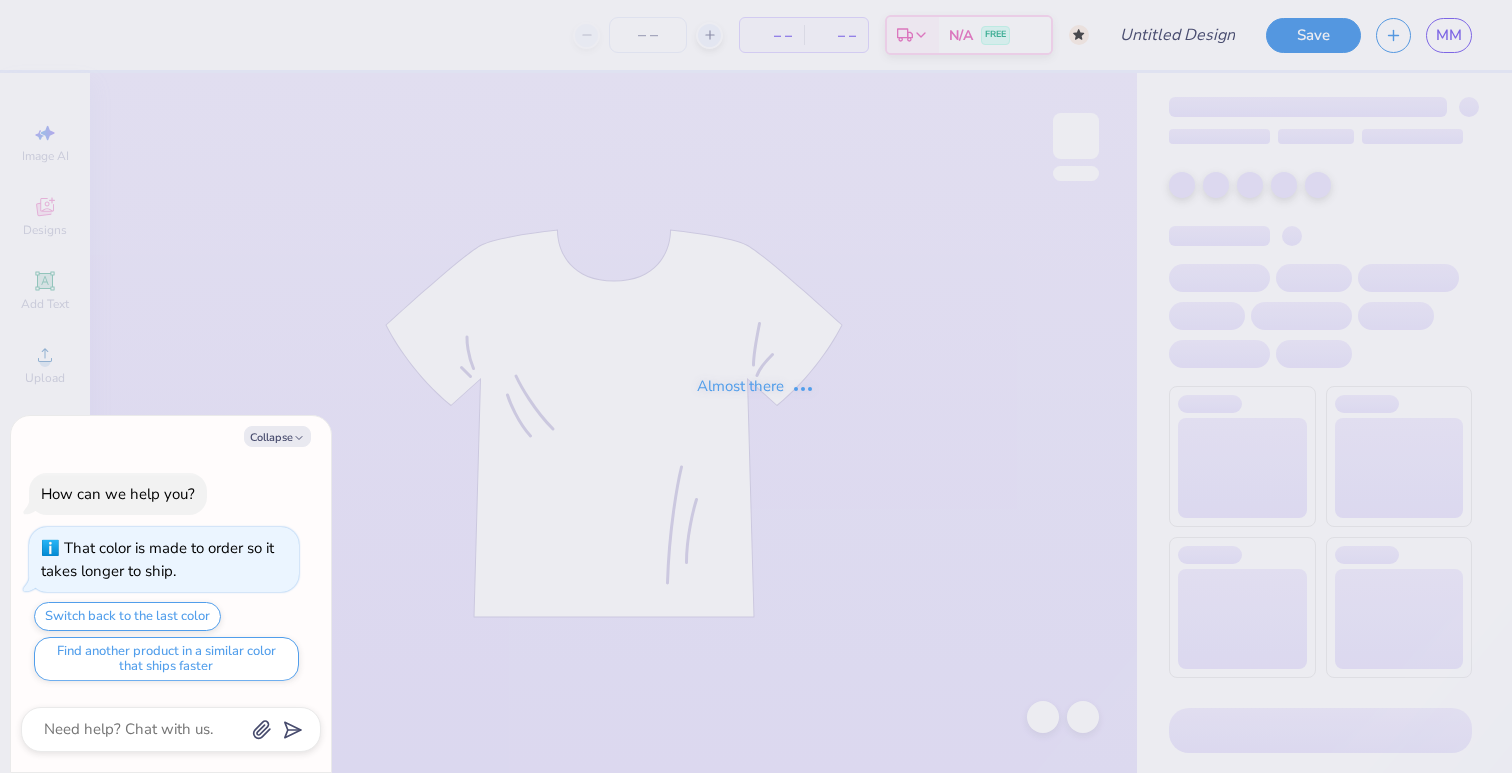 type on "x" 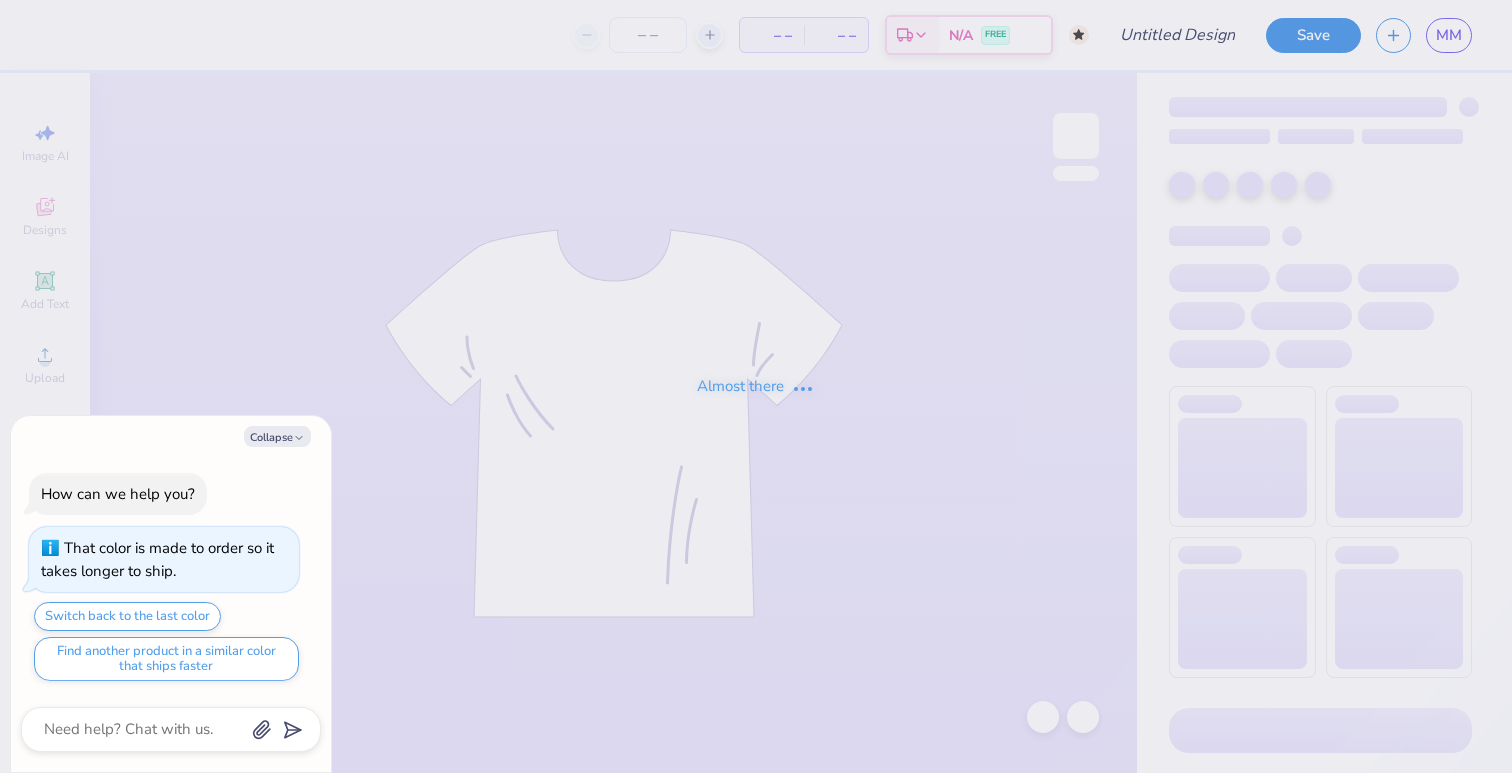 type on "shorts" 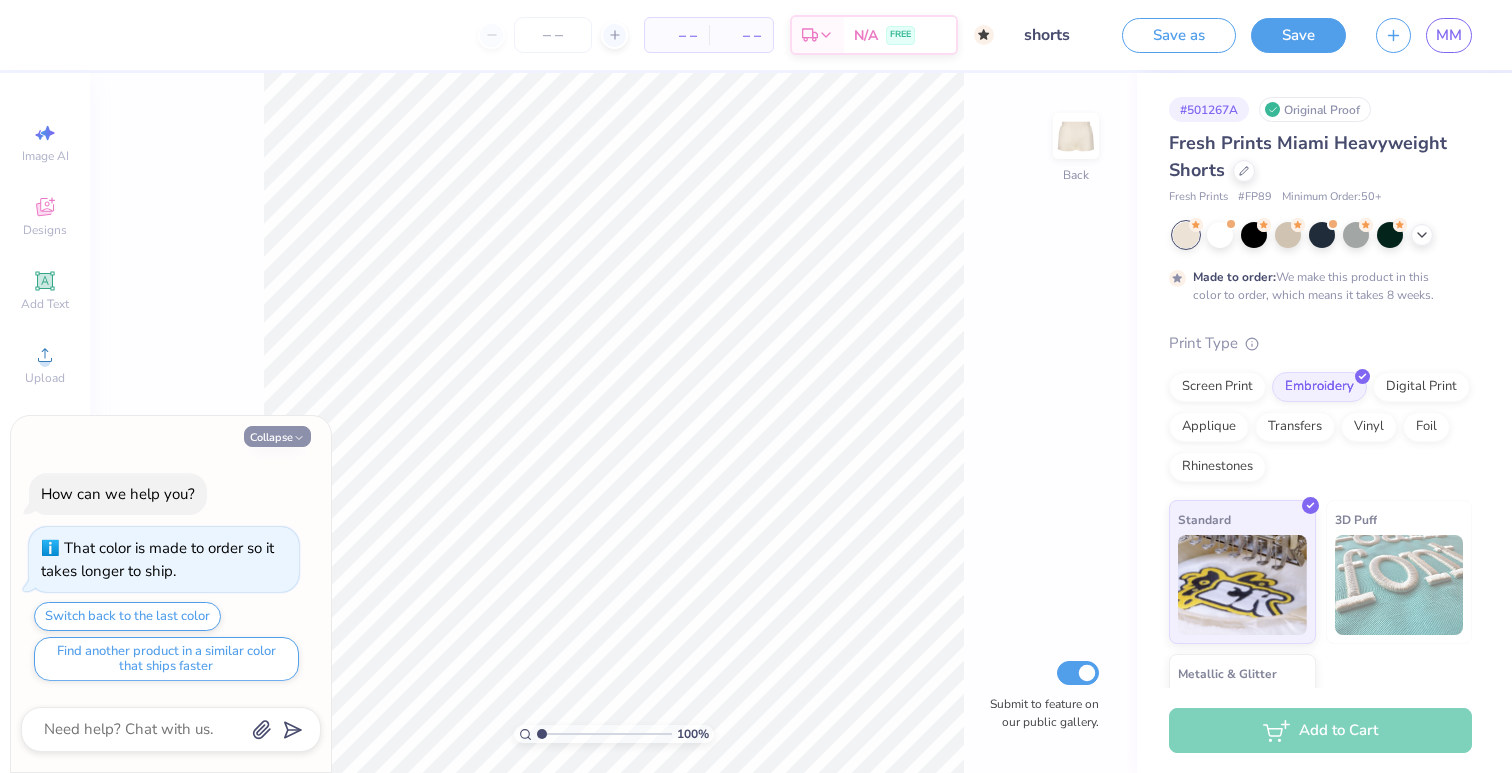 click on "Collapse" at bounding box center [277, 436] 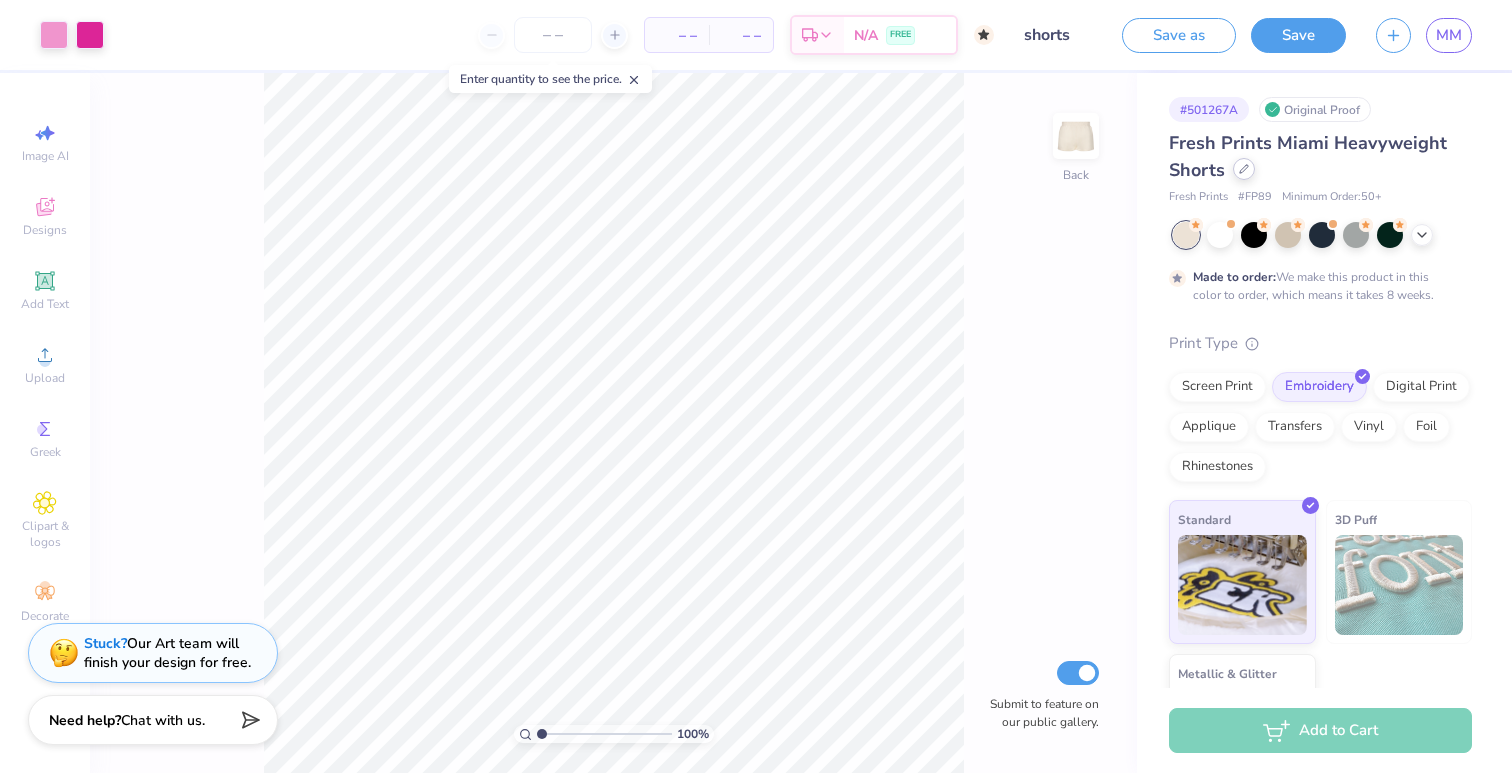 click at bounding box center (1244, 169) 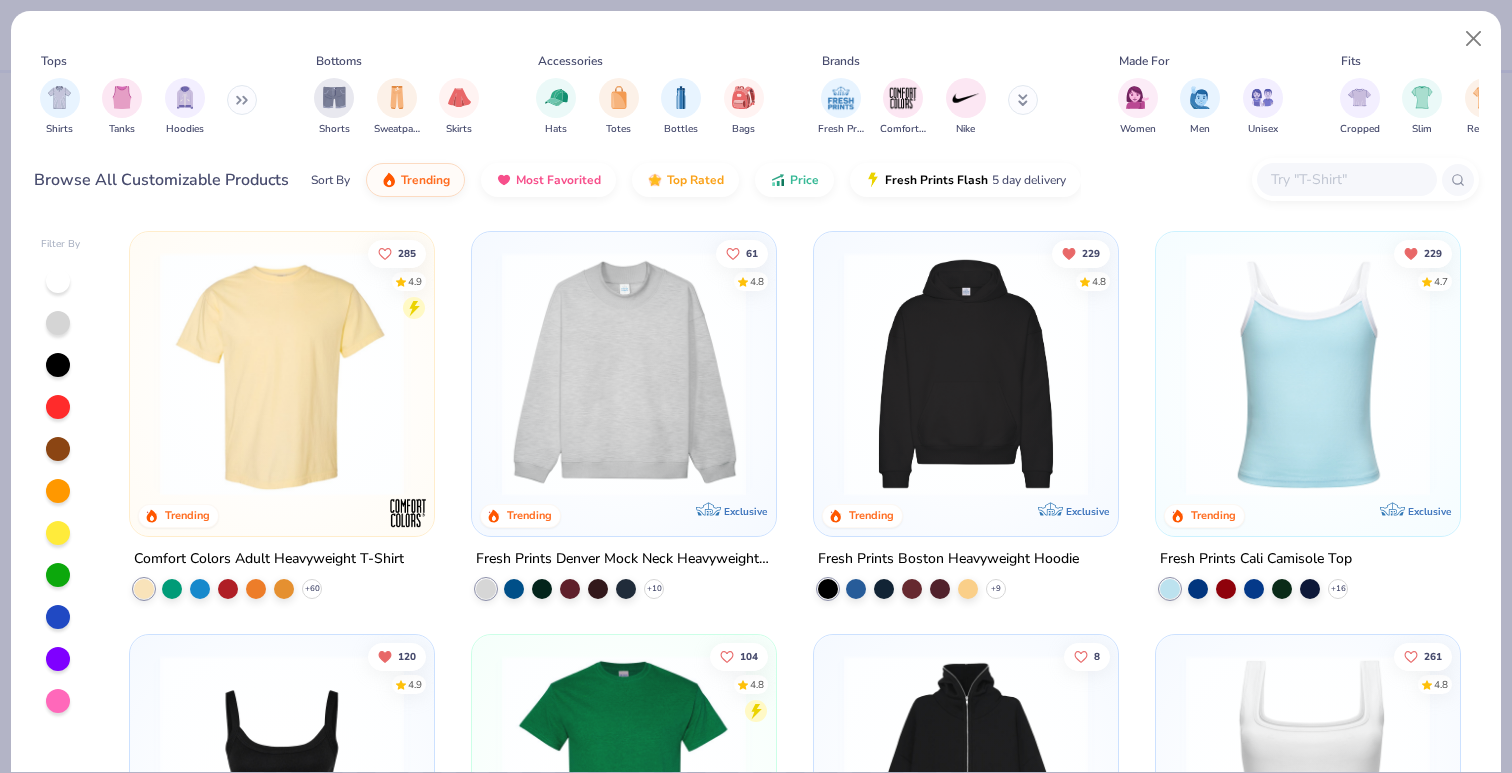 click at bounding box center [242, 100] 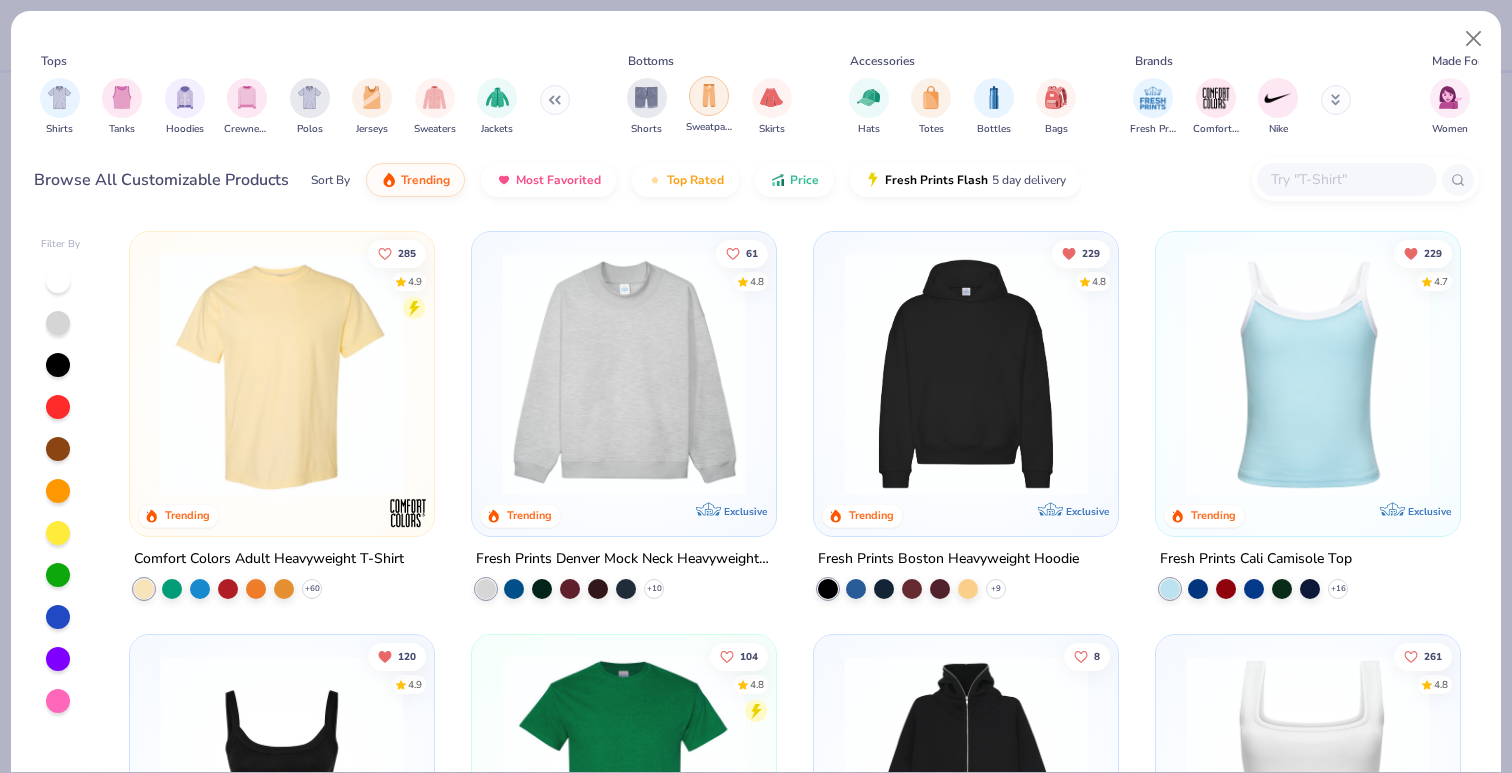 click at bounding box center [709, 95] 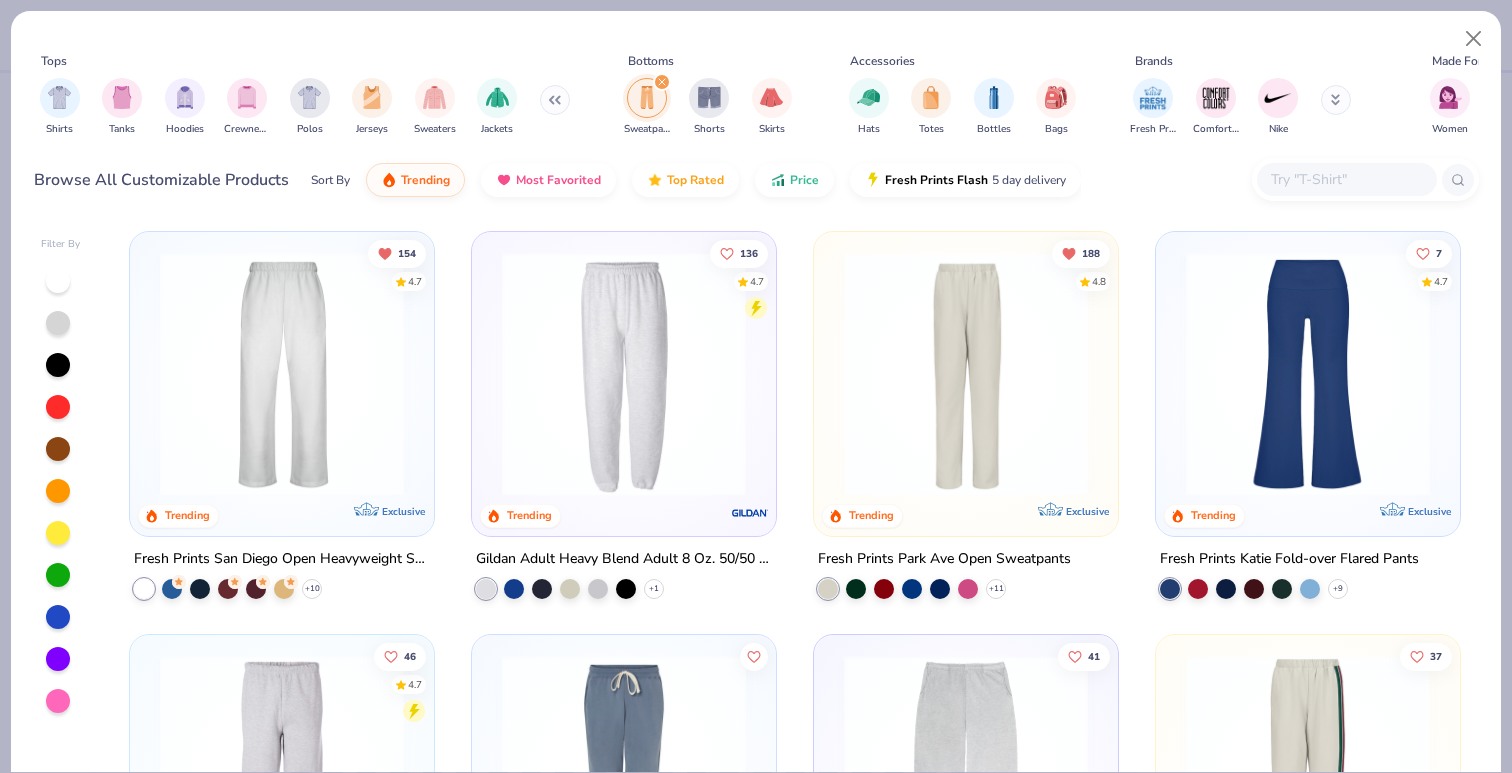 click at bounding box center (282, 374) 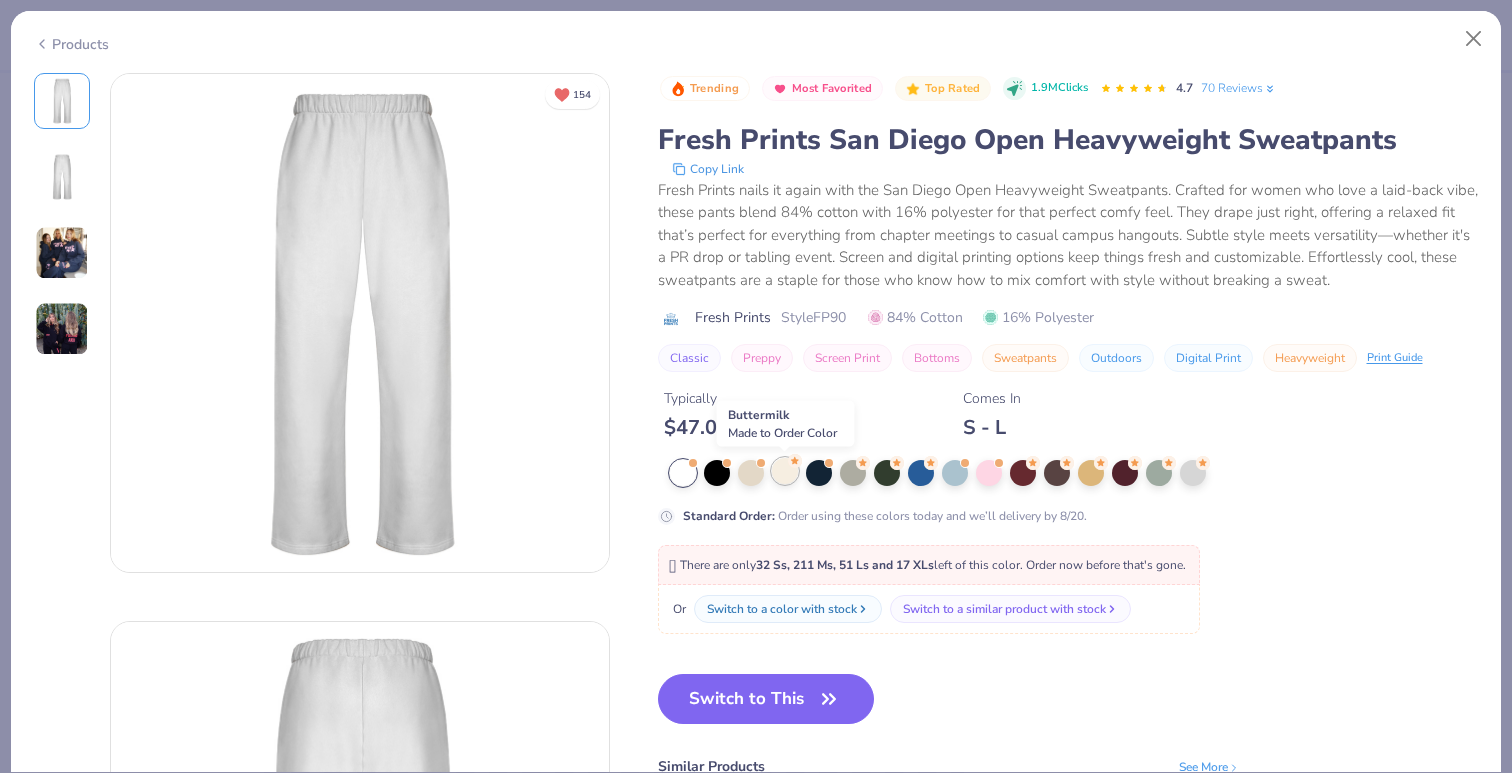click 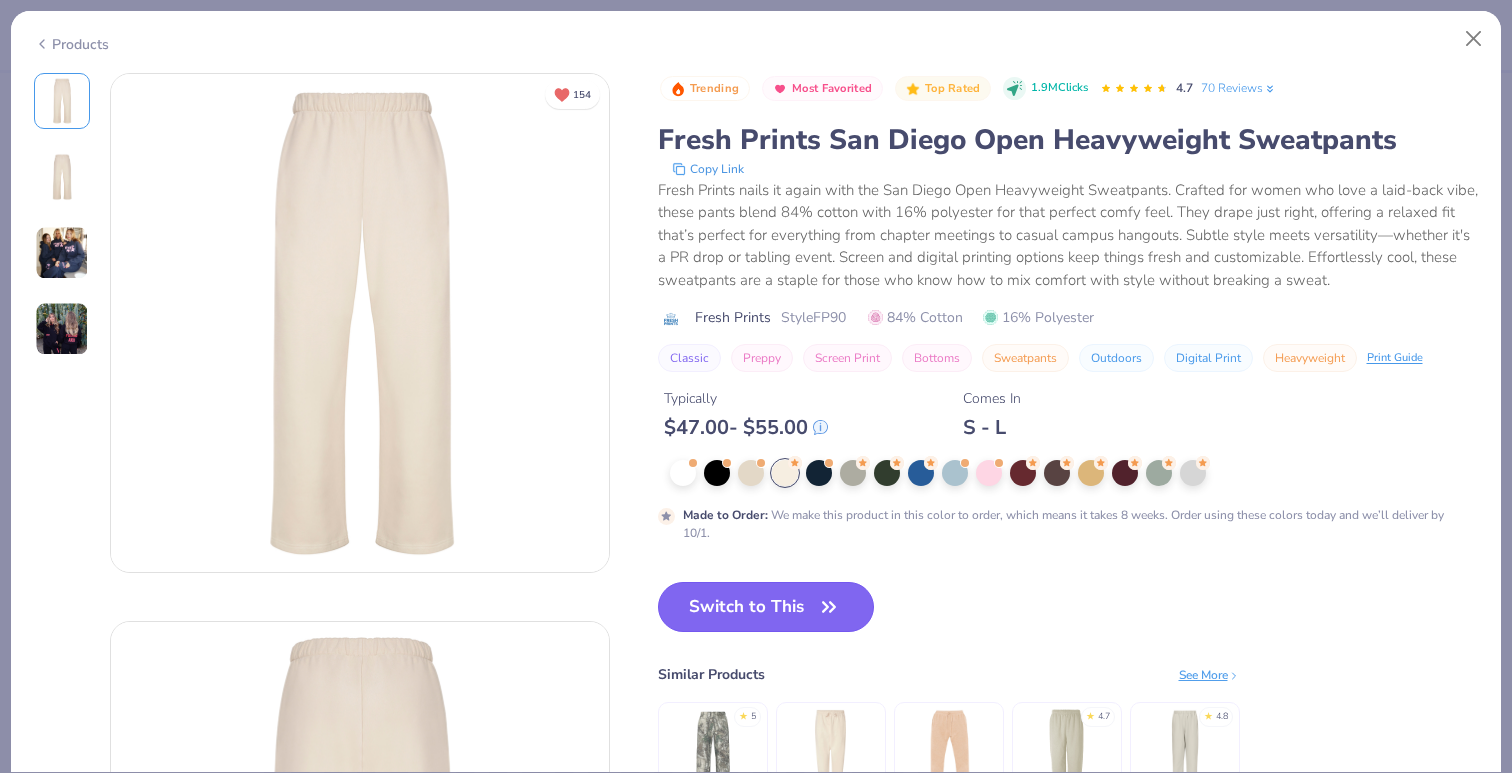 click on "Switch to This" at bounding box center [766, 607] 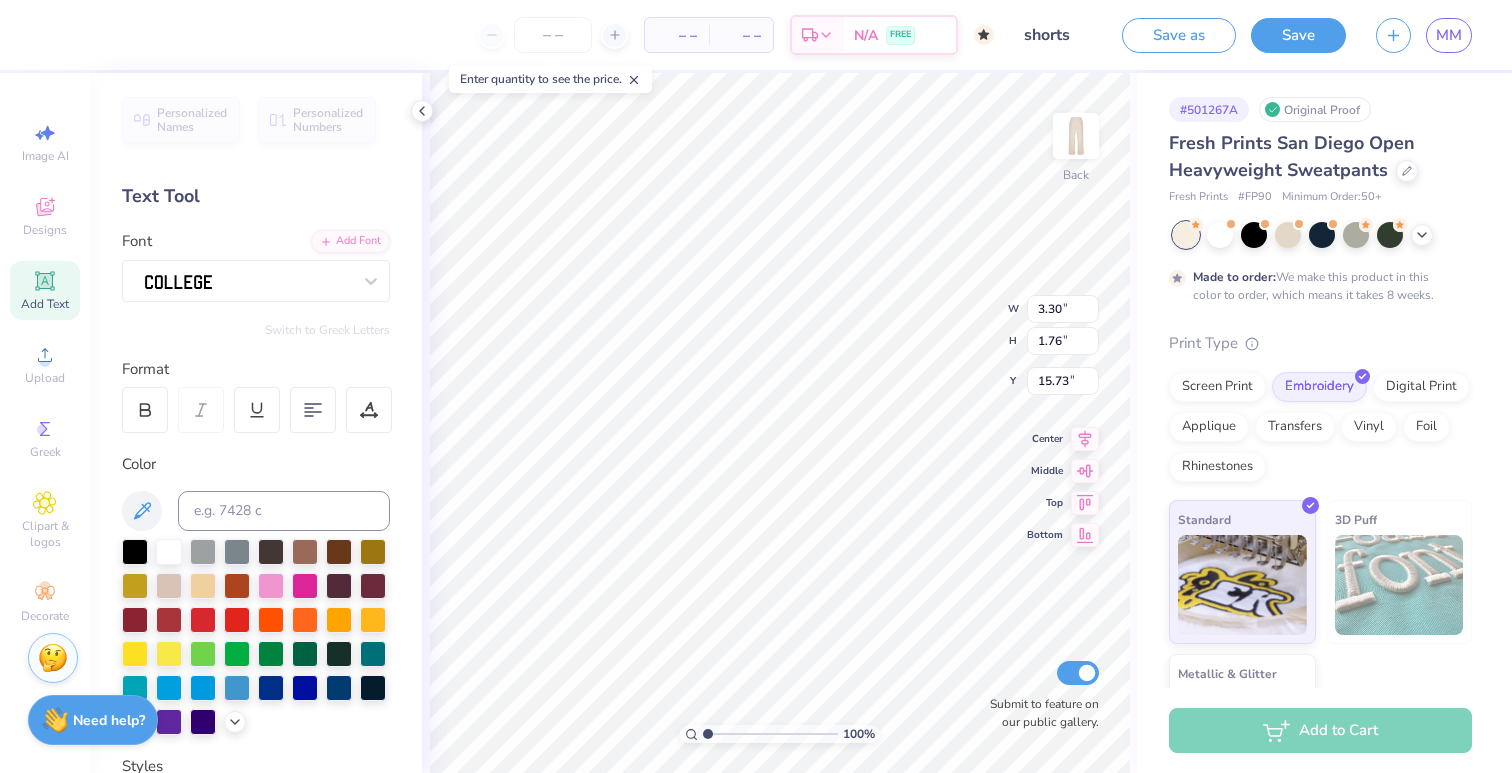 type on "15.71" 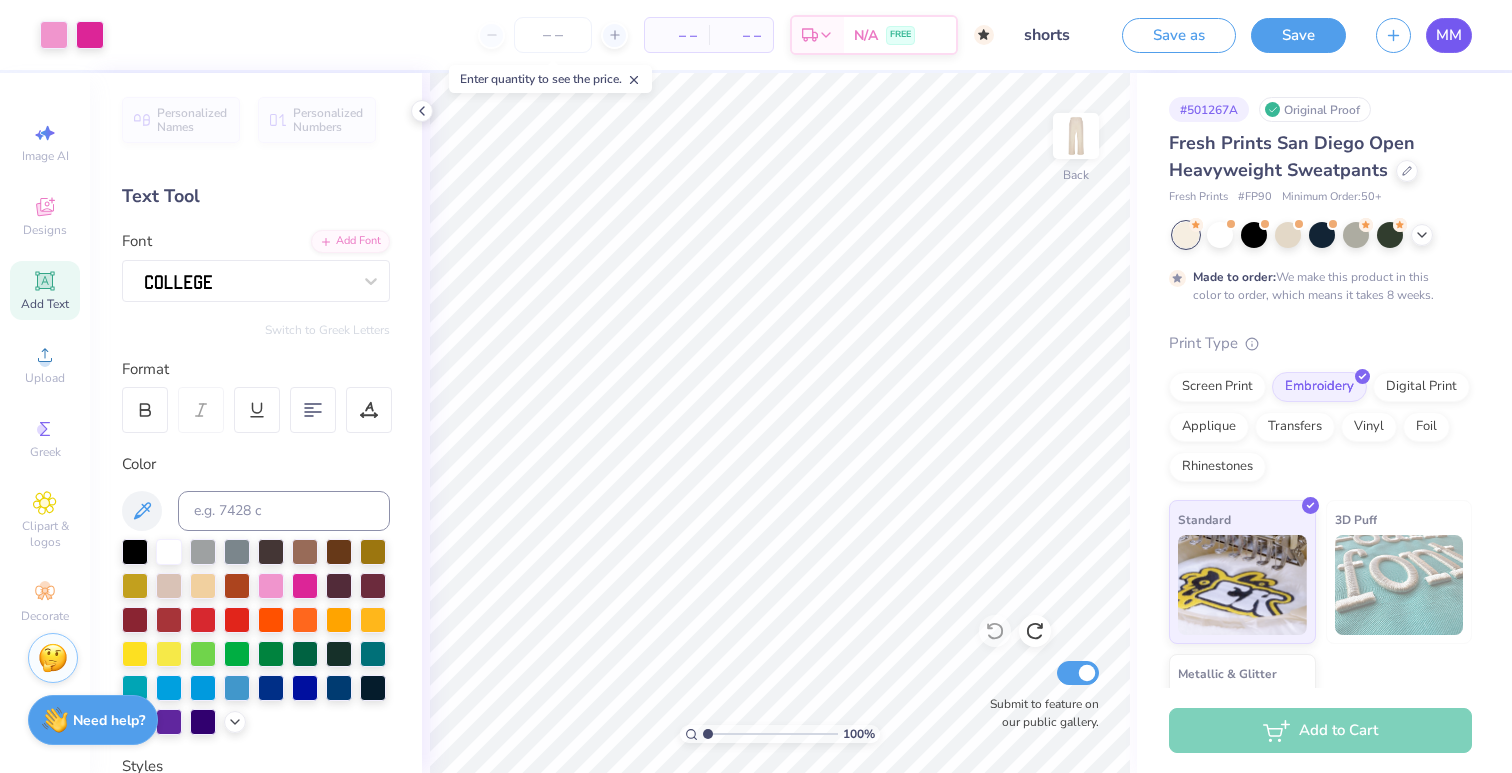 click on "MM" at bounding box center (1449, 35) 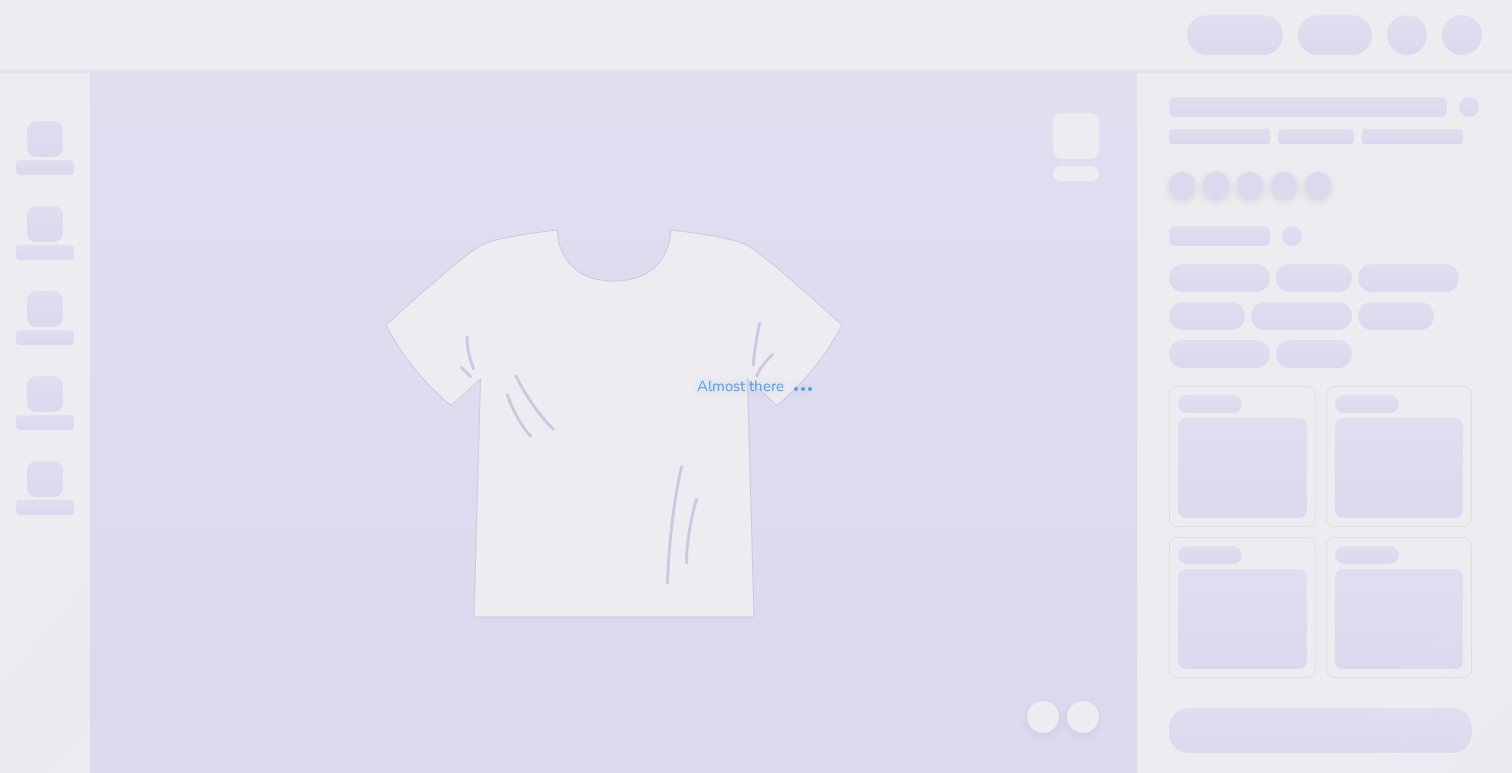 scroll, scrollTop: 0, scrollLeft: 0, axis: both 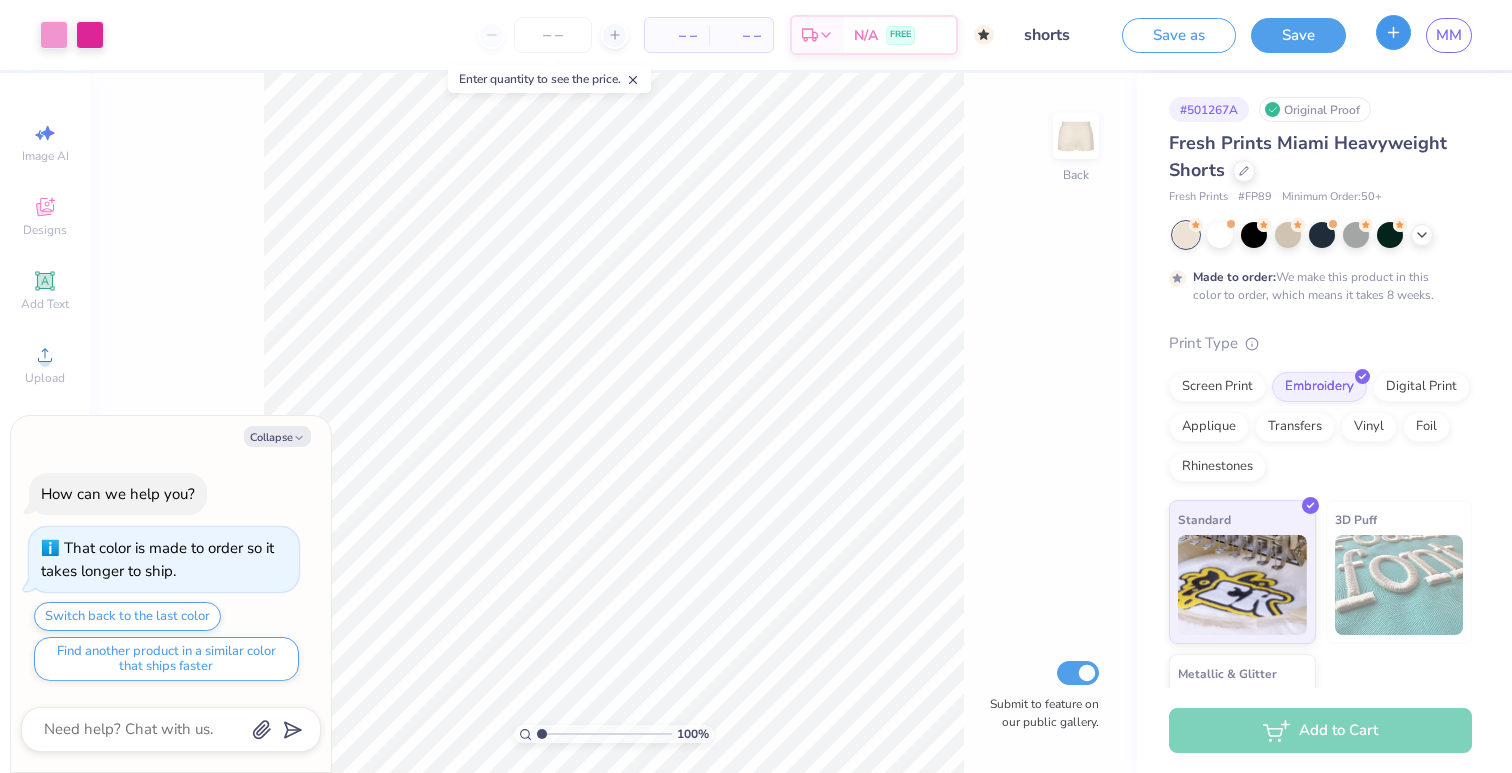 click 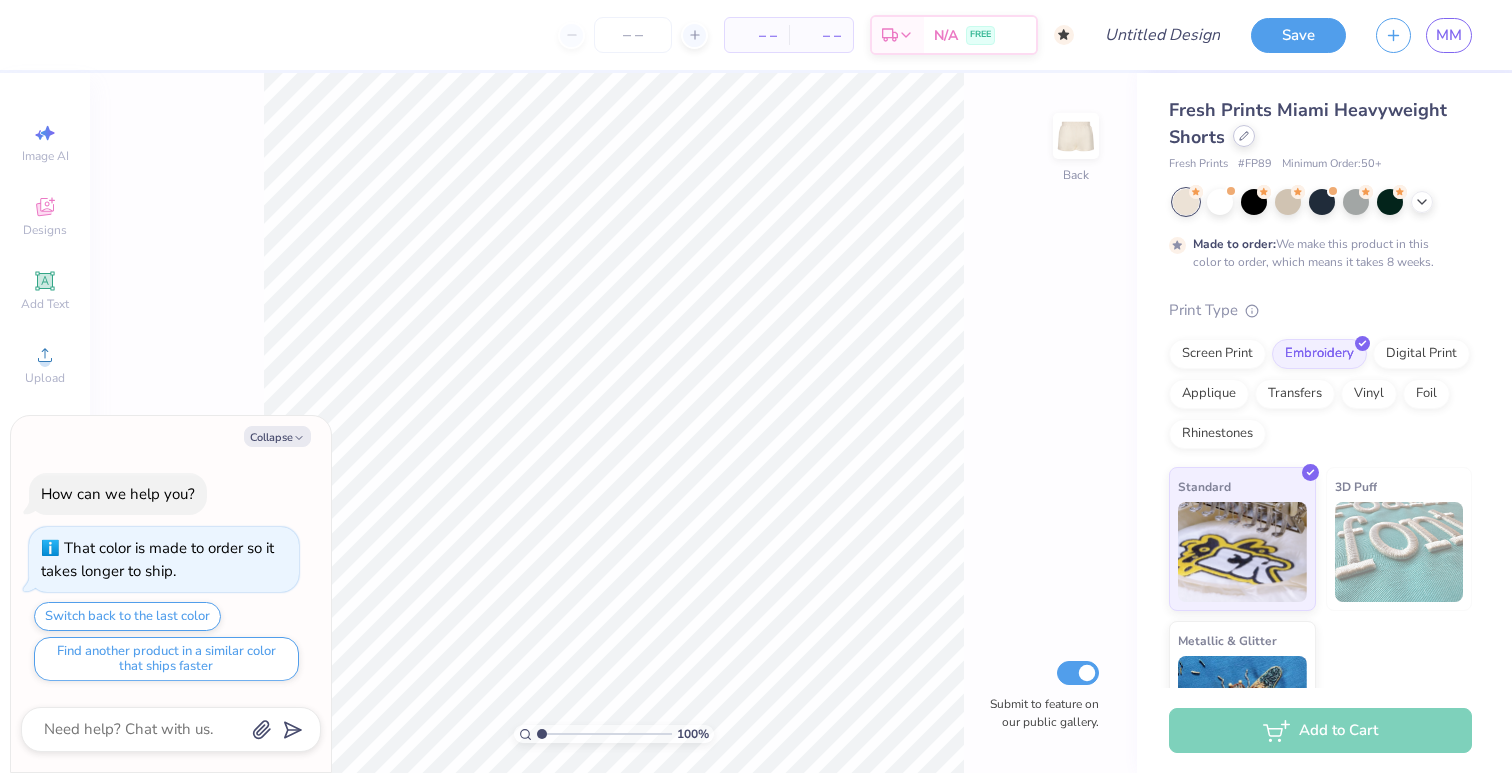 click 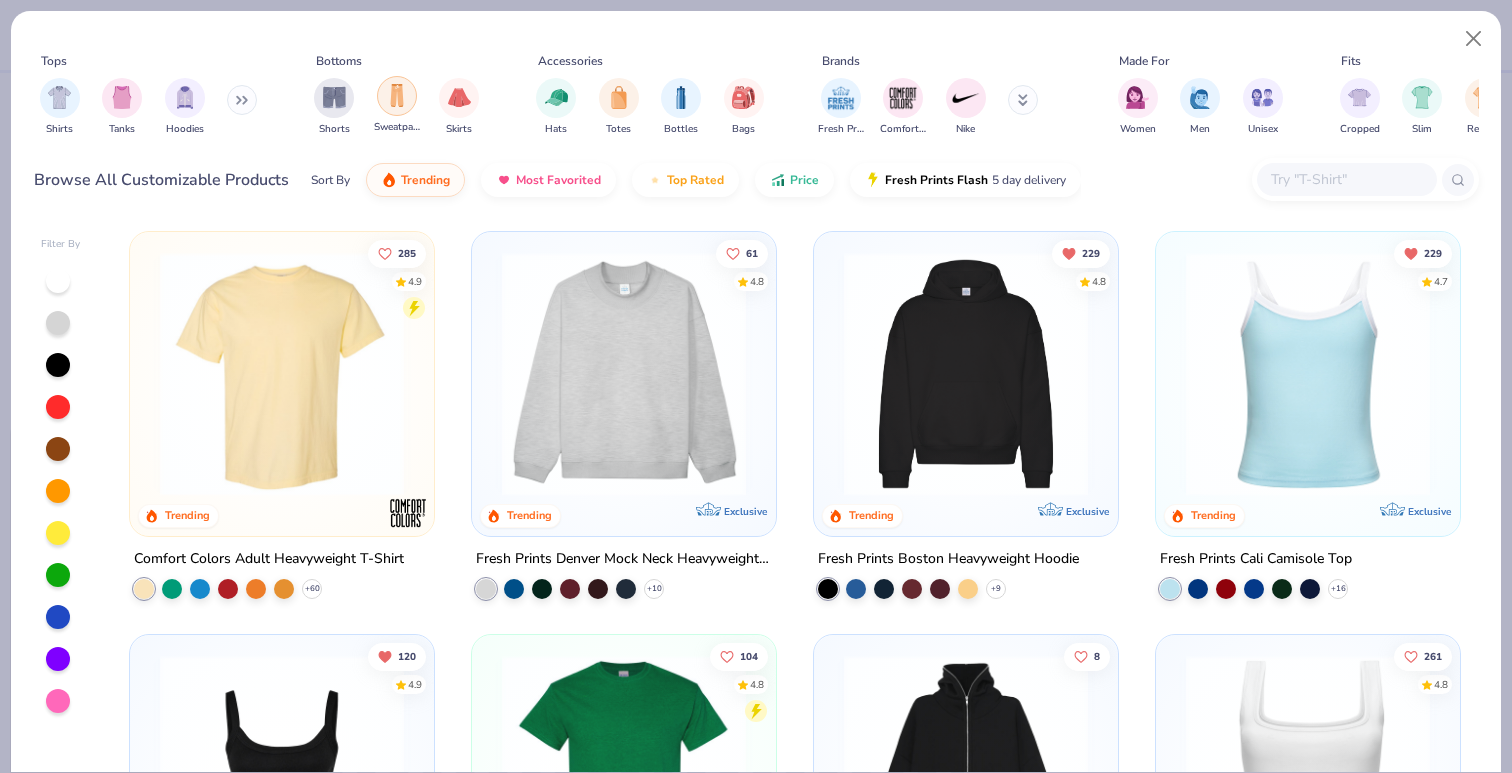 click at bounding box center (397, 95) 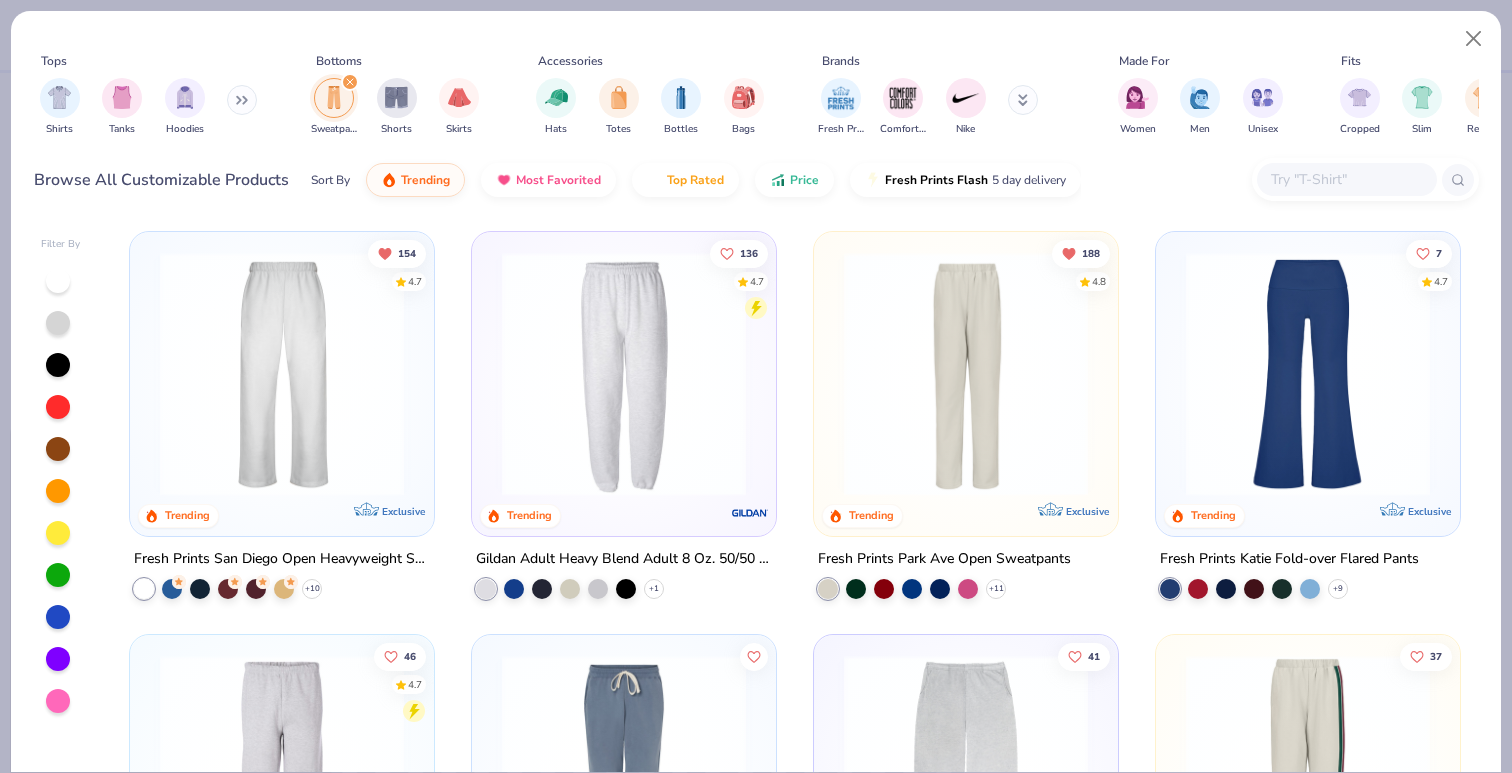 click at bounding box center [966, 374] 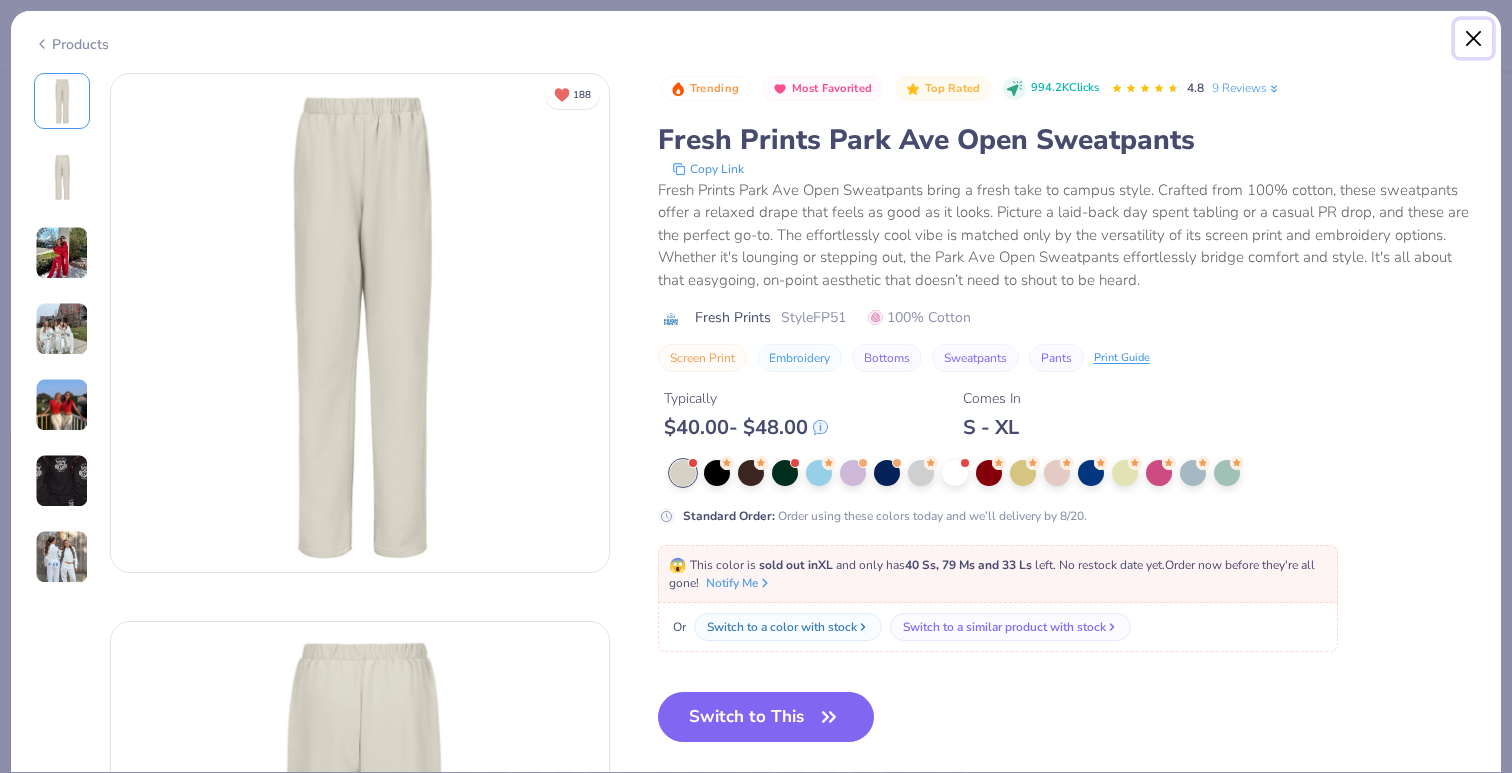 click at bounding box center [1474, 39] 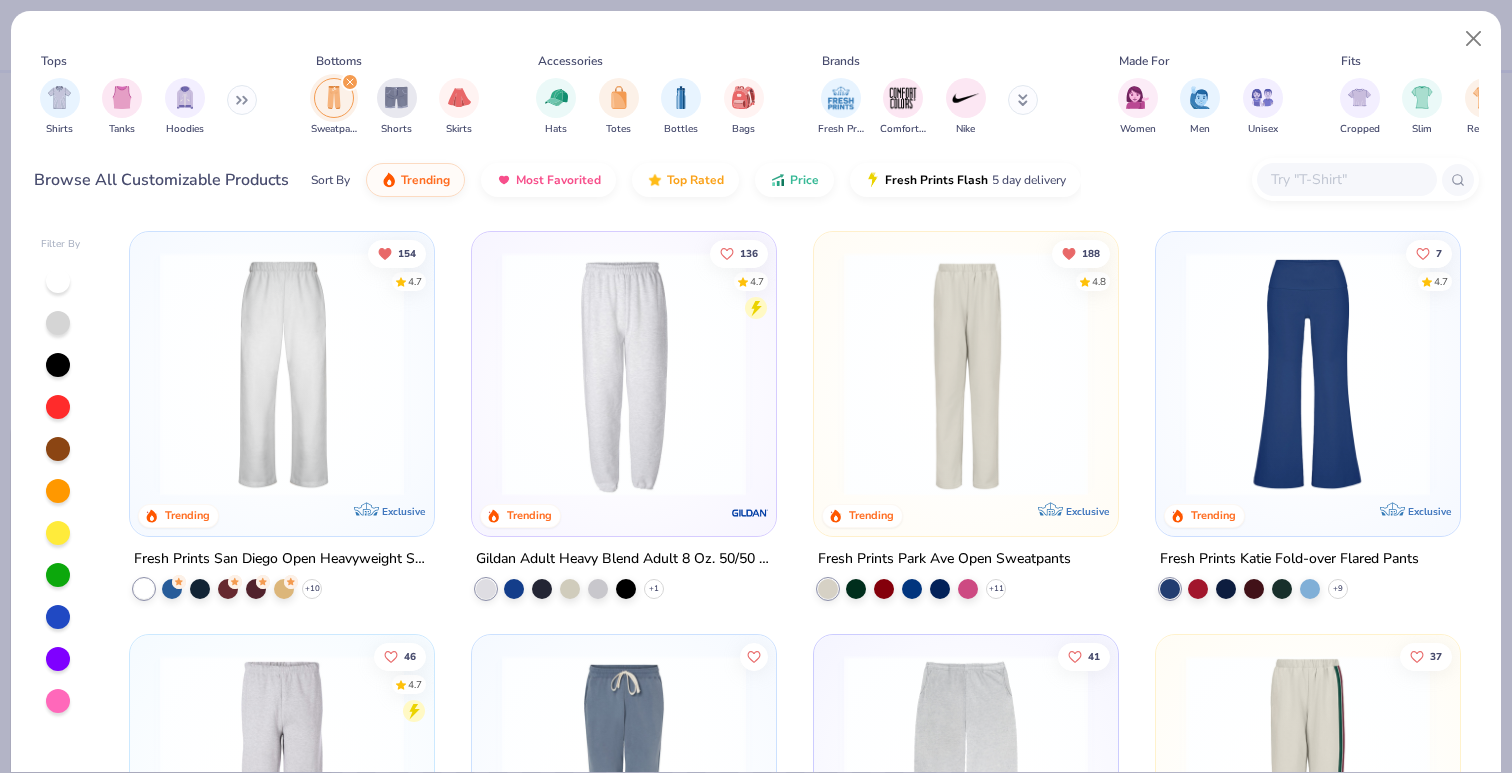 click at bounding box center [282, 374] 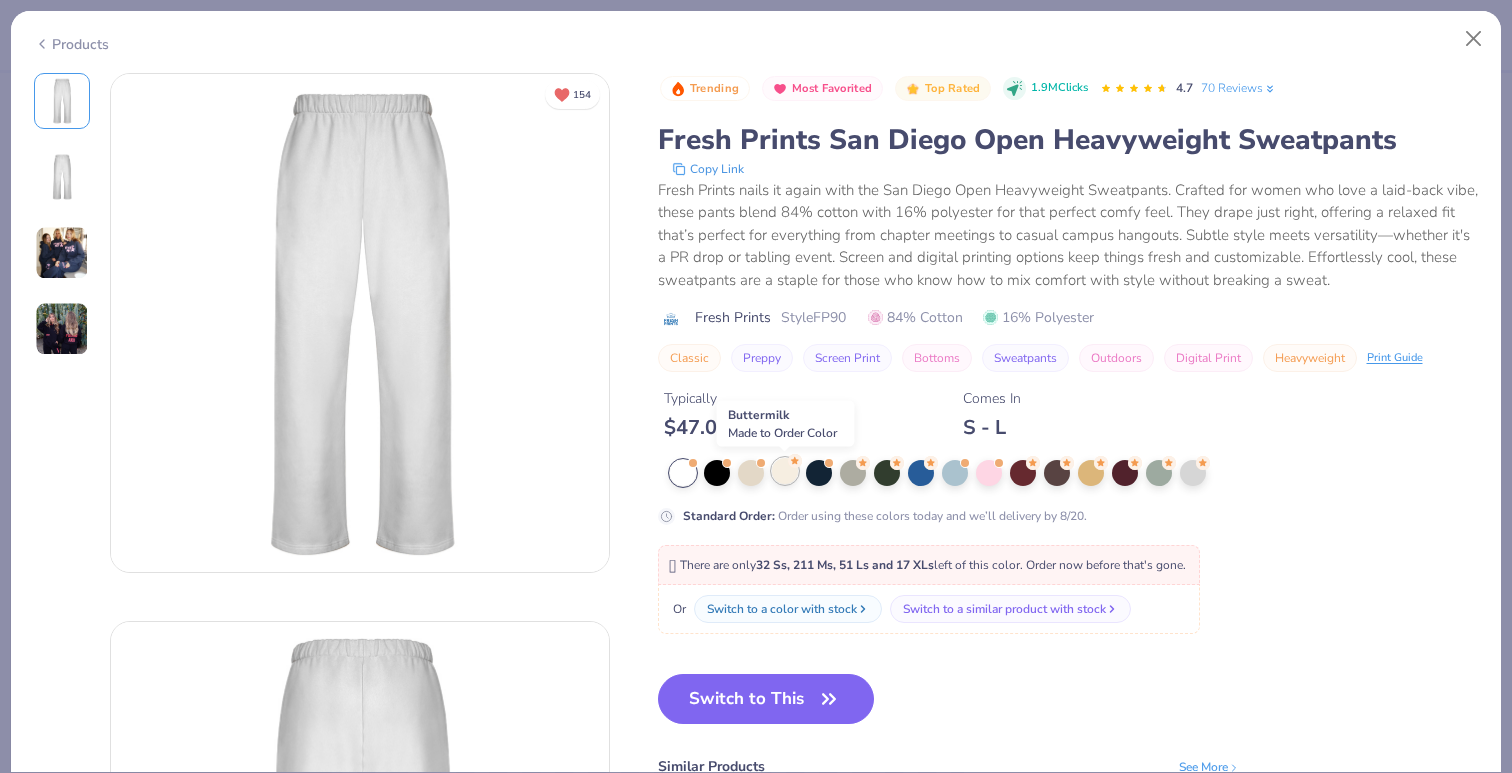 click at bounding box center (785, 471) 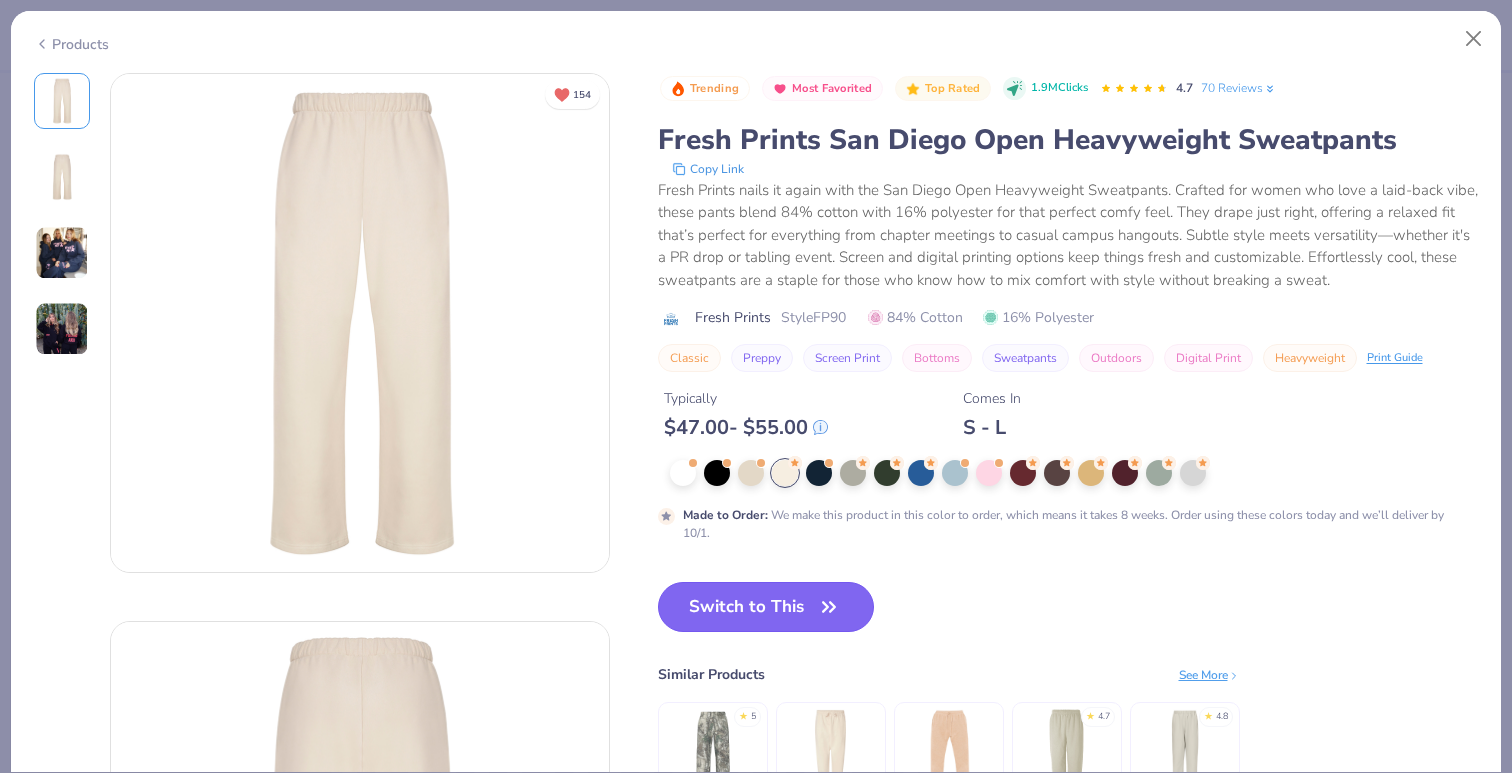 click on "Switch to This" at bounding box center (766, 607) 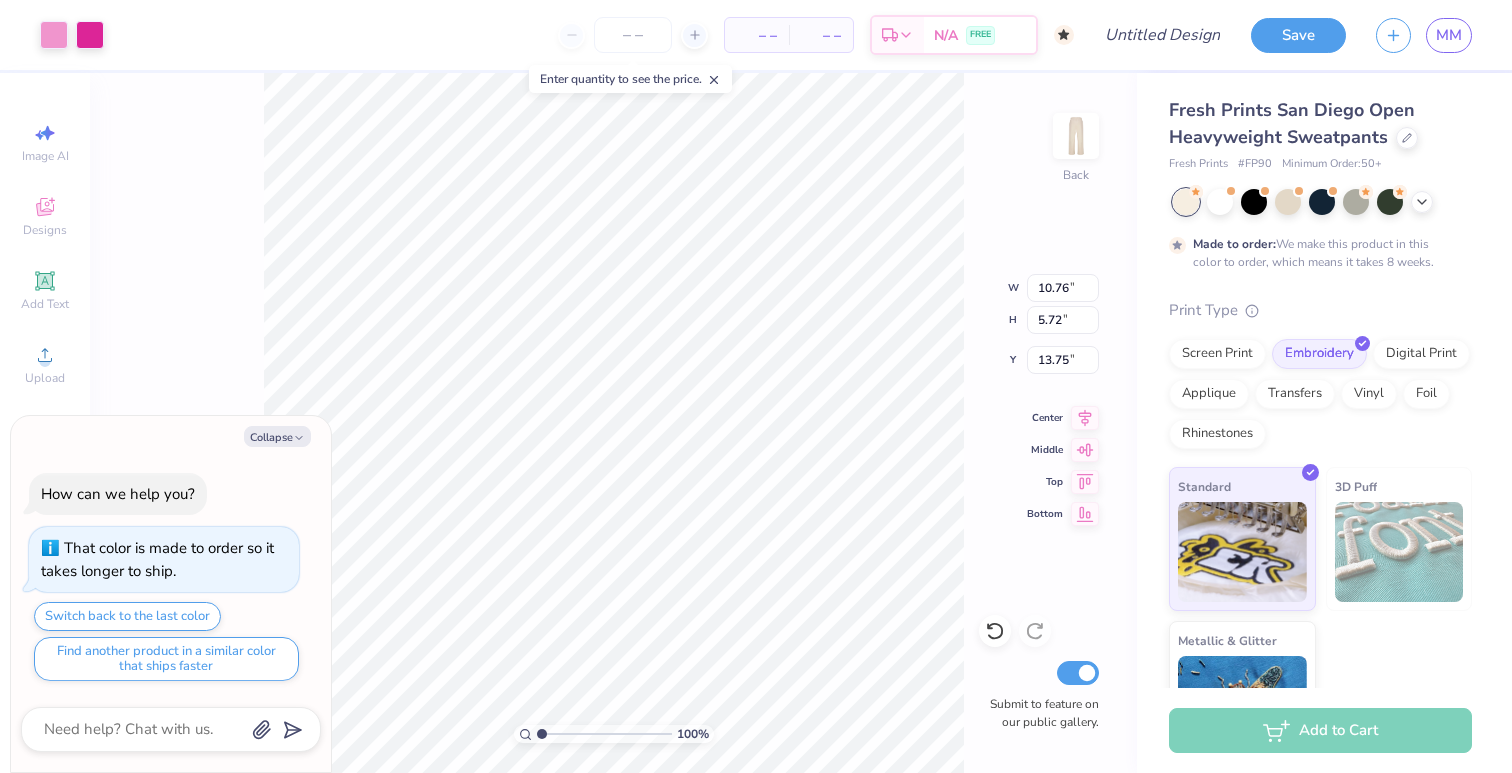 type on "x" 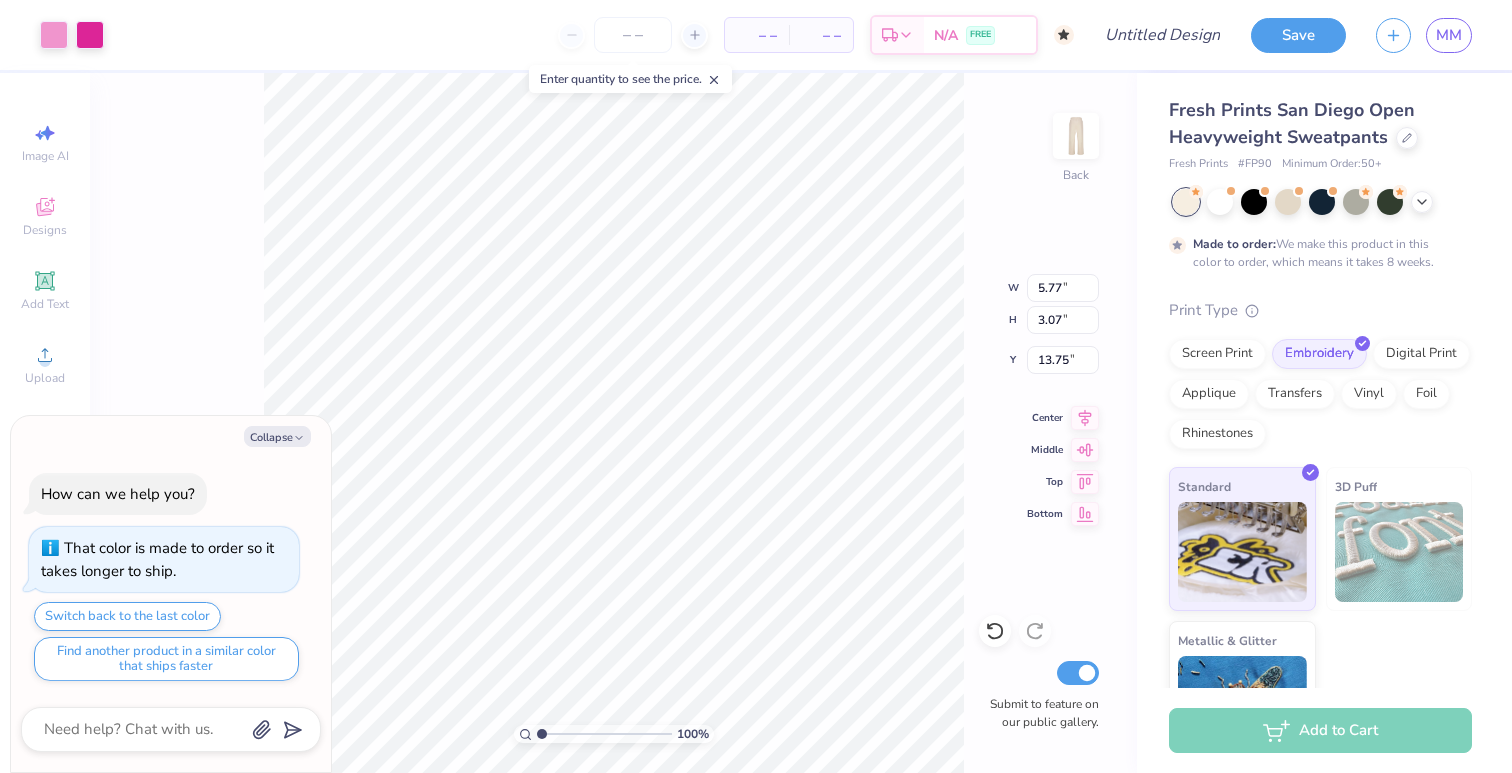 type on "x" 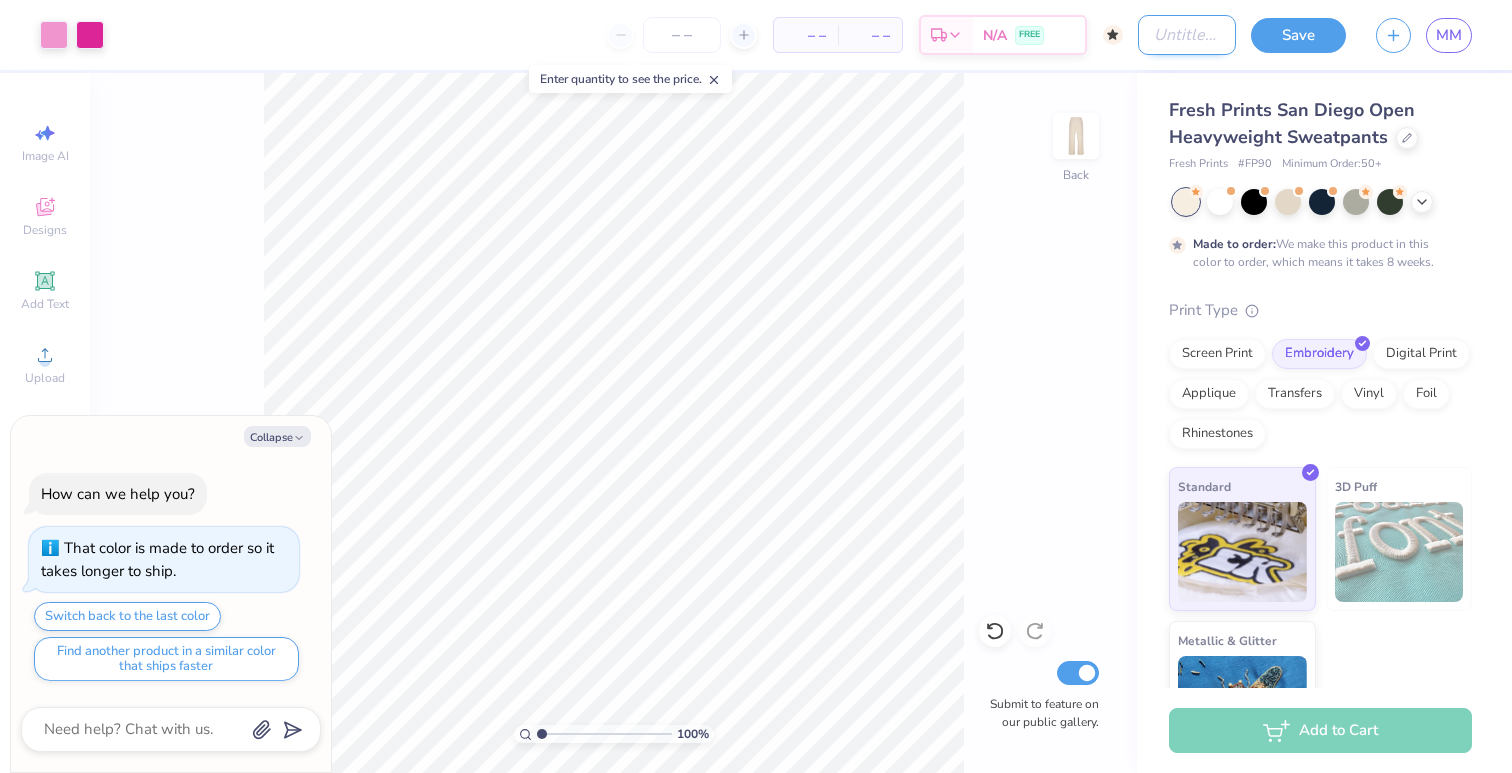 click on "Design Title" at bounding box center (1187, 35) 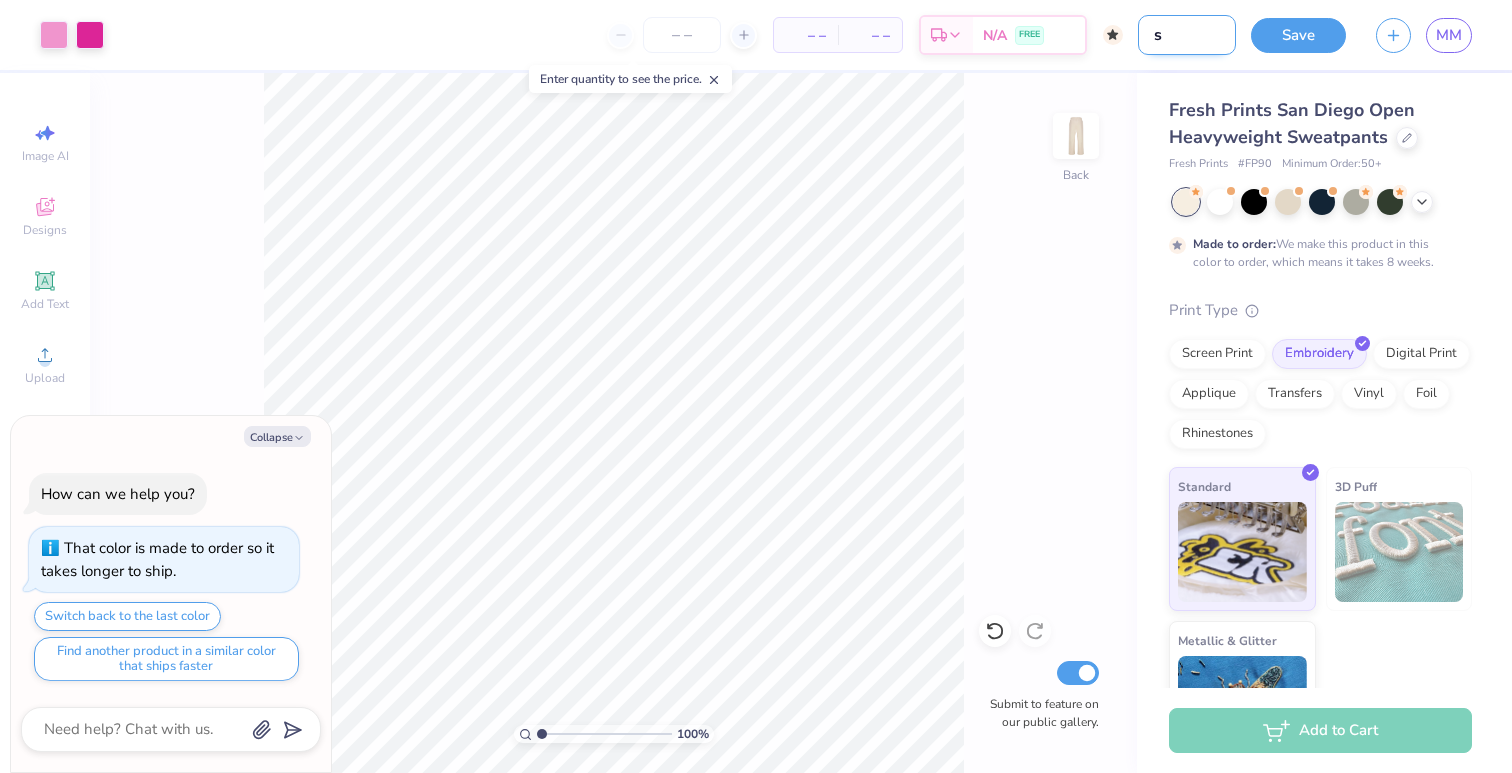 type on "x" 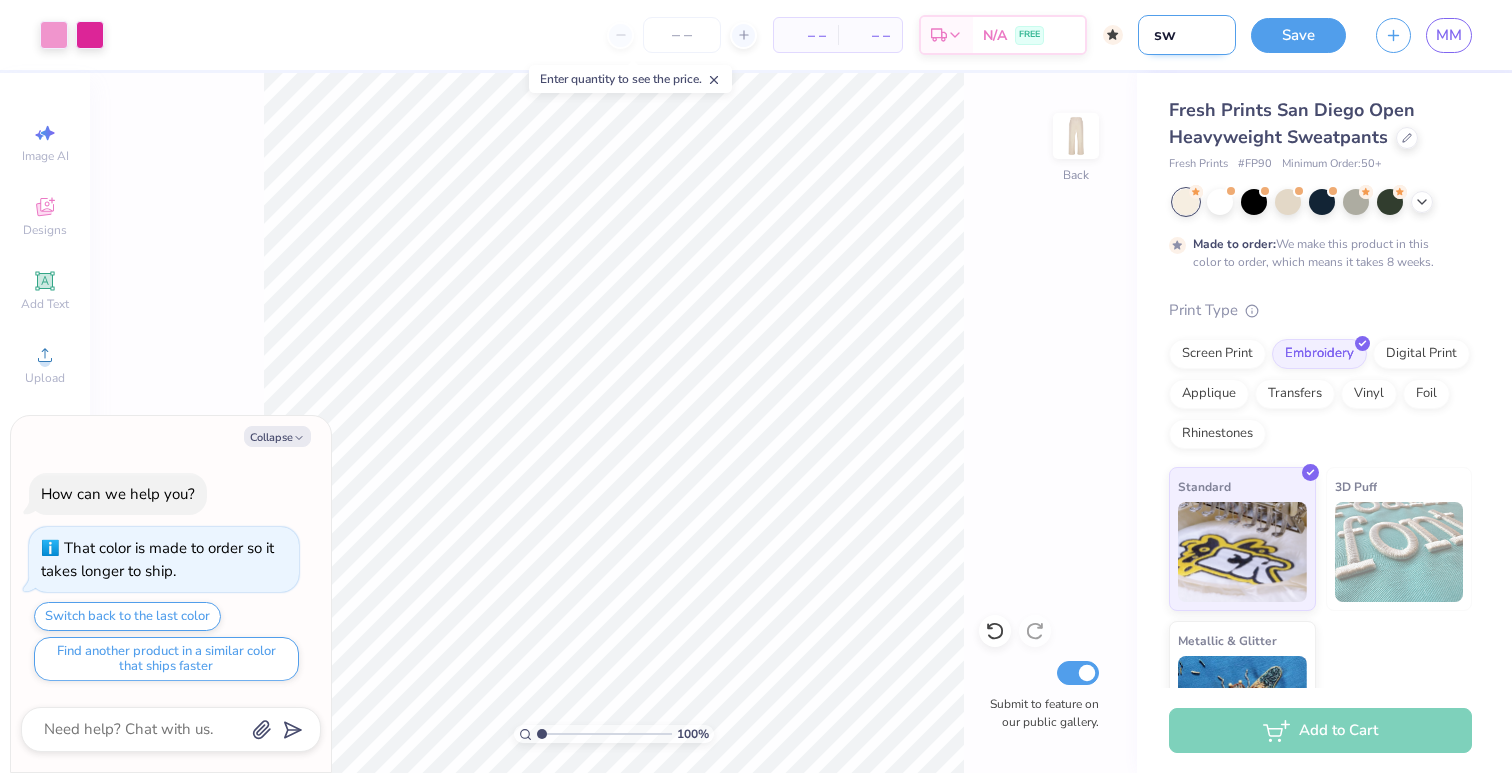 type on "x" 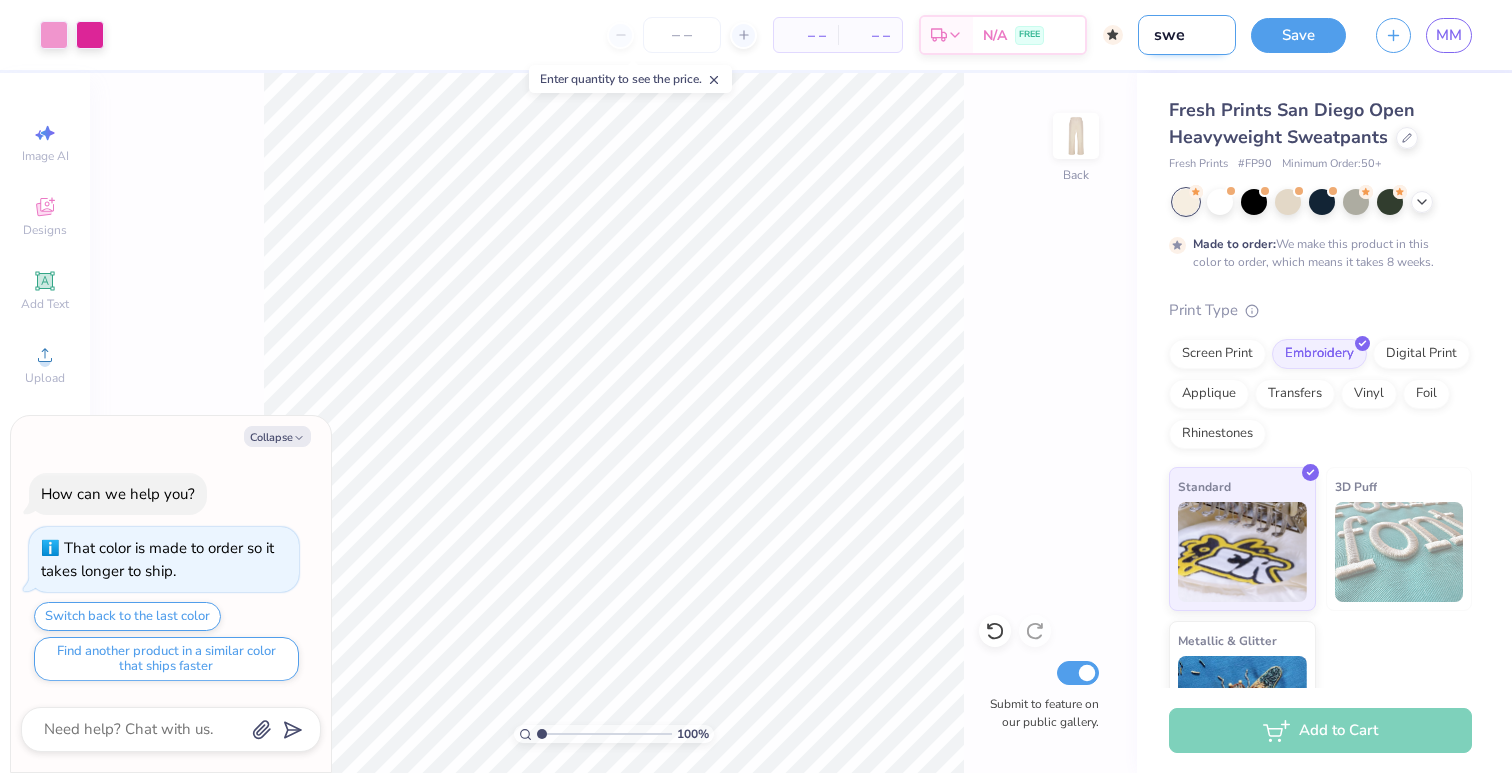 type on "x" 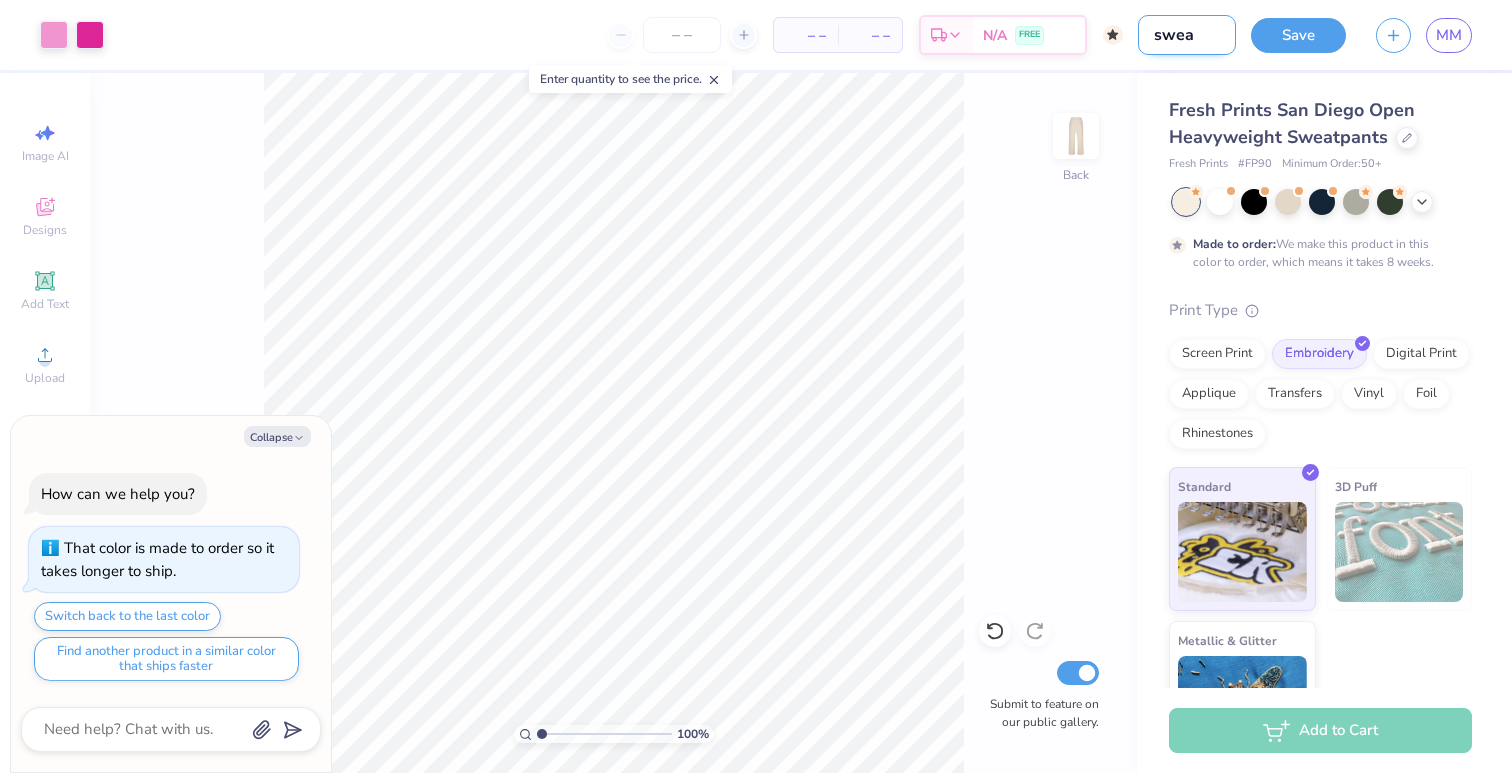 type on "x" 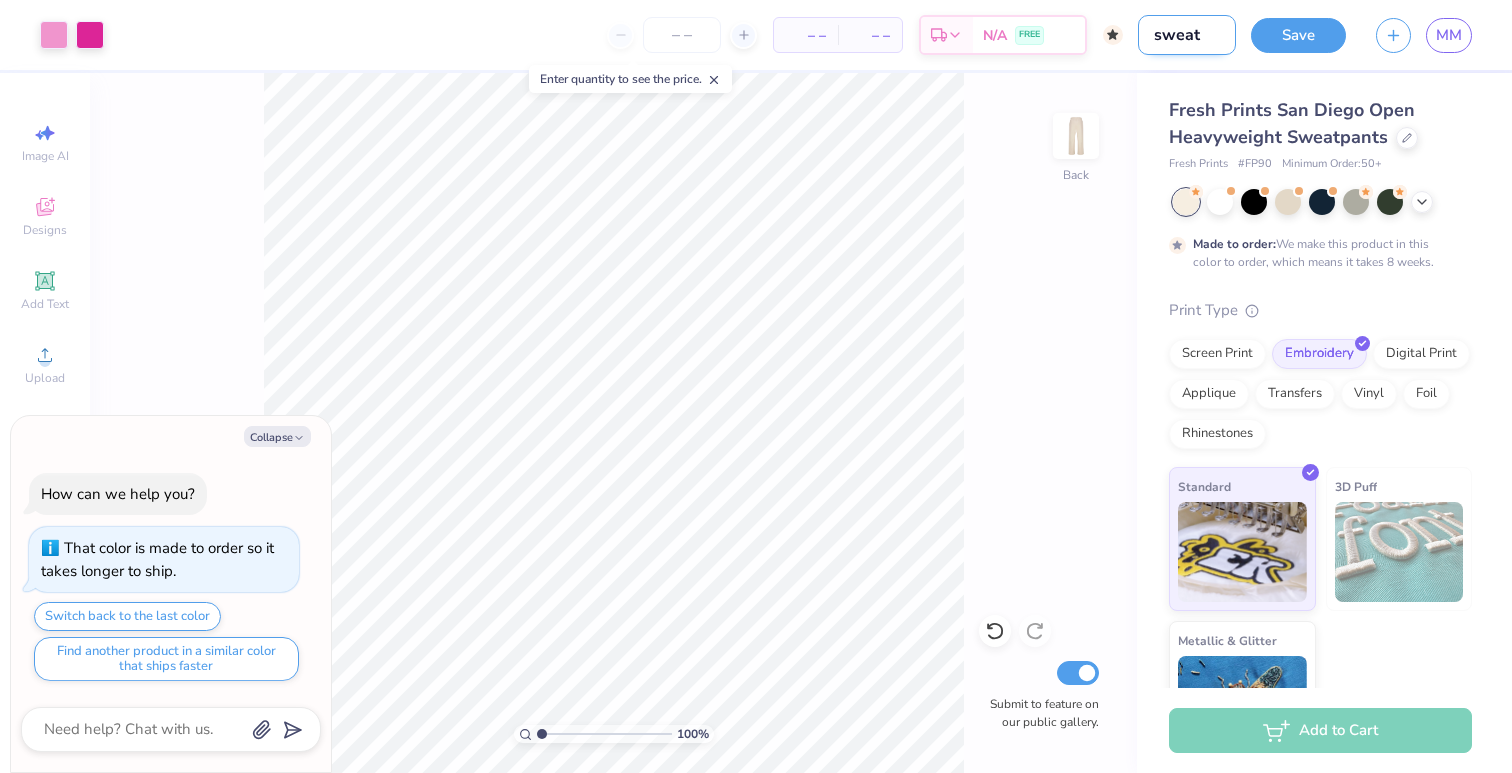 type on "x" 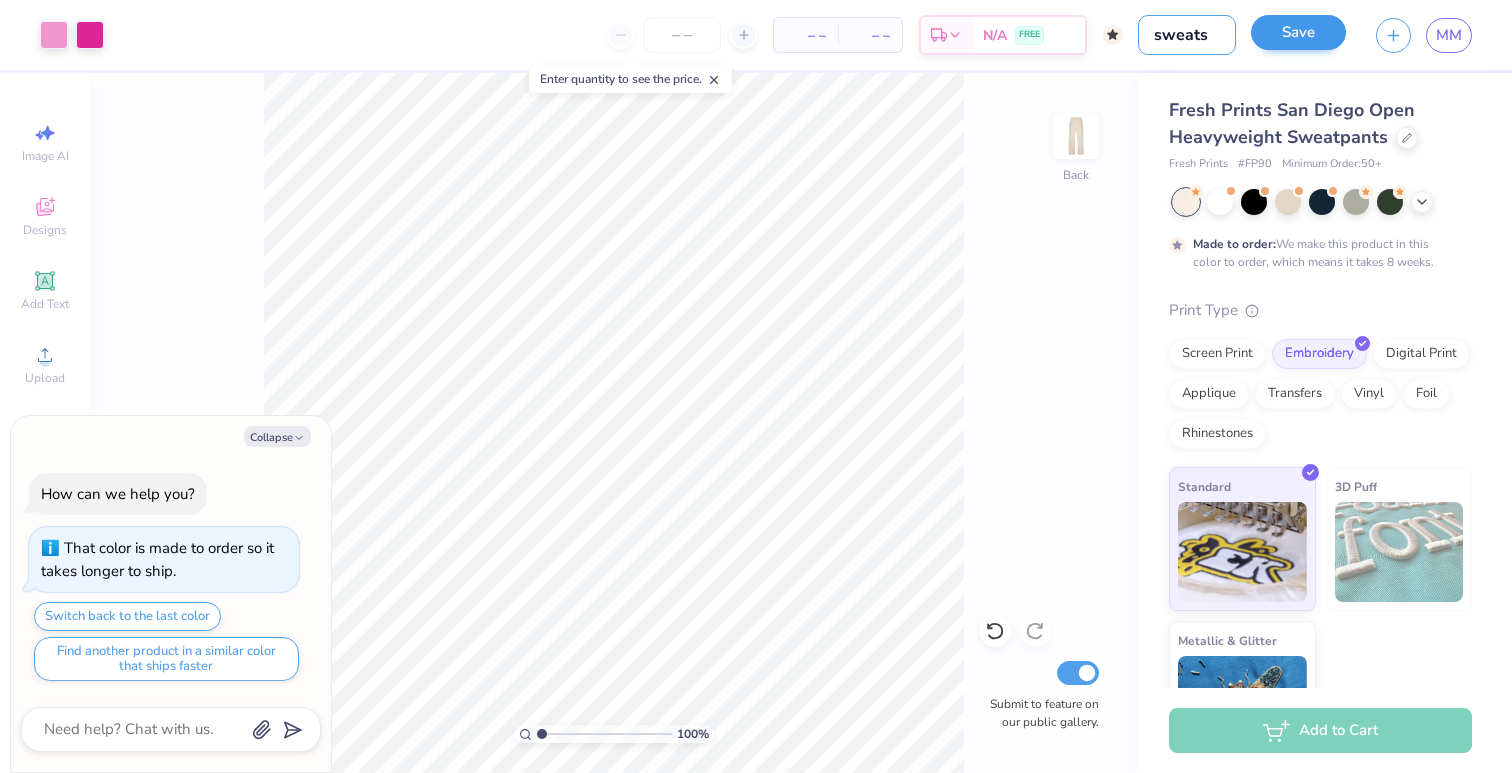 type on "sweats" 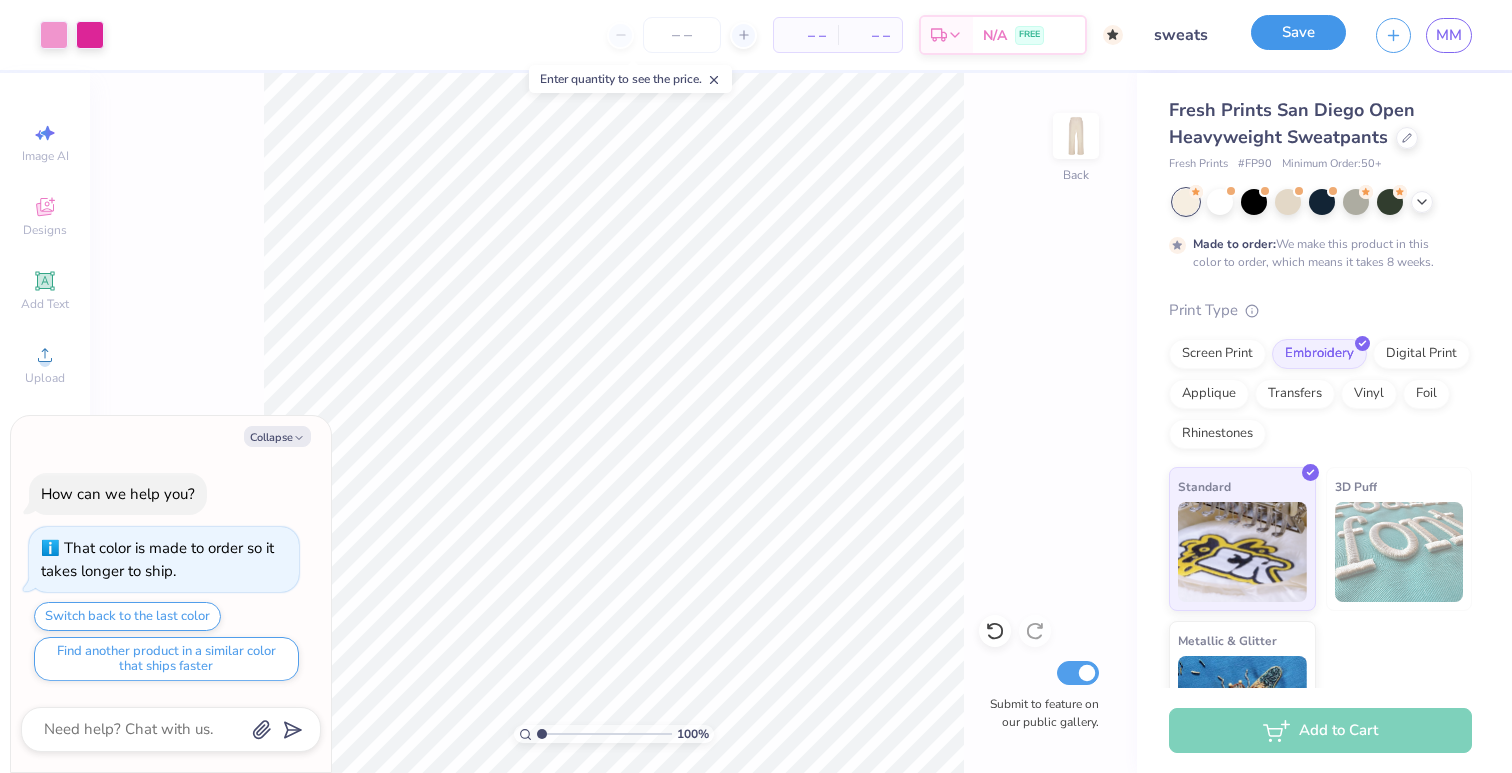 click on "Save" at bounding box center (1298, 32) 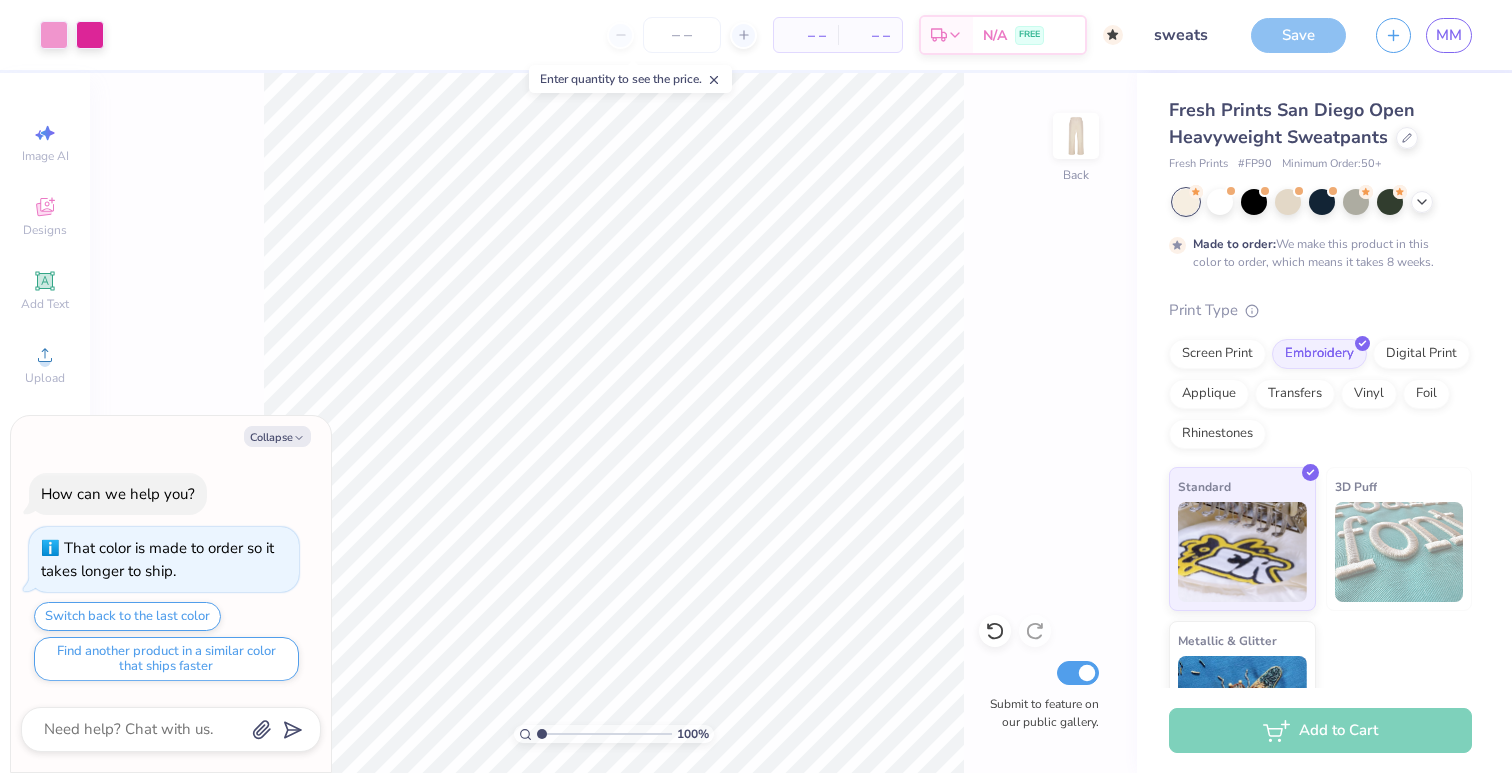 click on "Save" at bounding box center [1298, 35] 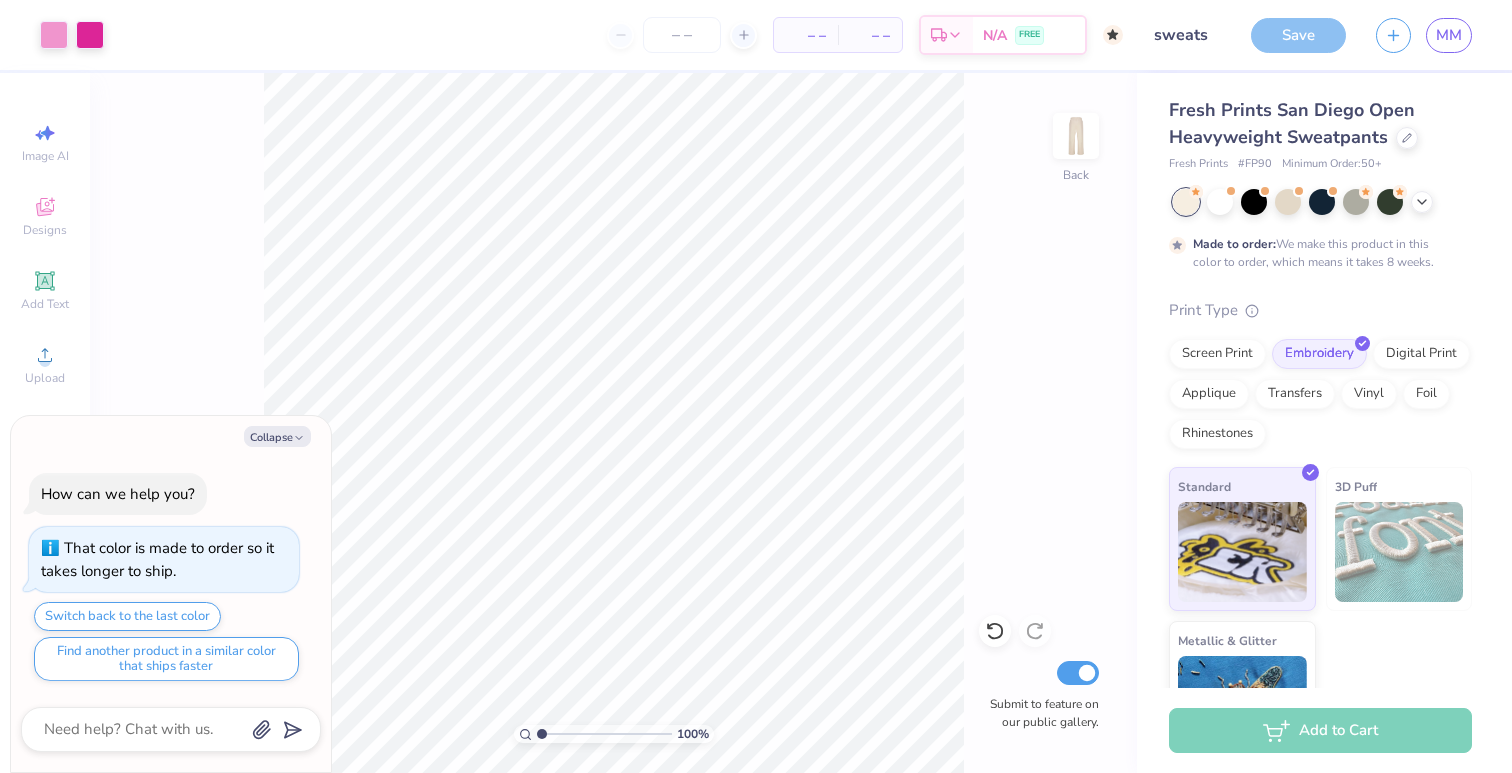 click on "Save" at bounding box center [1298, 35] 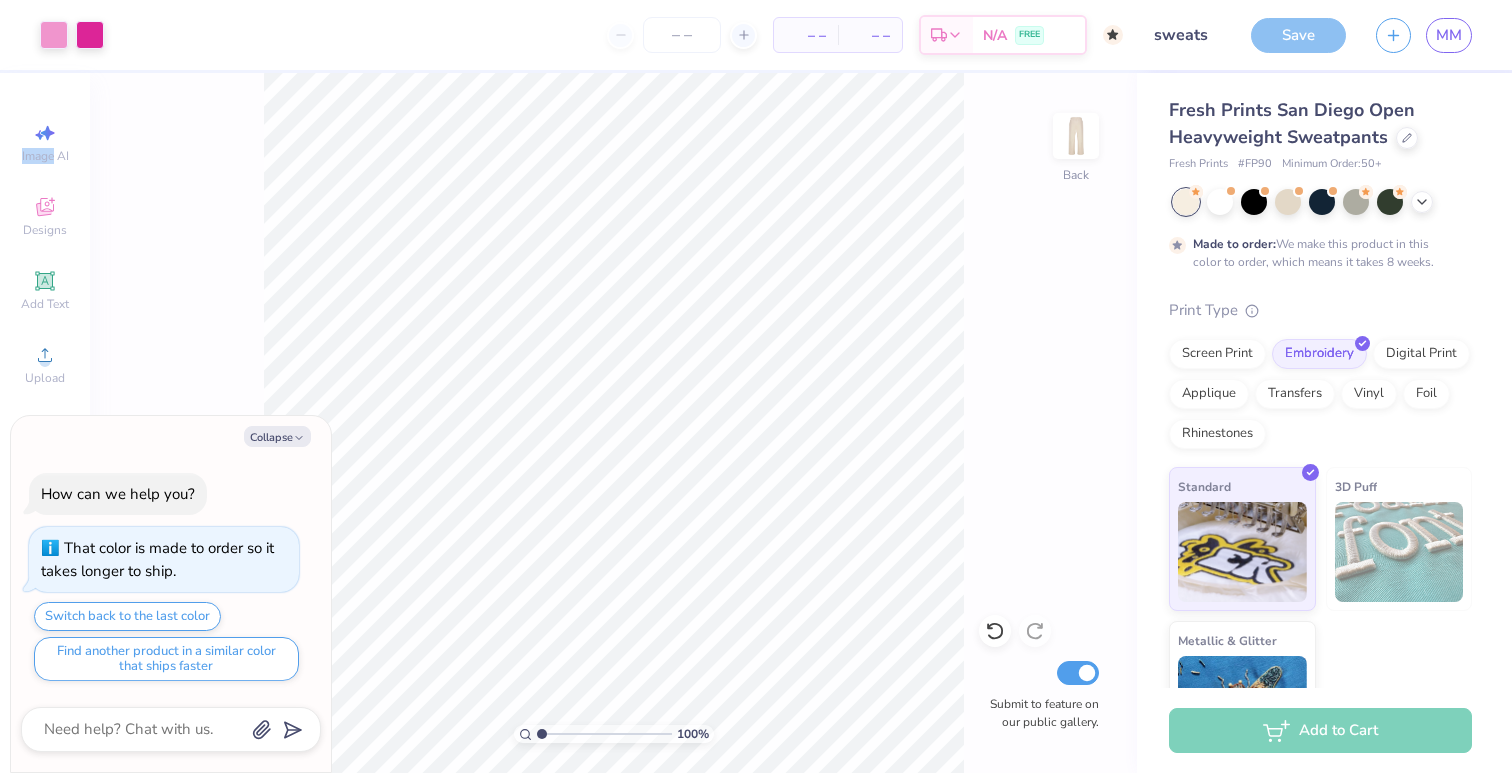 click on "Save" at bounding box center (1298, 35) 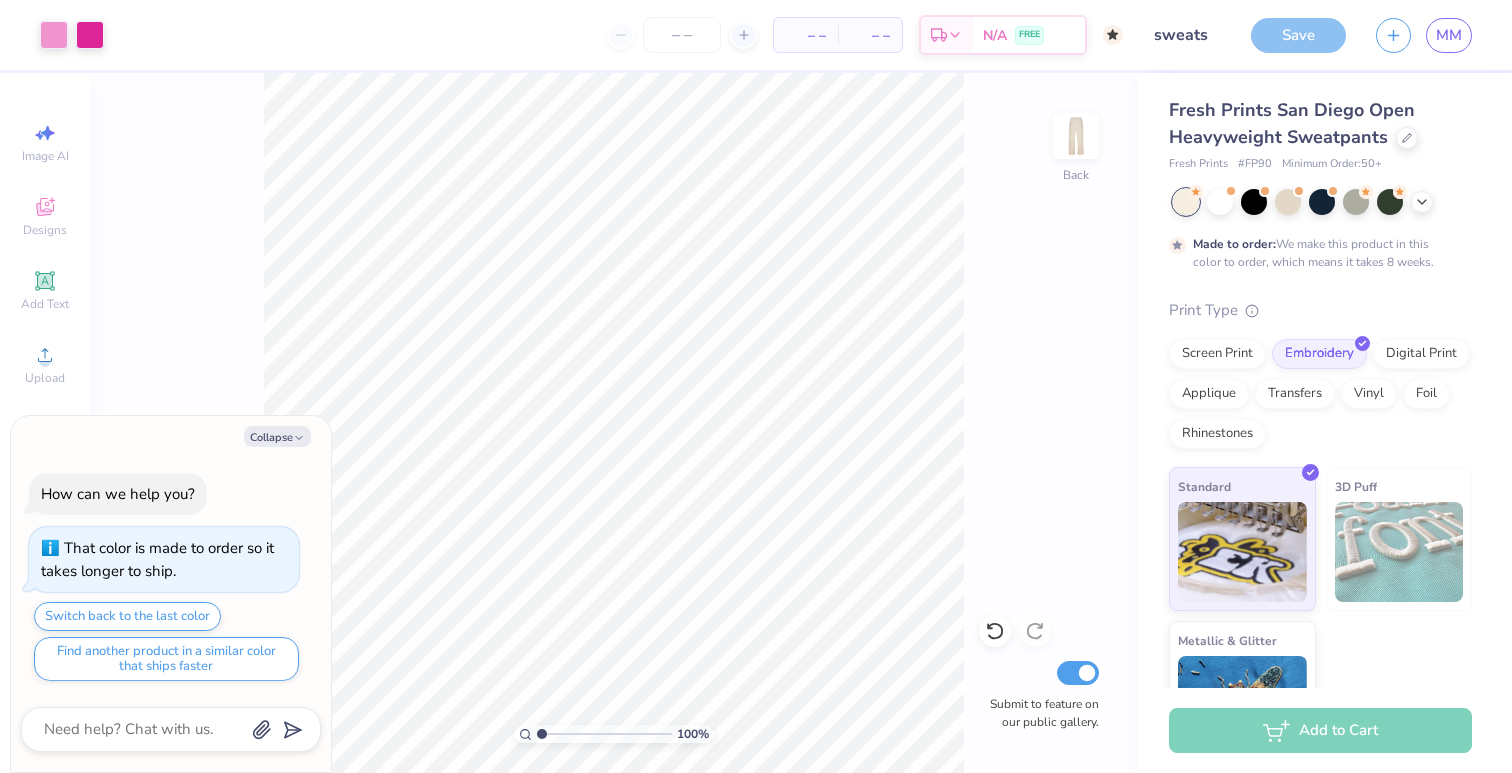 click on "Save" at bounding box center (1298, 35) 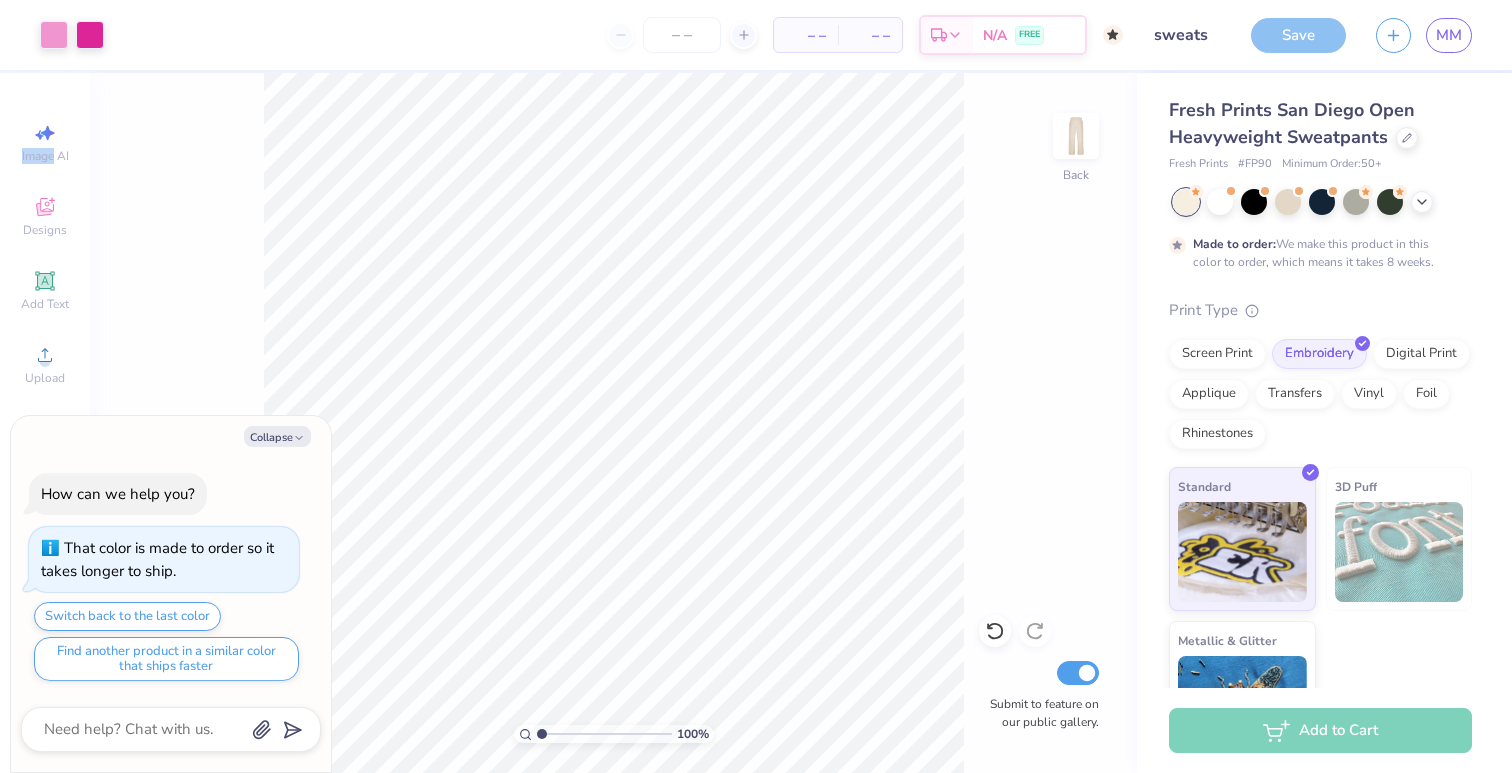 click on "Save" at bounding box center [1298, 35] 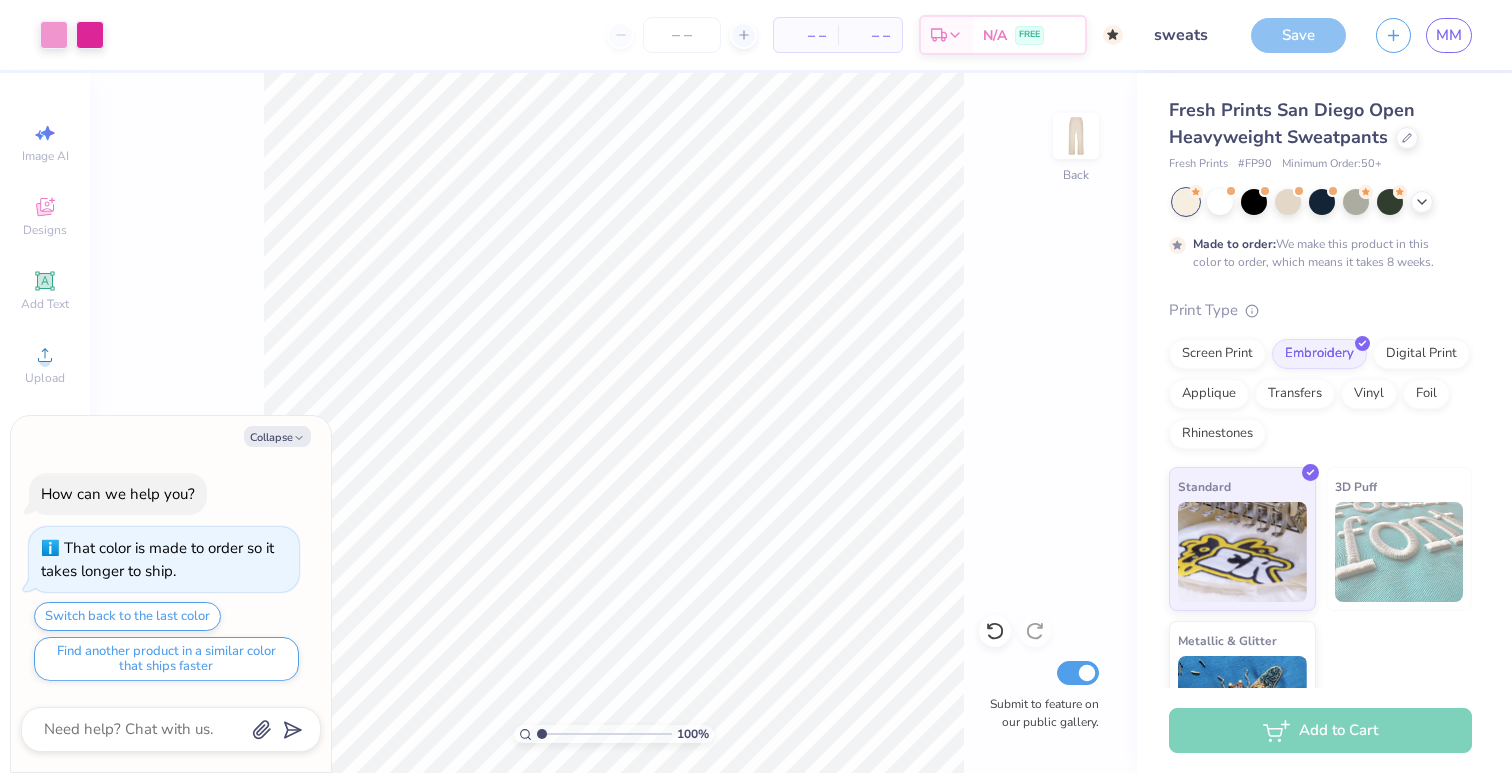 click on "Save" at bounding box center [1298, 35] 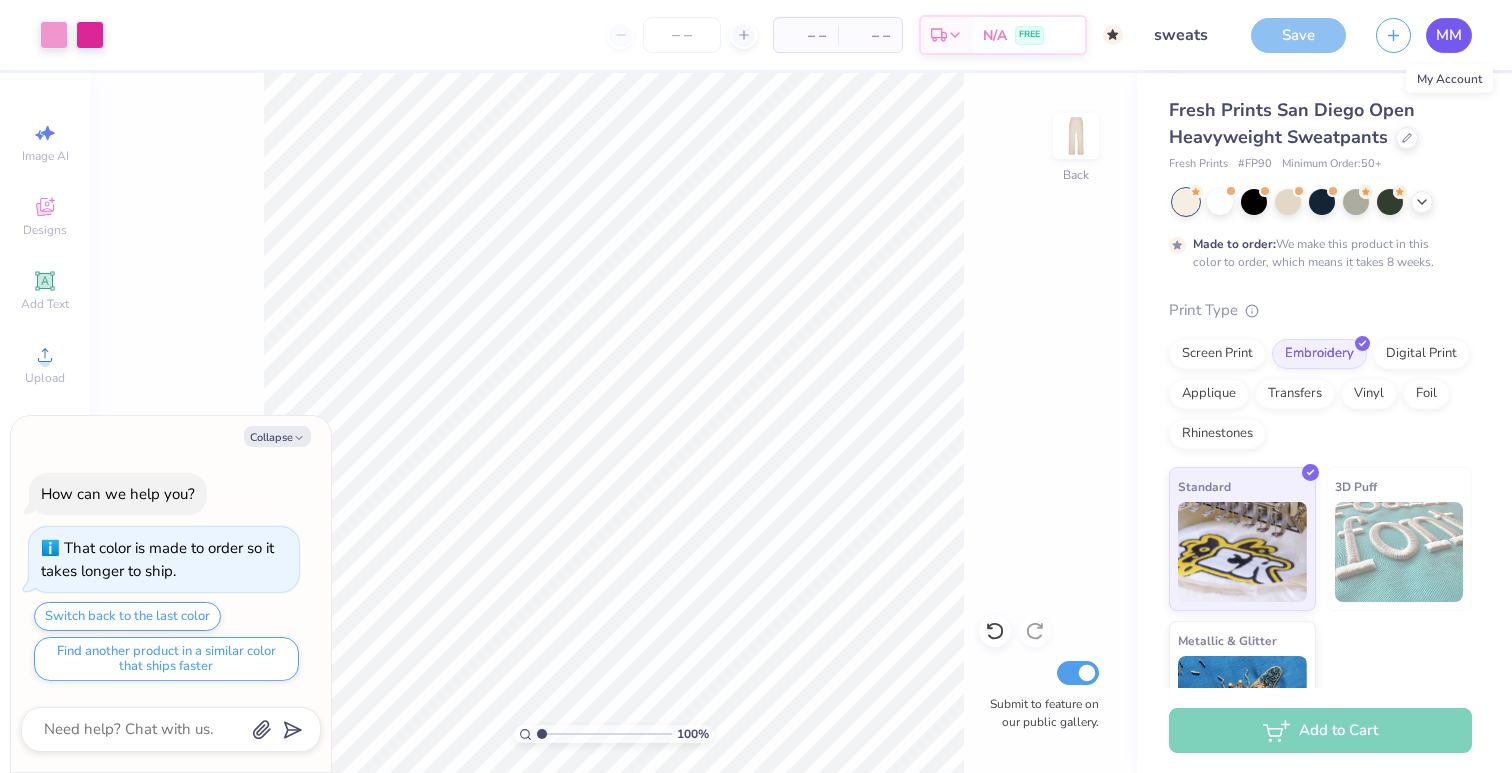 click on "MM" at bounding box center (1449, 35) 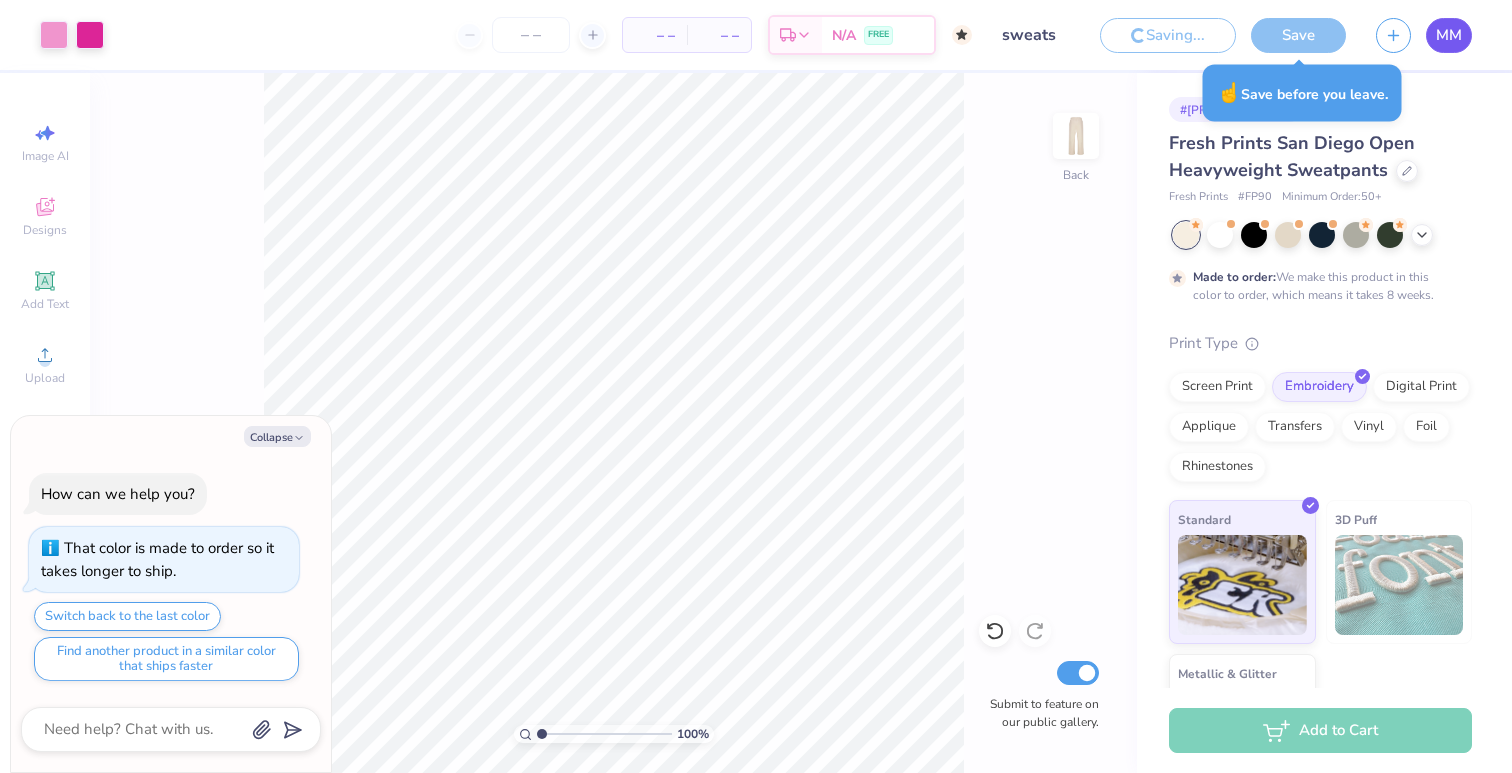 type on "x" 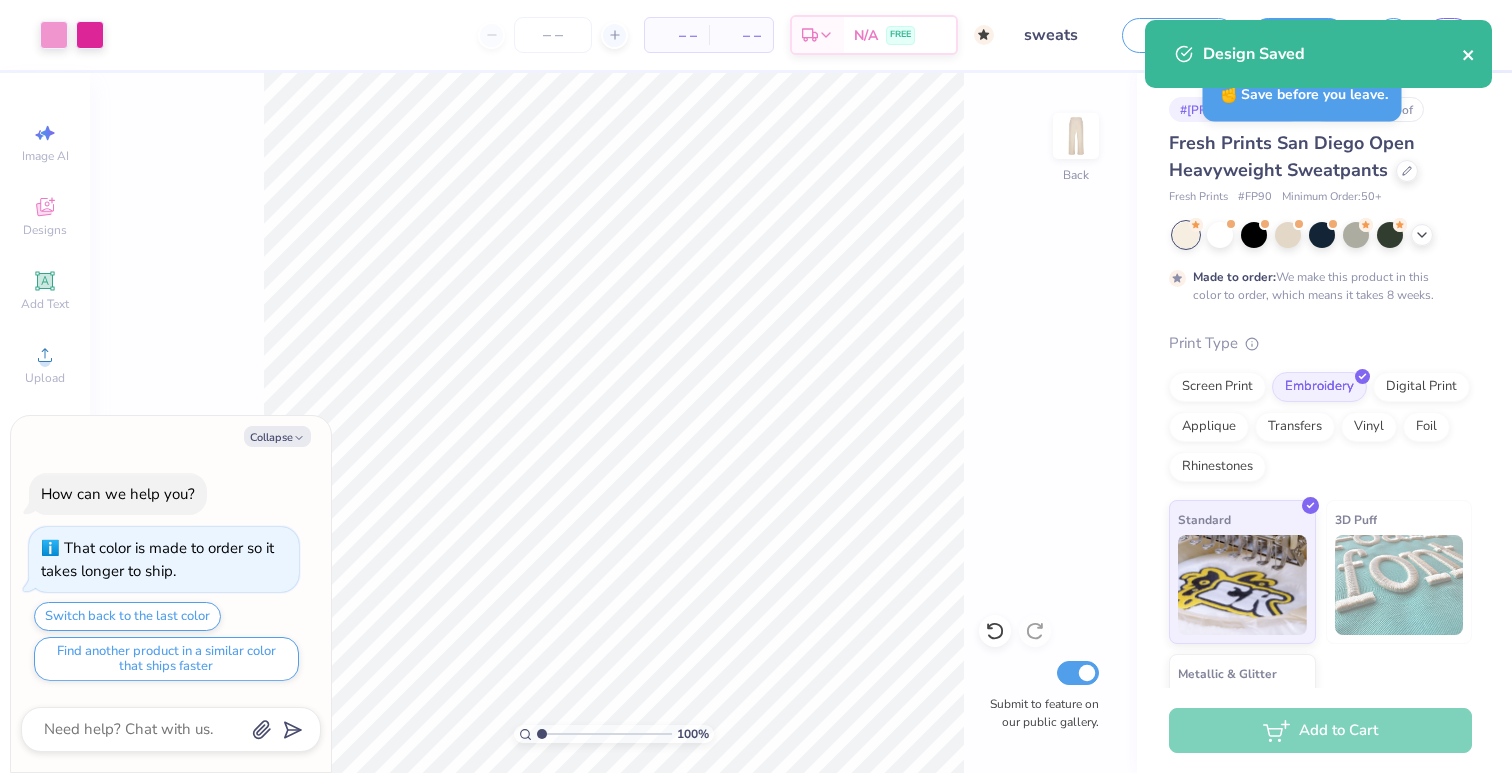 click on "Design Saved" at bounding box center [1318, 54] 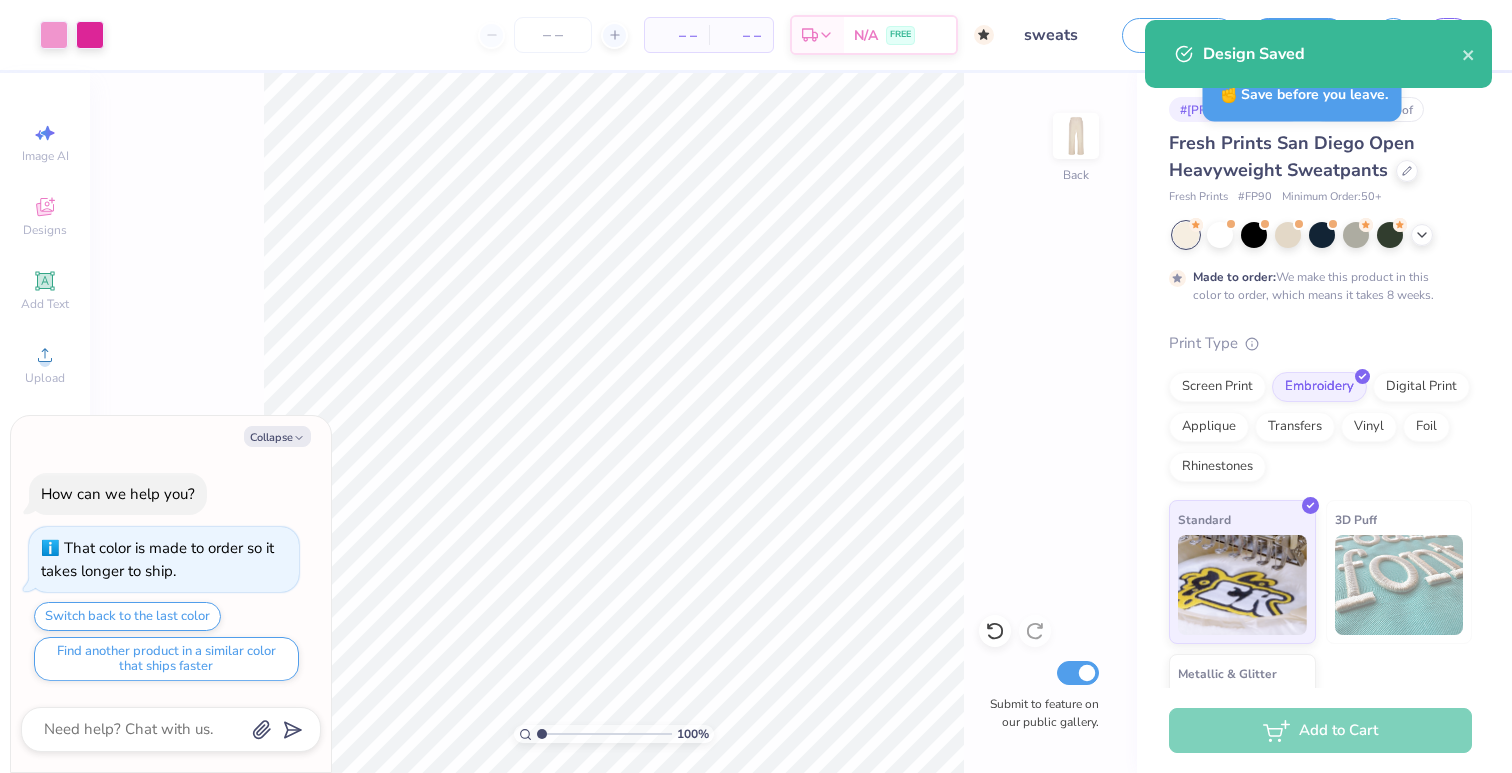 click on "Design Saved" at bounding box center [1318, 54] 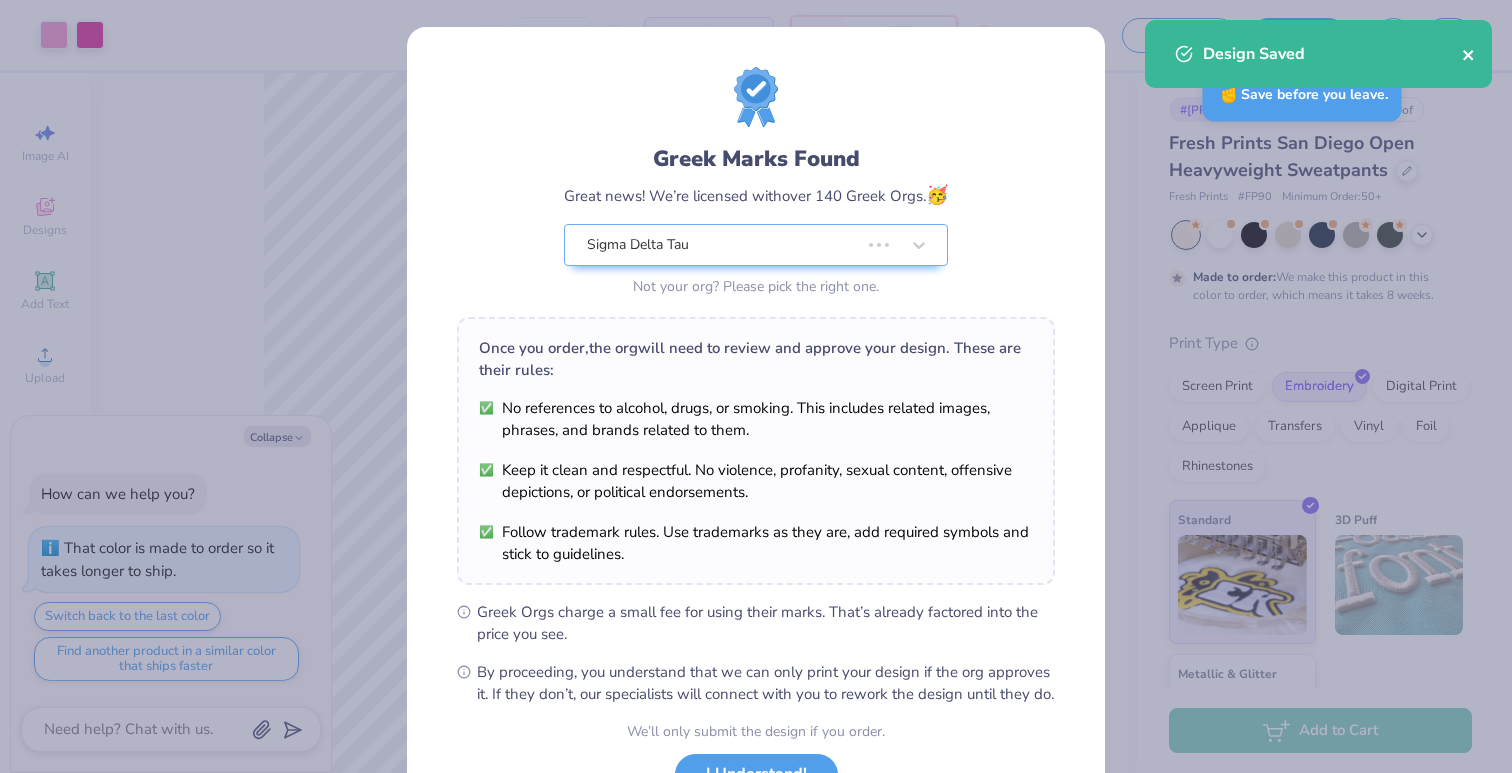 click 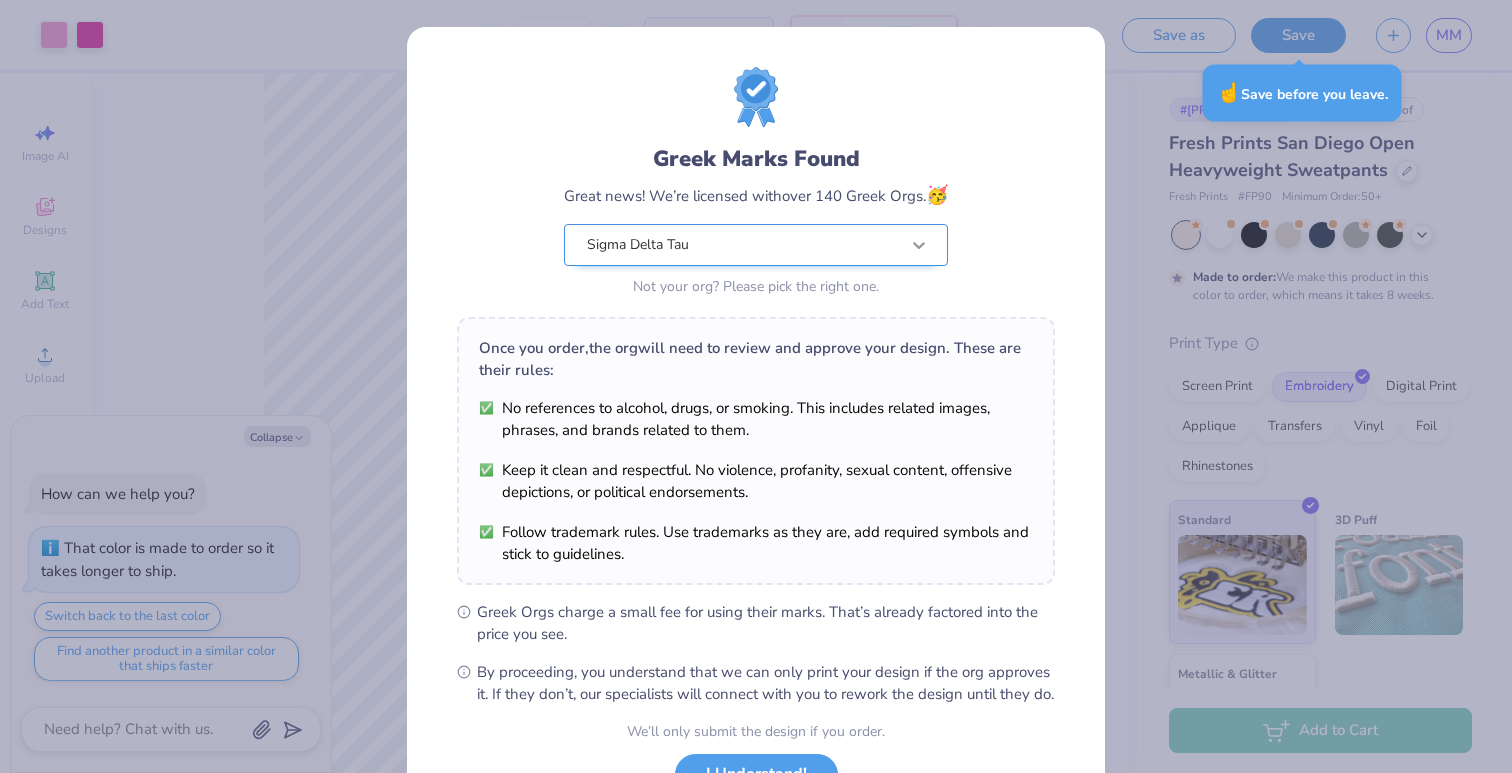 scroll, scrollTop: 163, scrollLeft: 0, axis: vertical 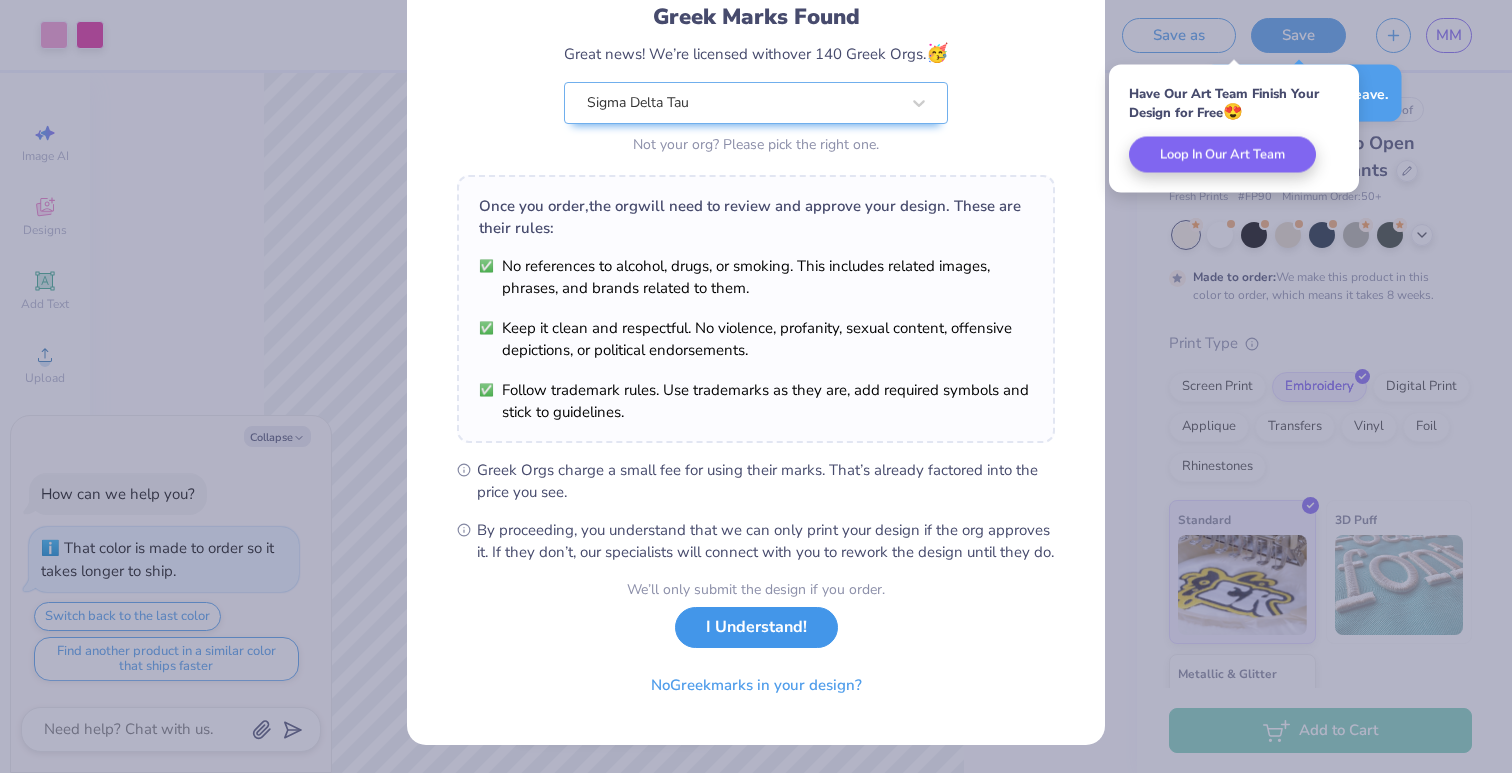 click on "I Understand!" at bounding box center (756, 627) 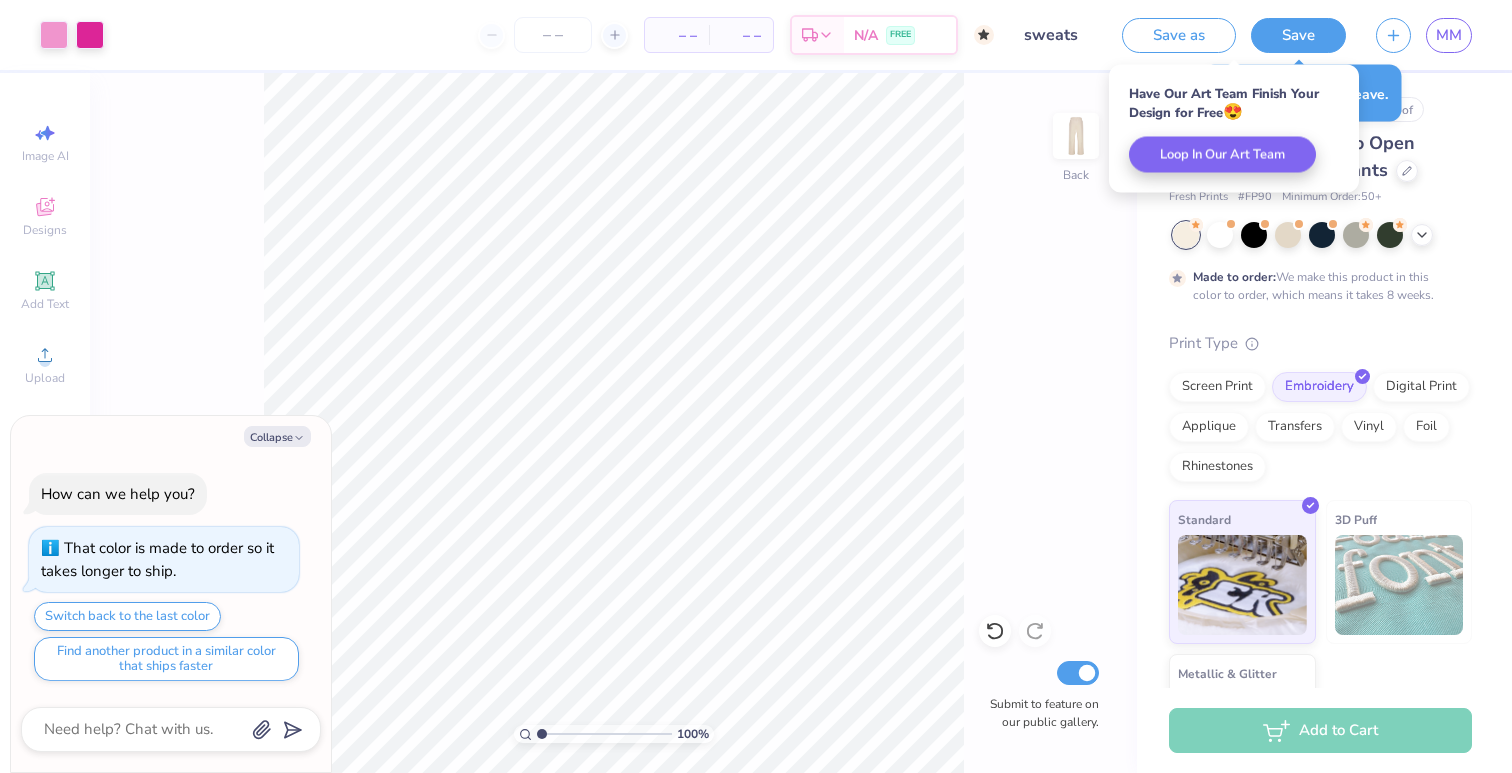 scroll, scrollTop: 0, scrollLeft: 0, axis: both 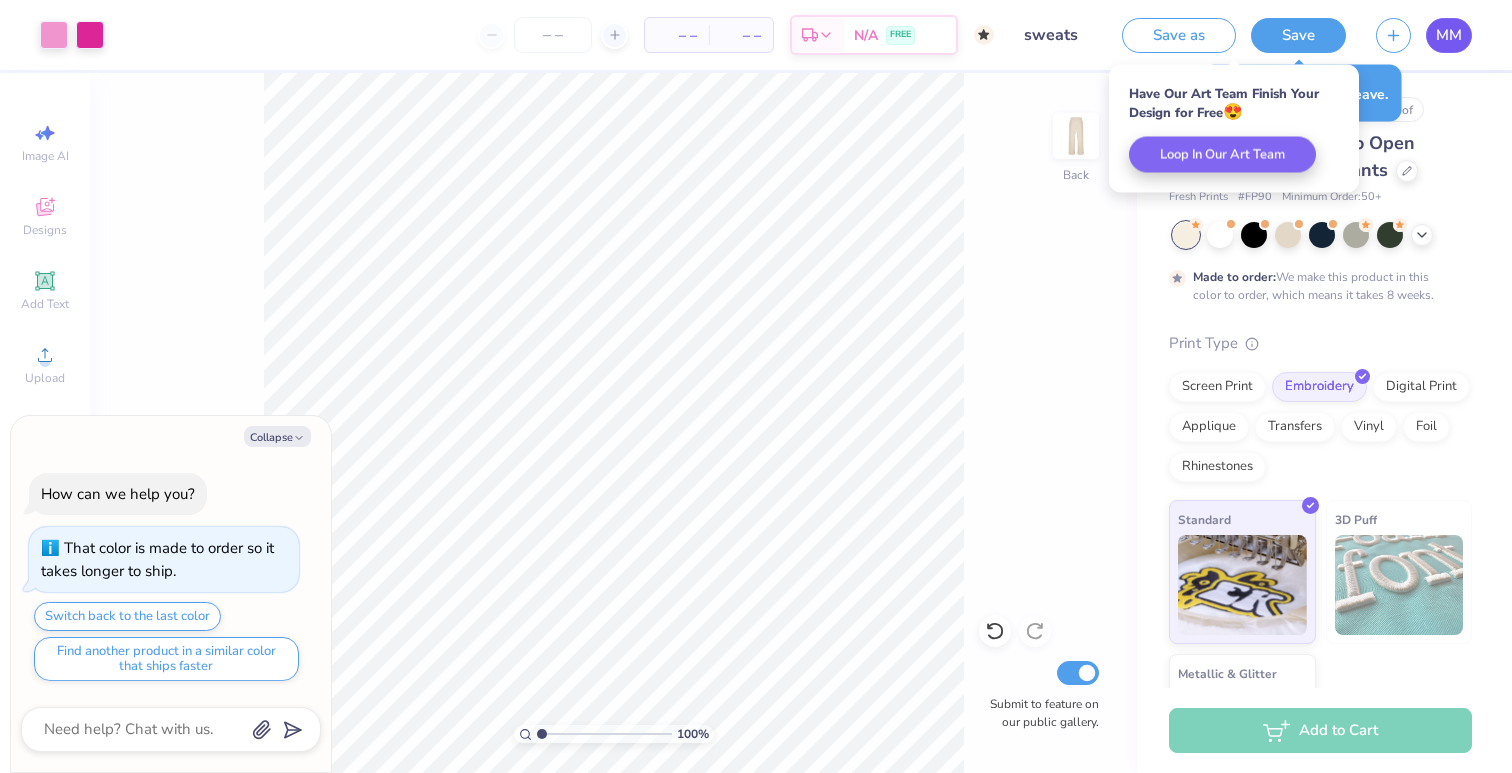 click on "MM" at bounding box center (1449, 35) 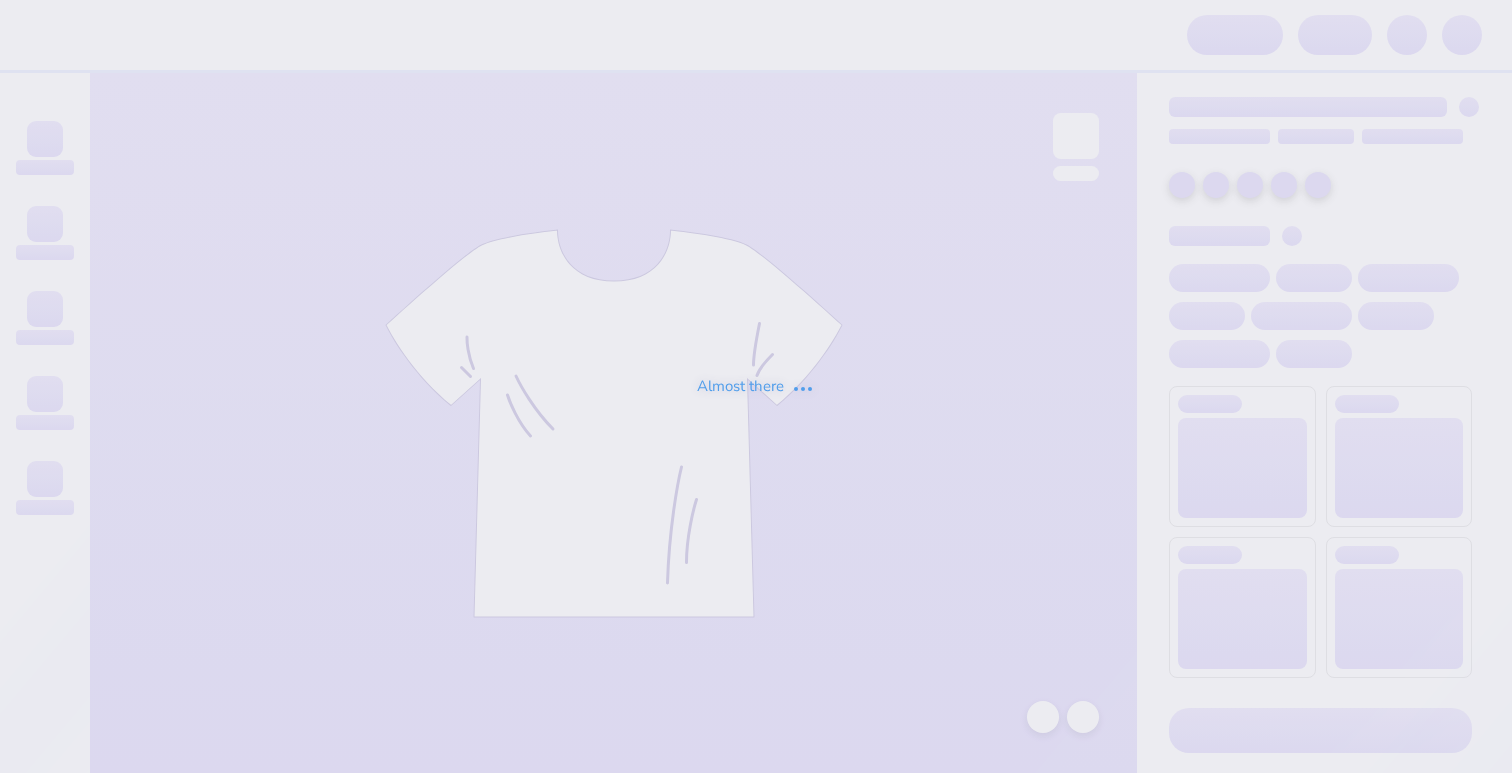 scroll, scrollTop: 0, scrollLeft: 0, axis: both 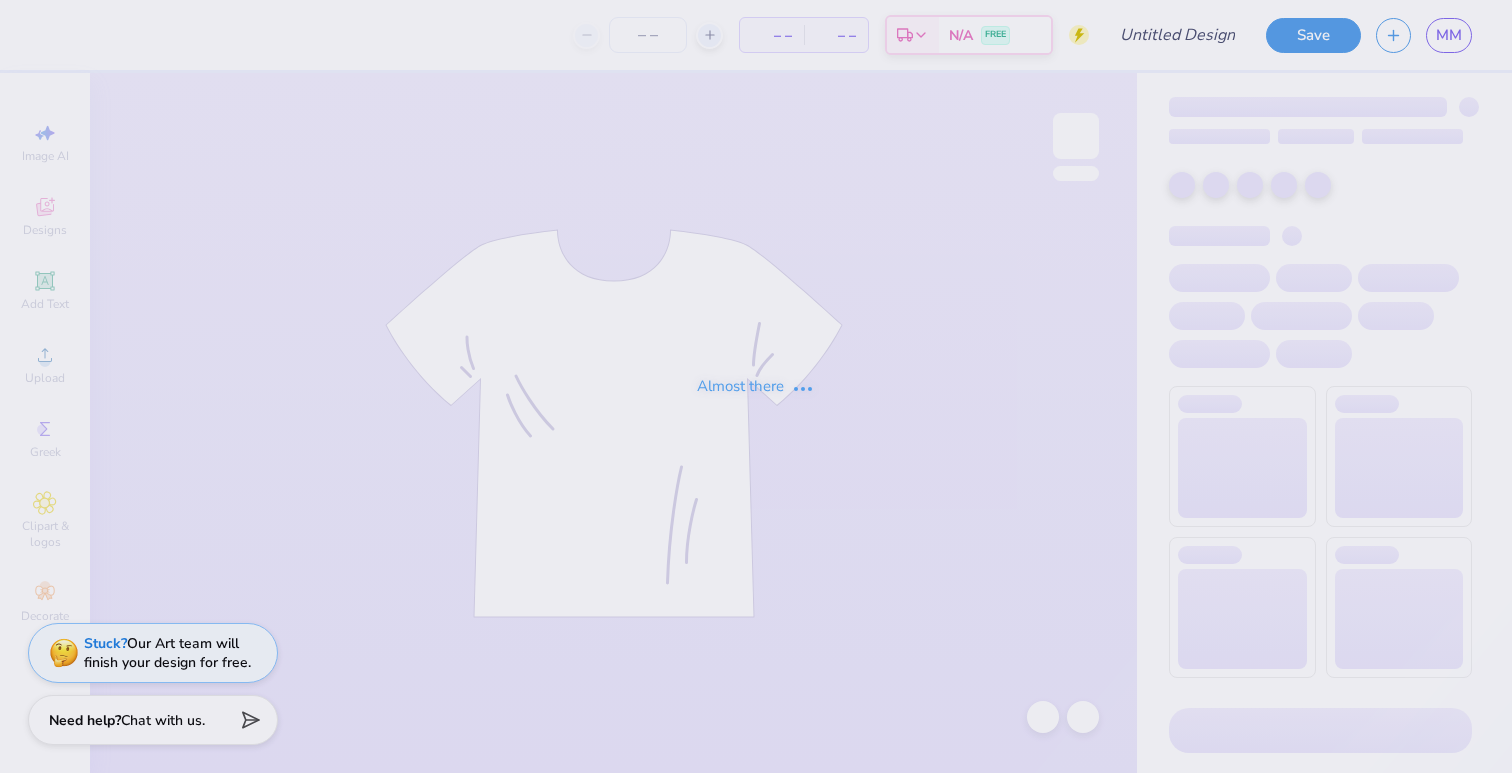 type on "BEAR" 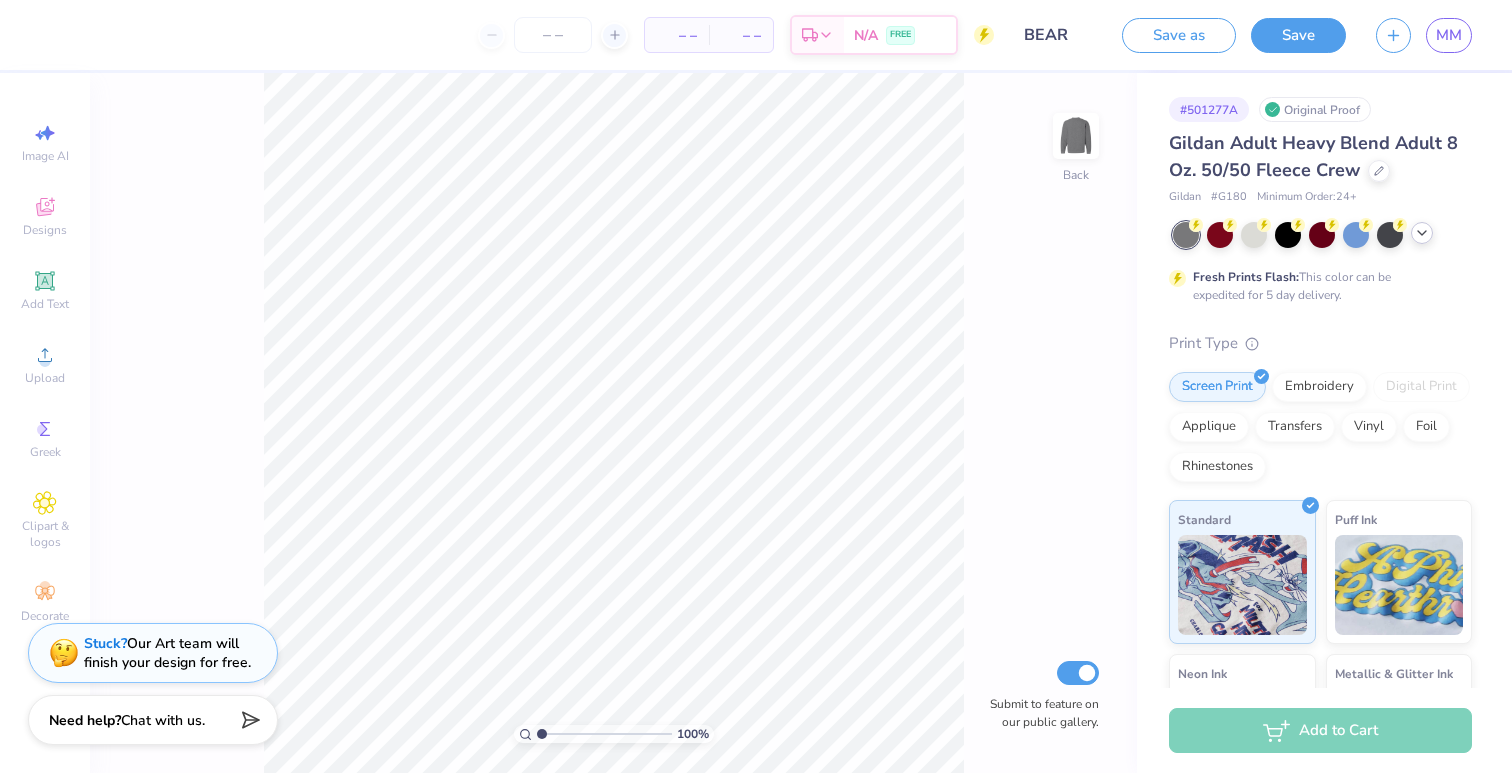 click 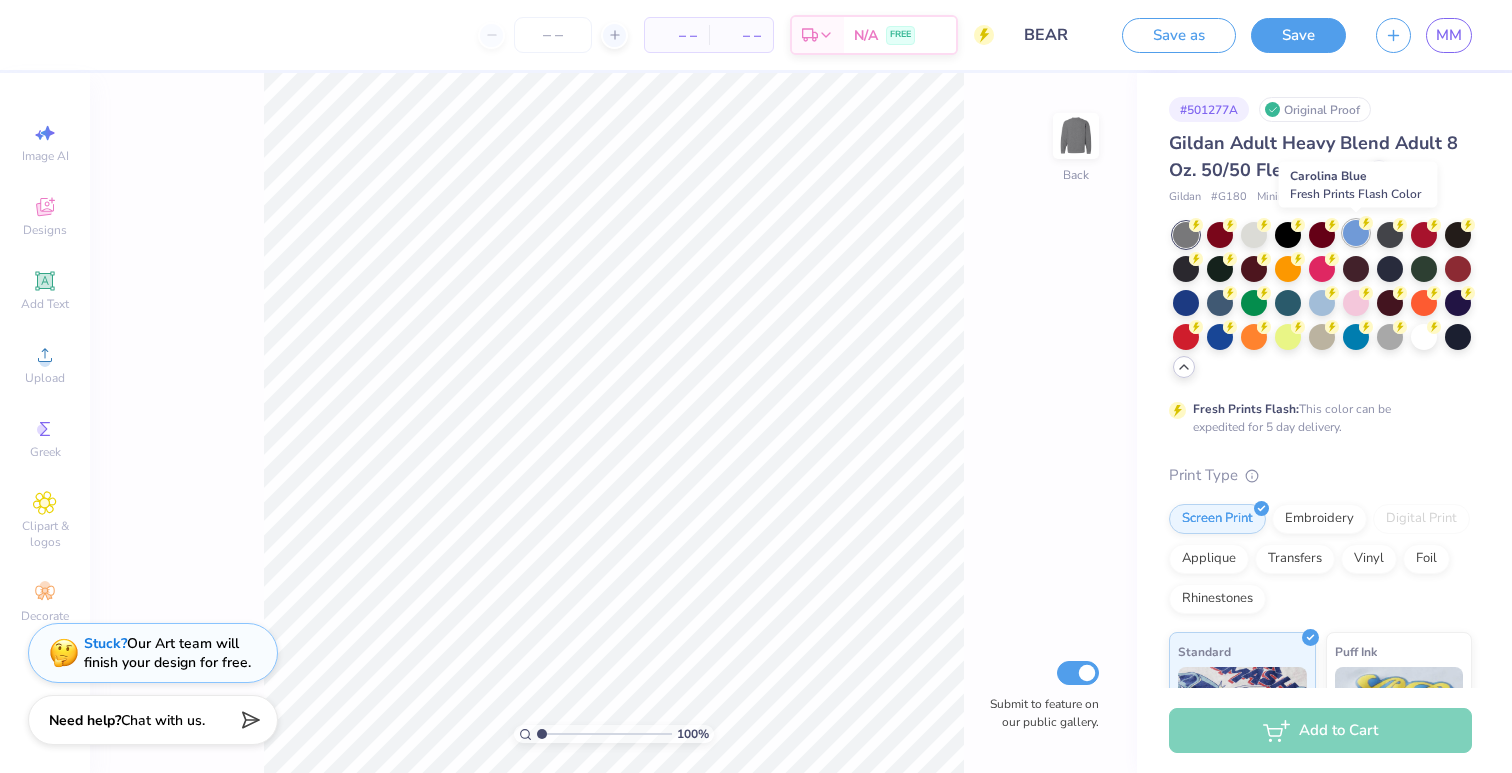 click 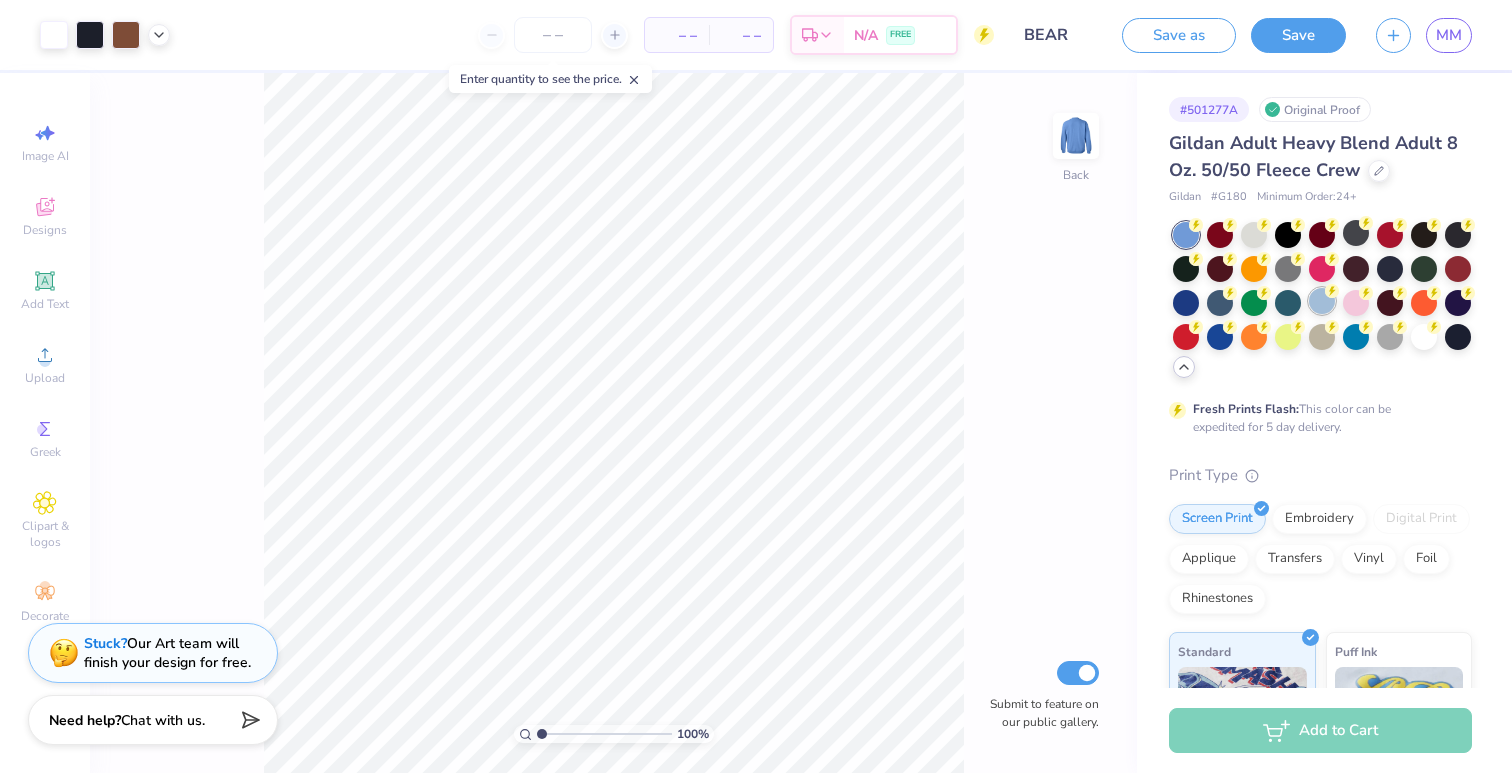 click at bounding box center (1322, 301) 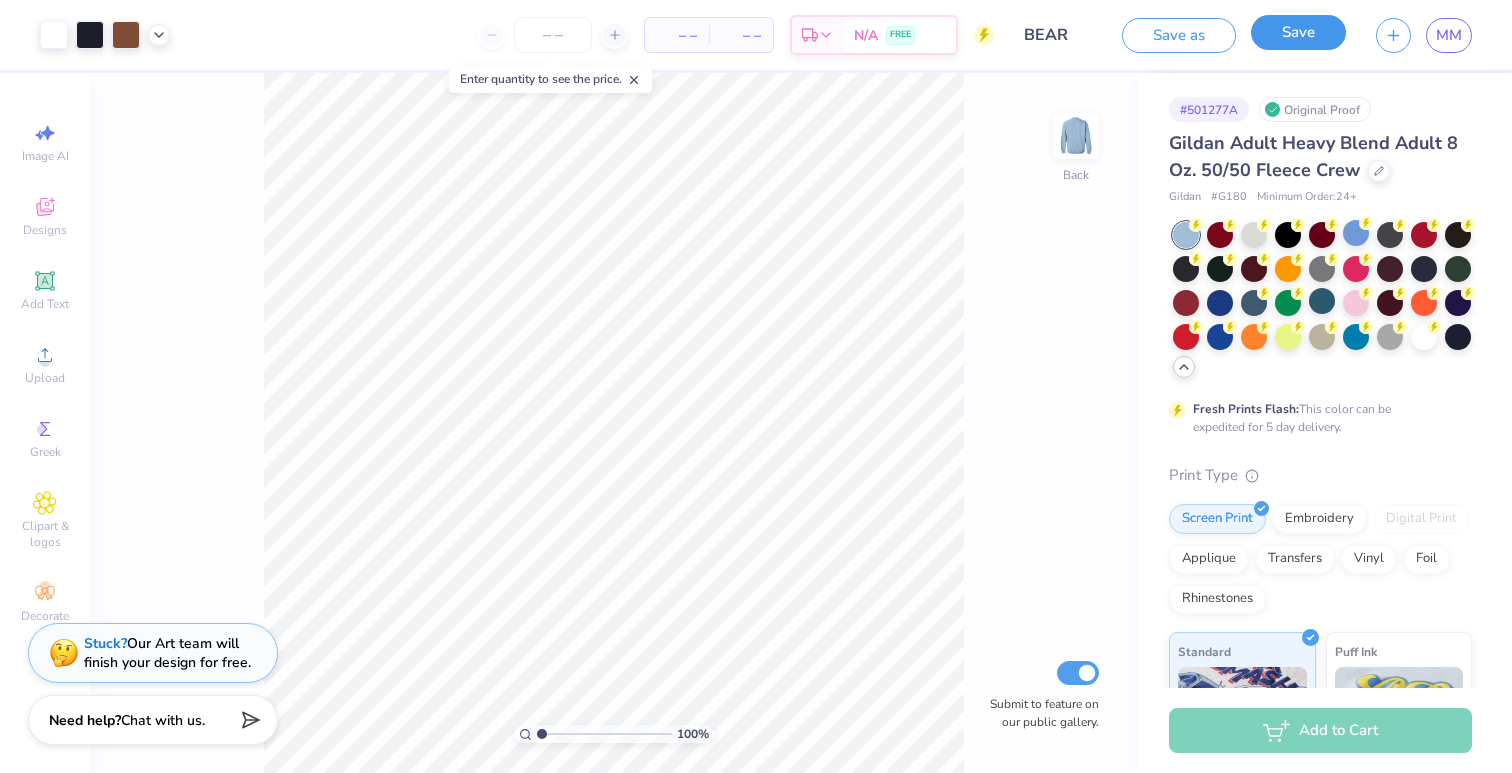 click on "Save" at bounding box center (1298, 32) 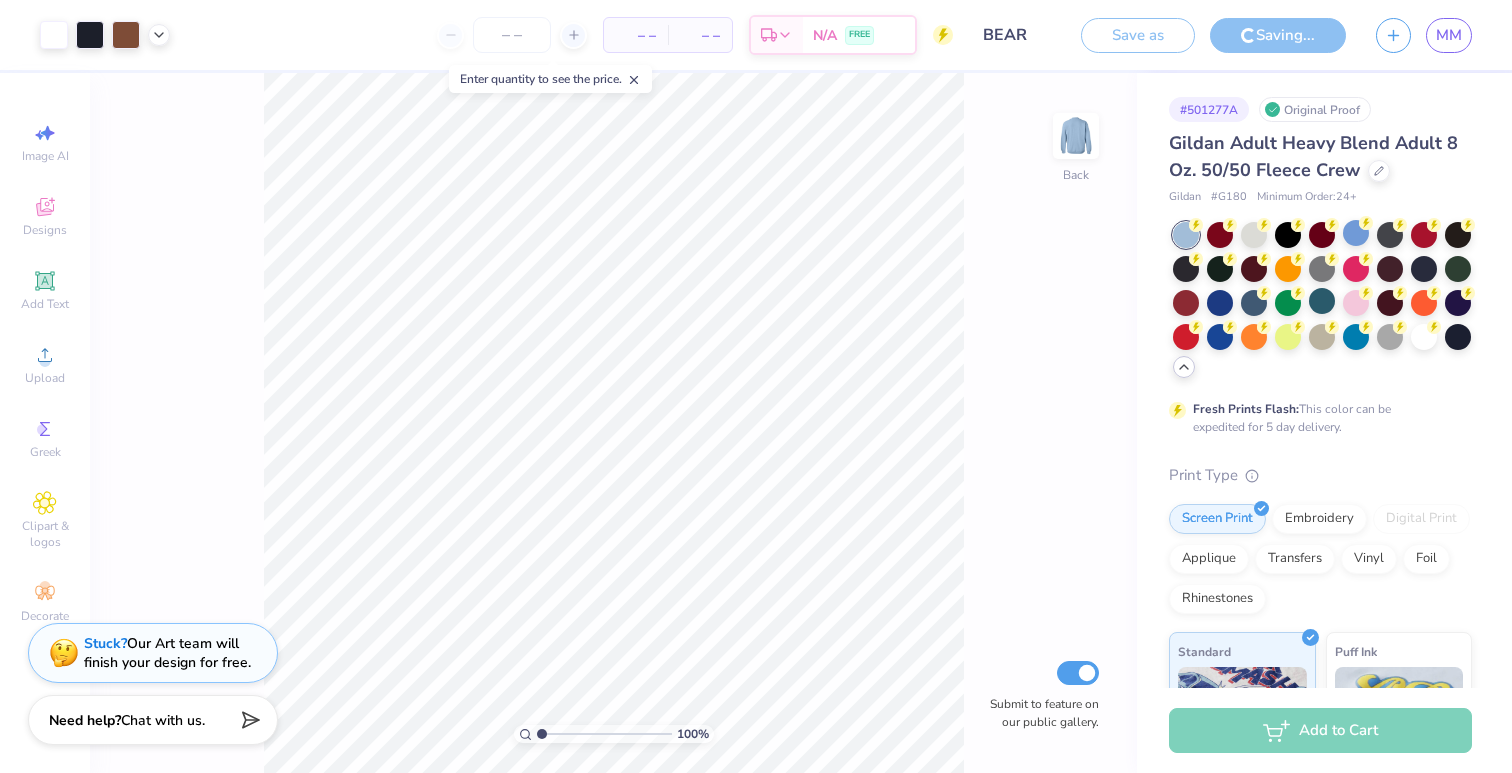 click on "Saving..." at bounding box center (1278, 35) 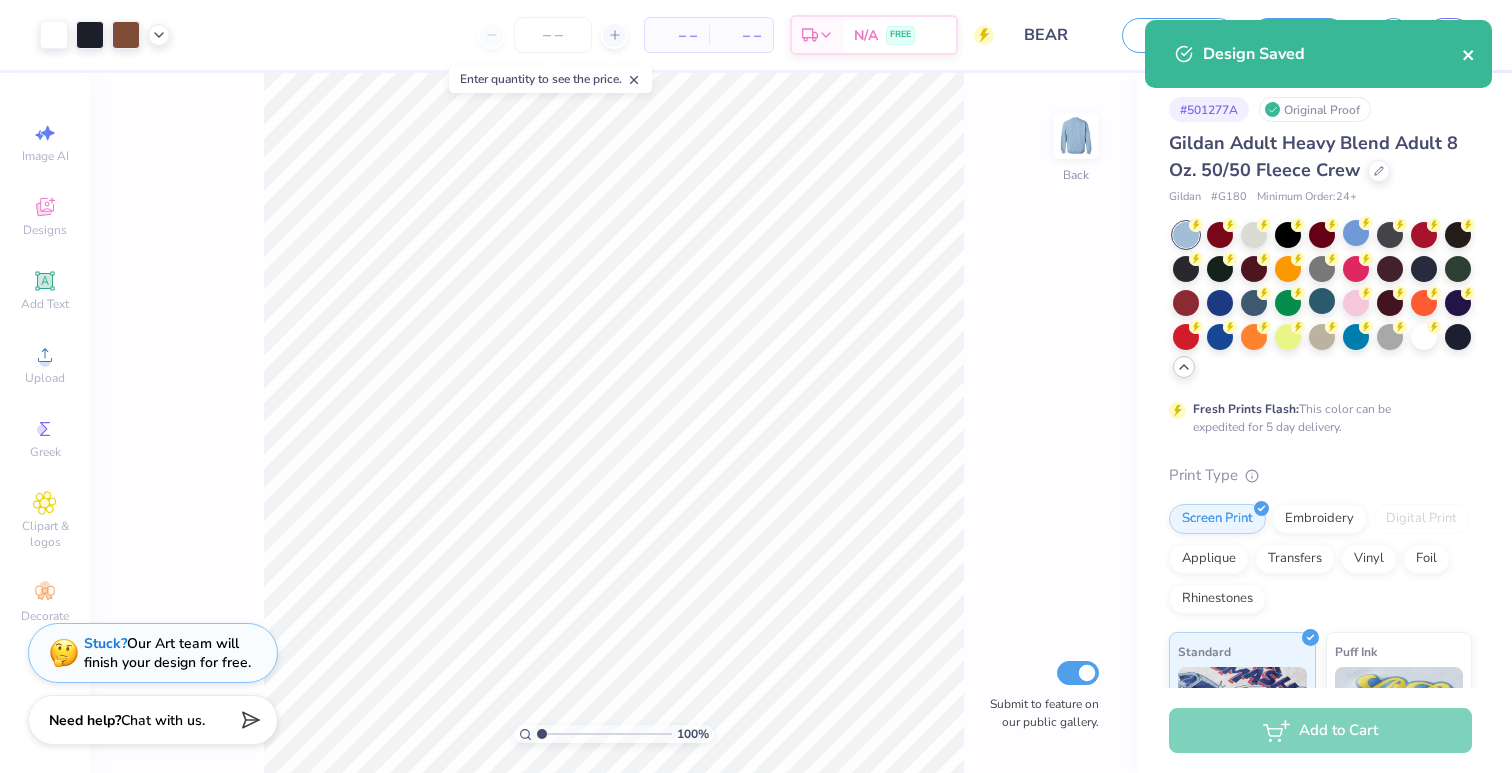 click 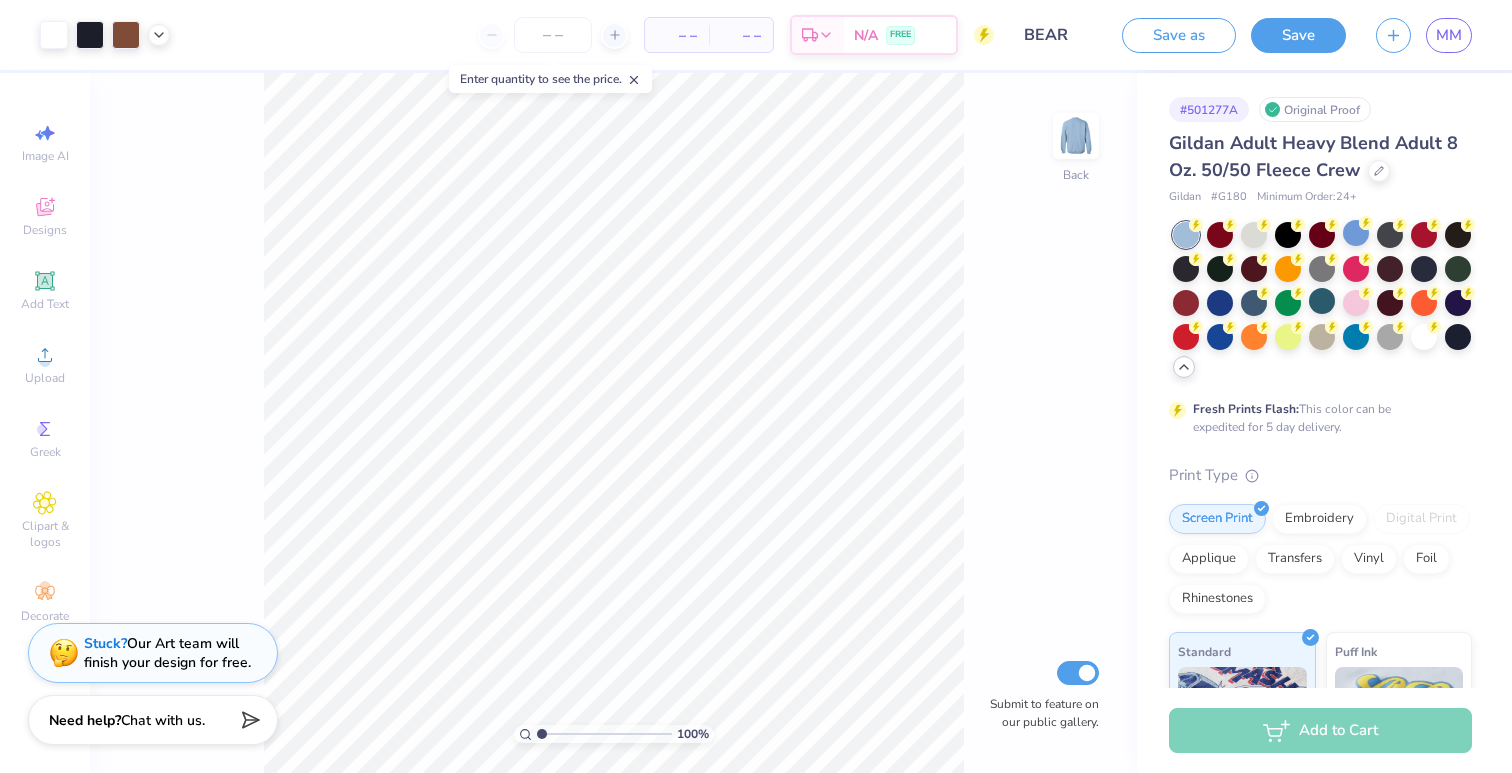 click on "Design Saved" at bounding box center [1318, 20] 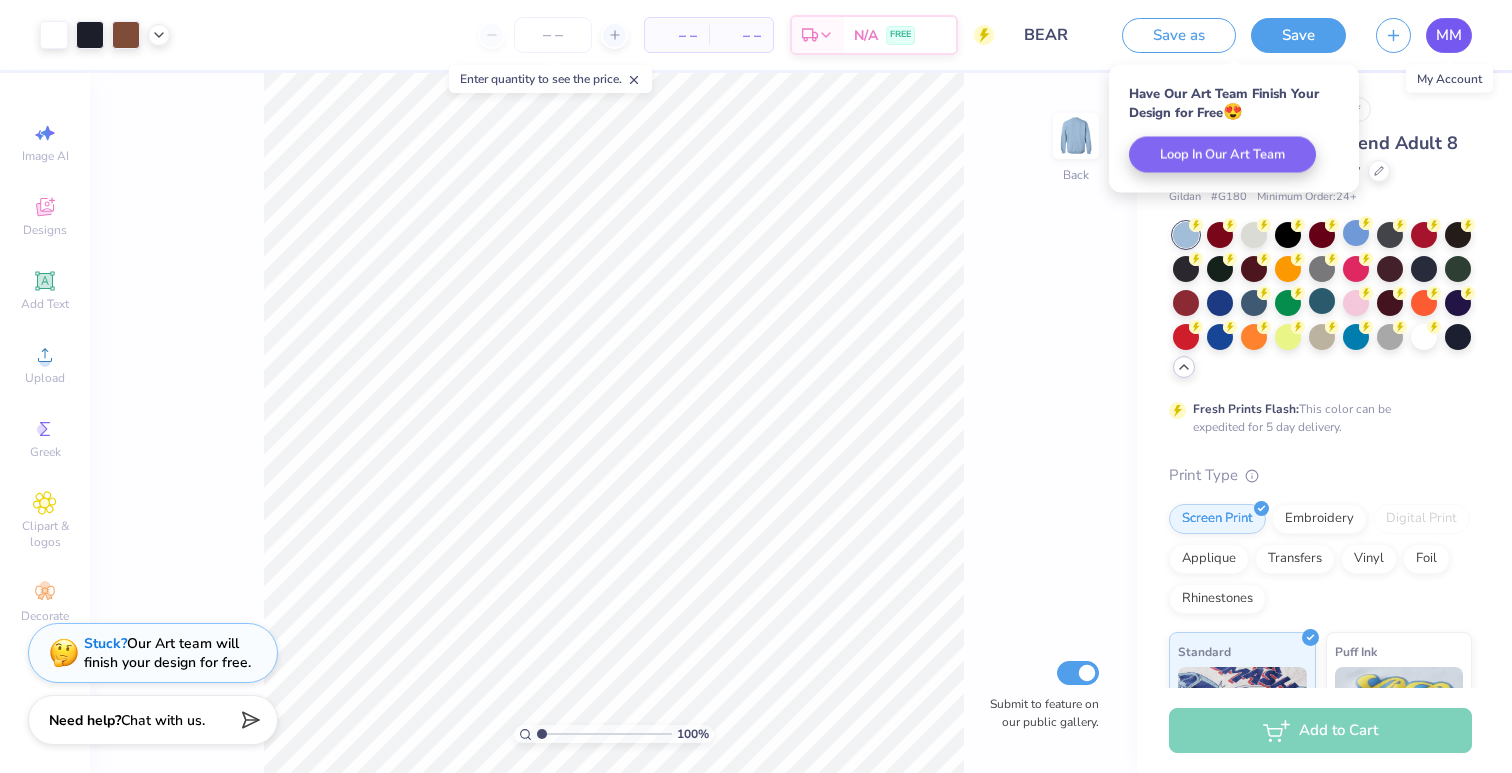 click on "MM" at bounding box center [1449, 35] 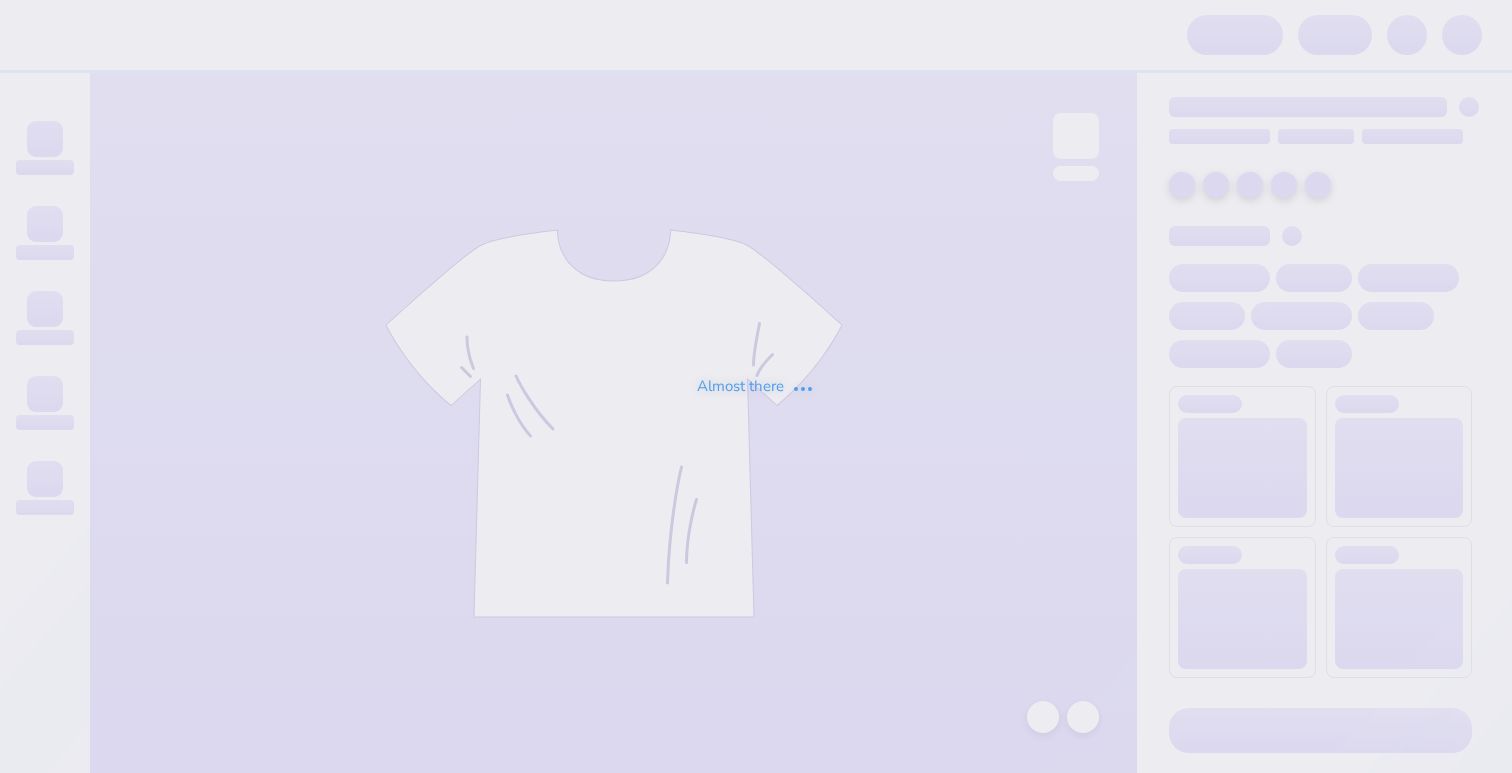 scroll, scrollTop: 0, scrollLeft: 0, axis: both 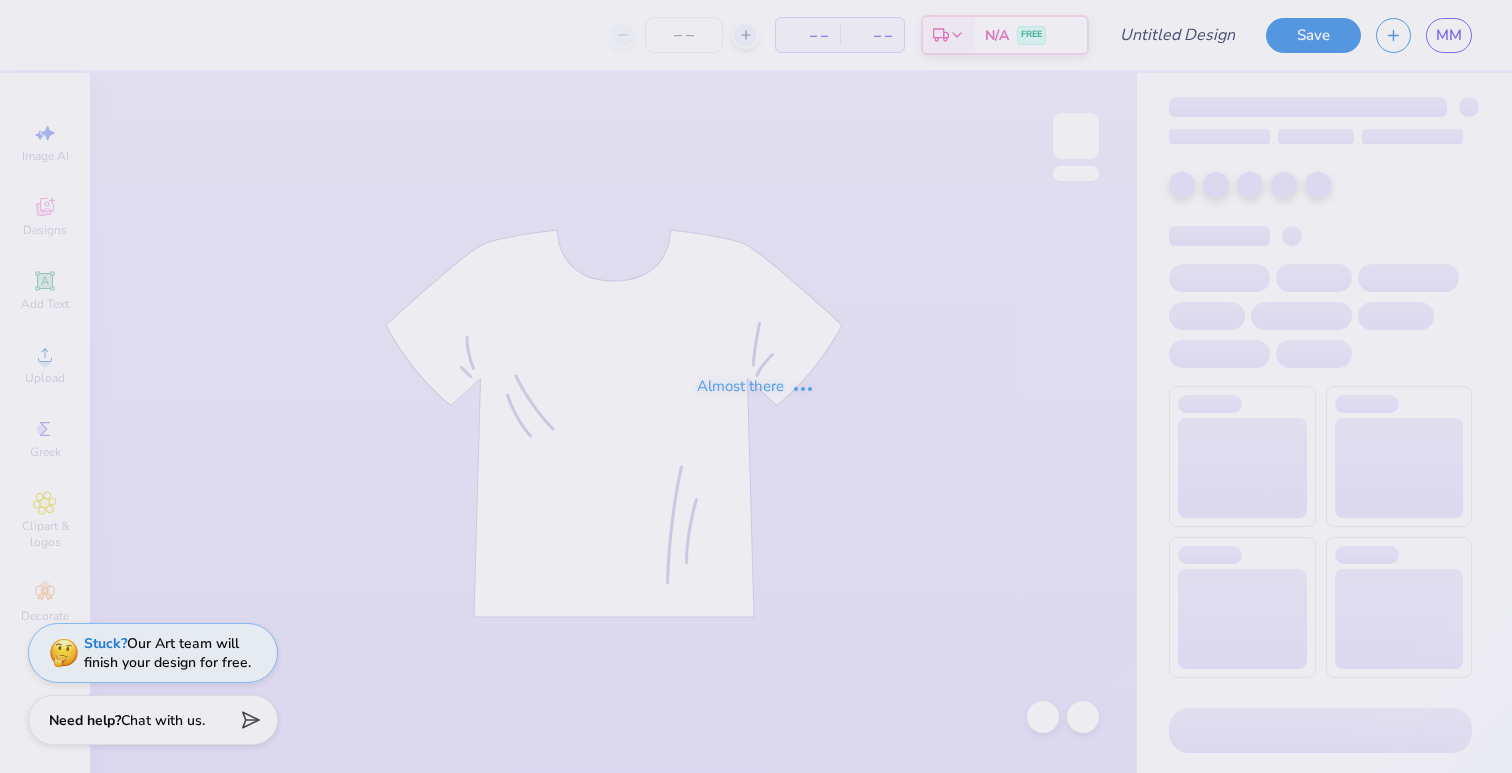 type on "tank" 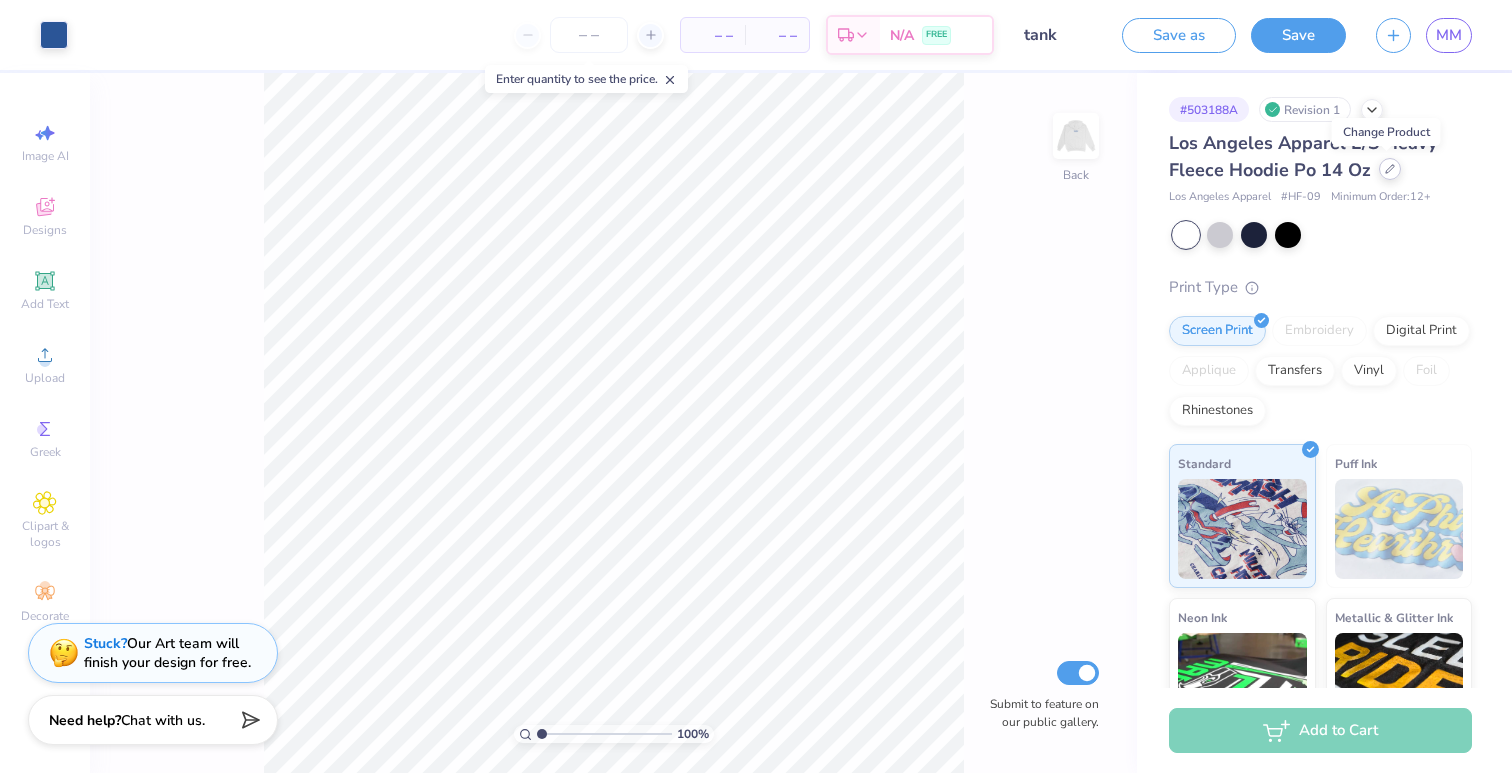 click at bounding box center [1390, 169] 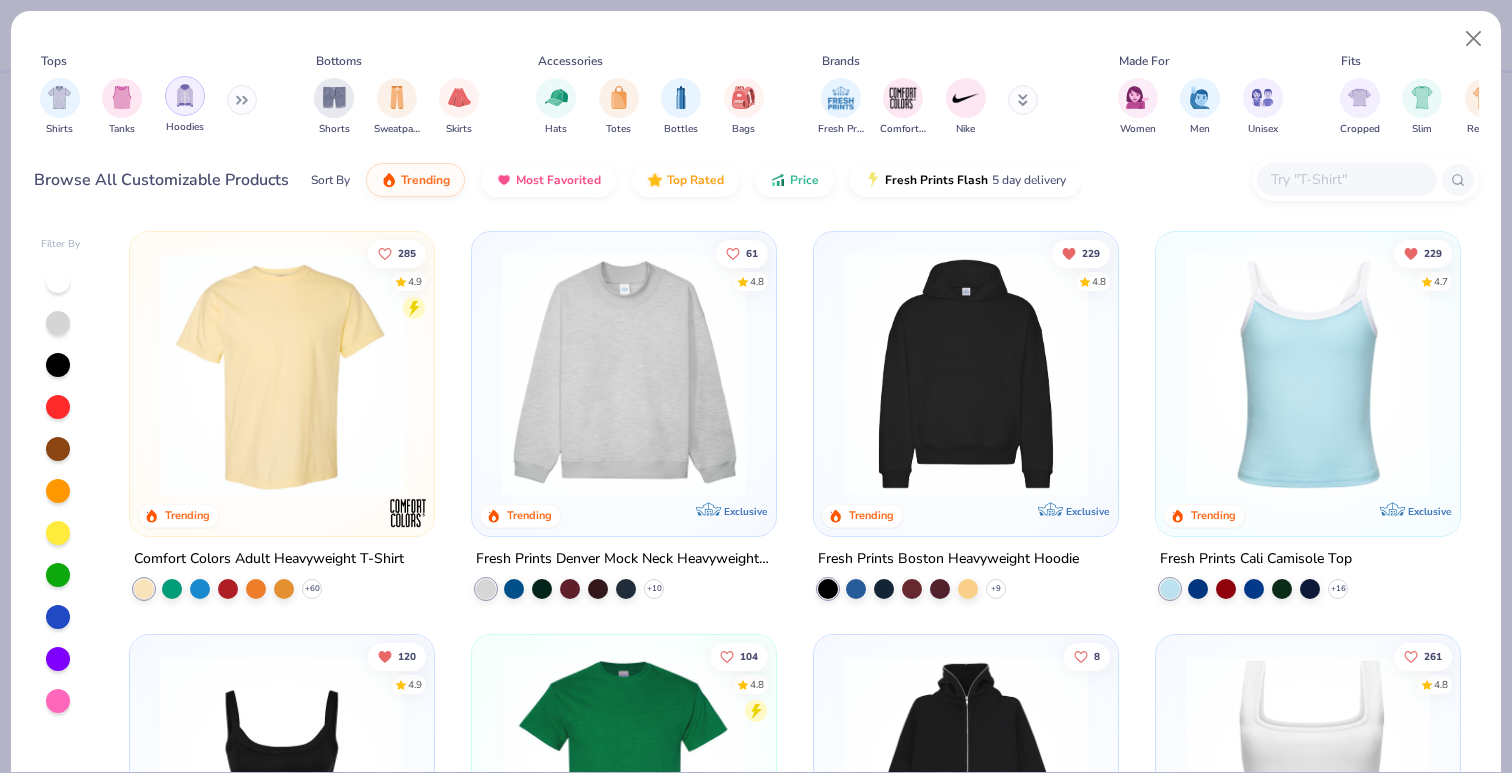 click at bounding box center (185, 96) 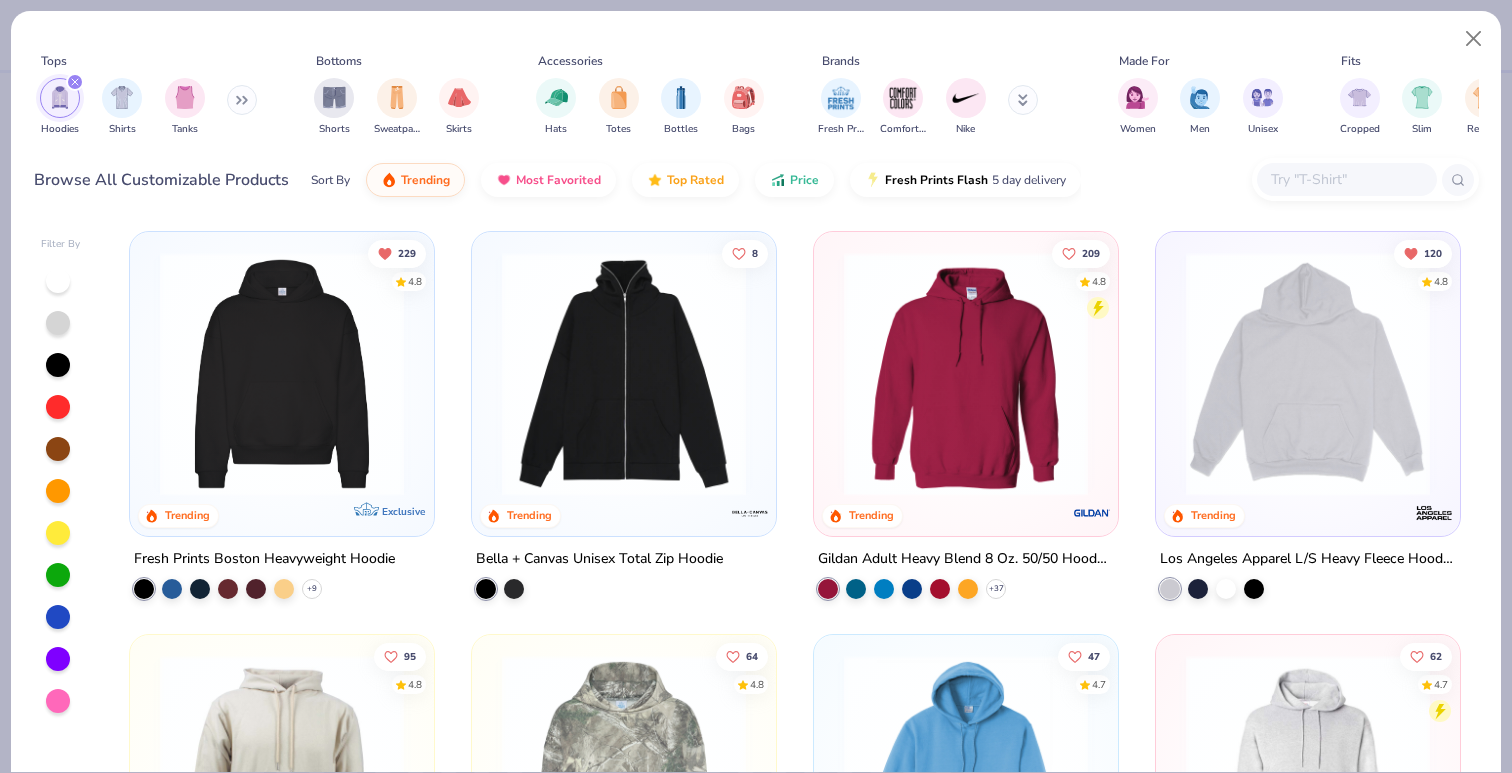click at bounding box center [282, 374] 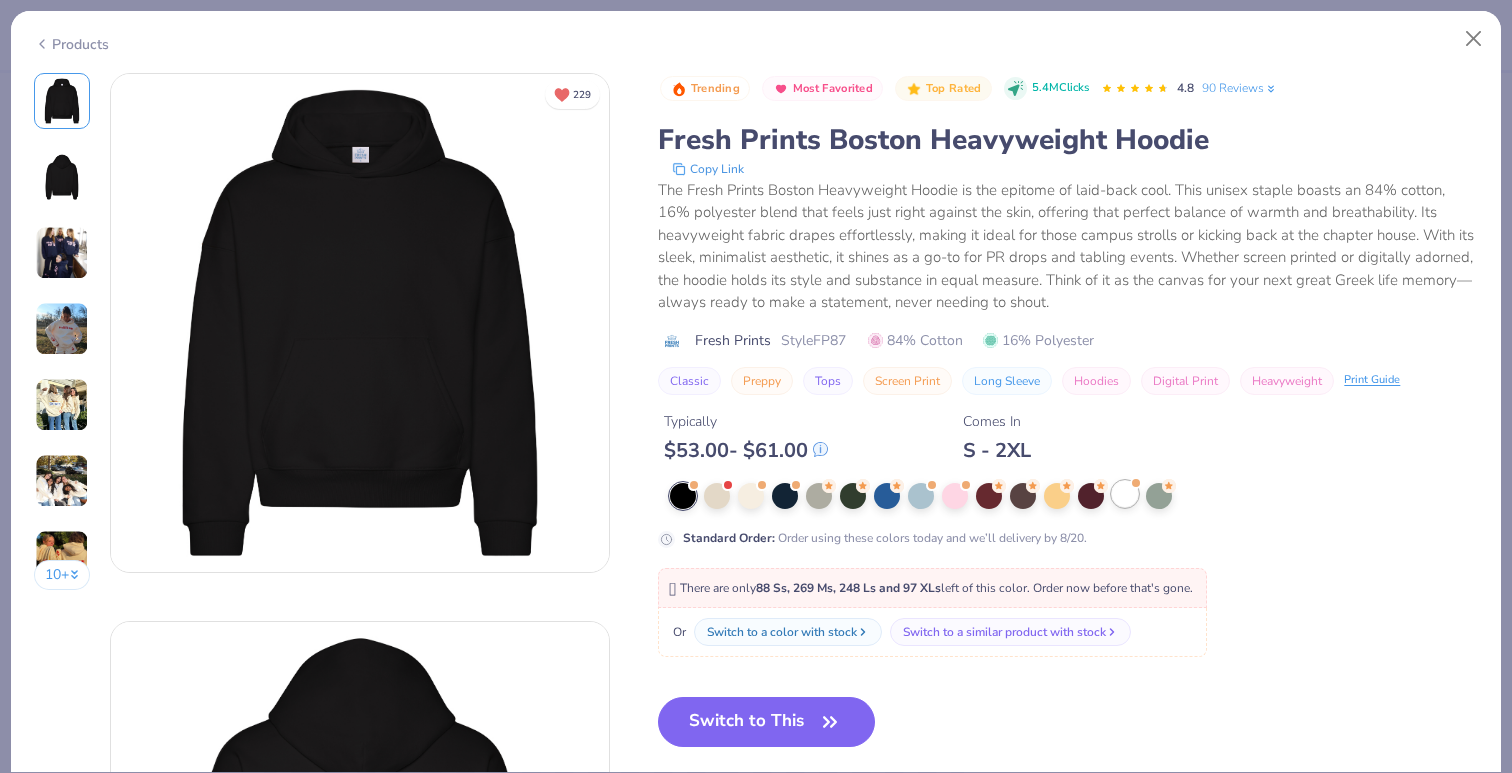 click at bounding box center [1125, 494] 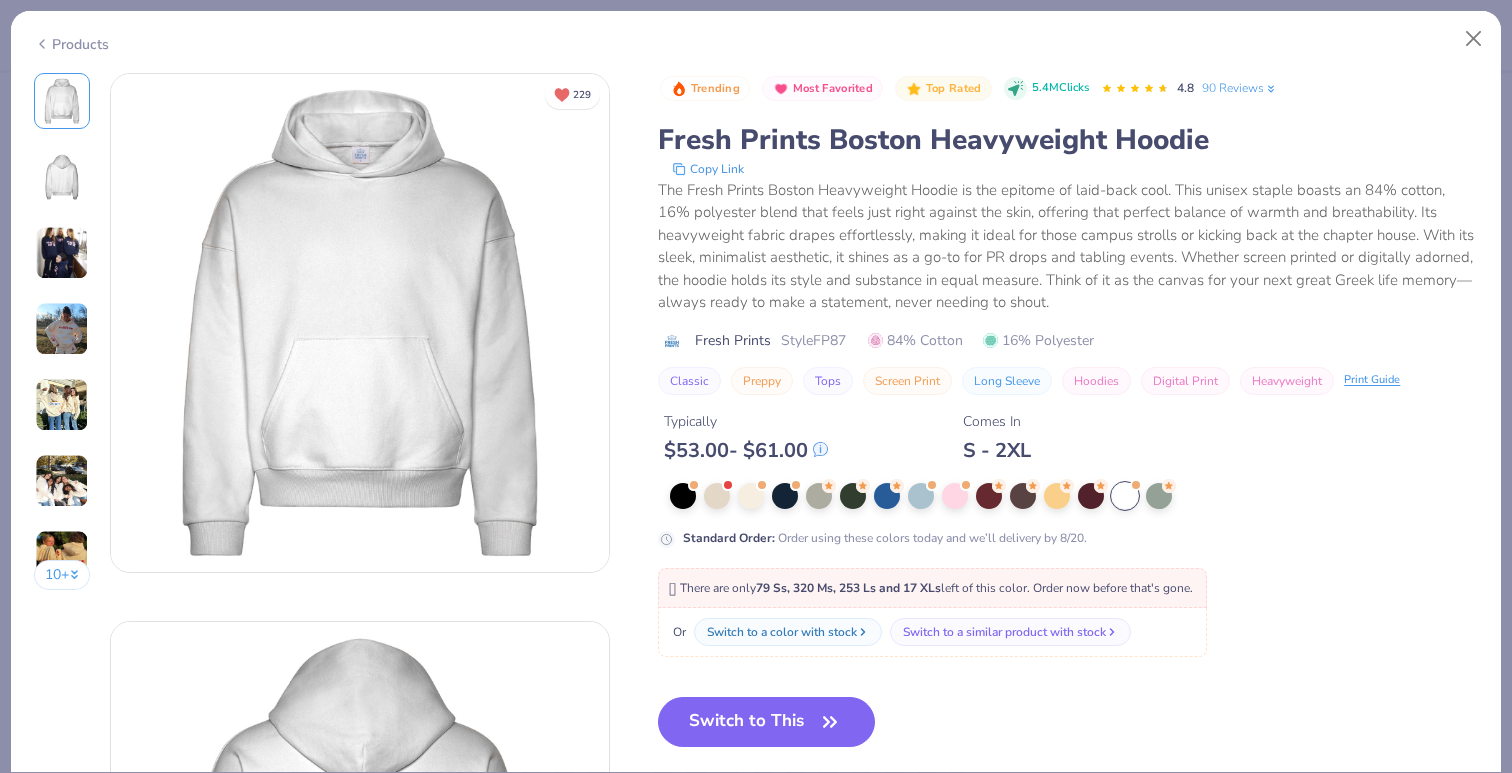 scroll, scrollTop: 38, scrollLeft: 0, axis: vertical 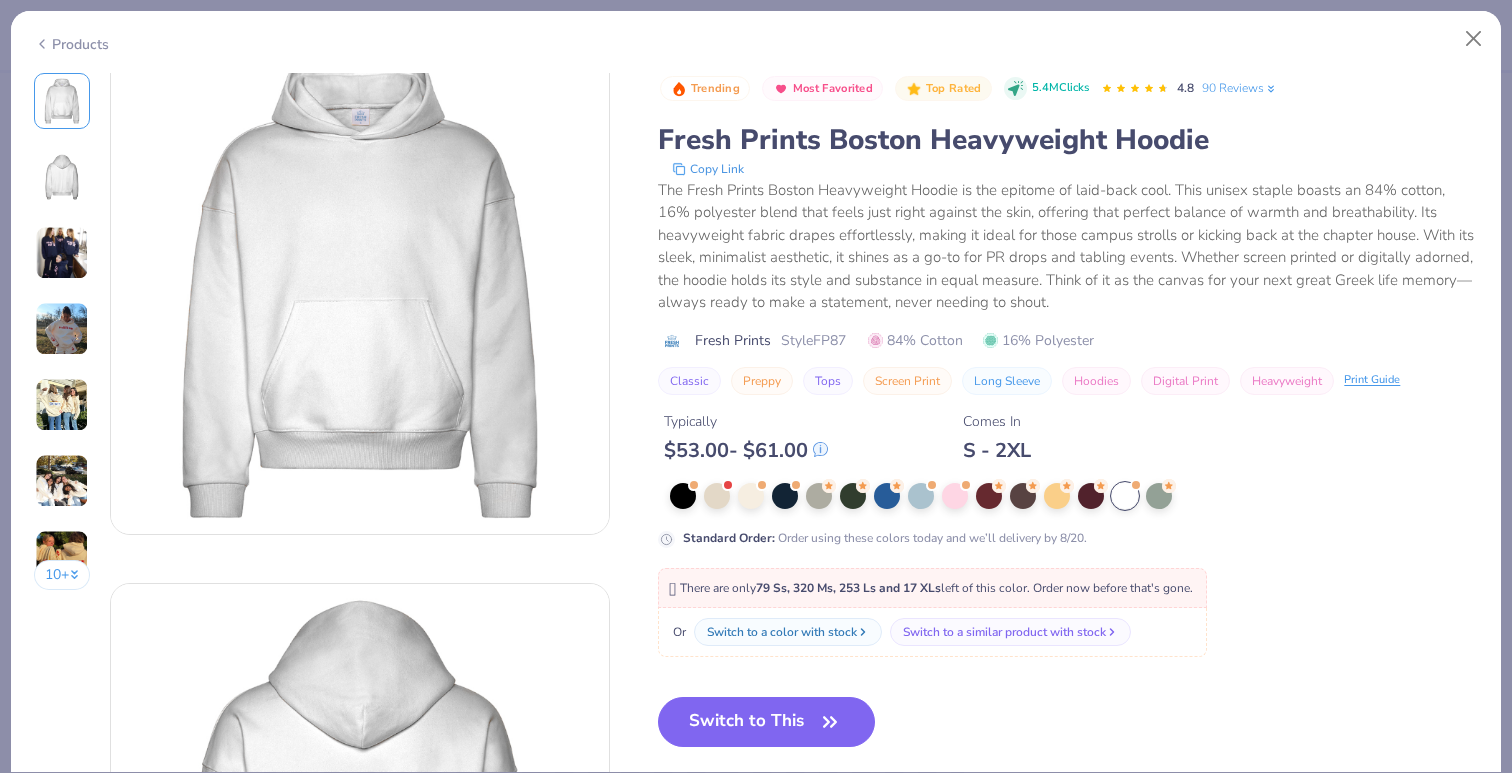 click on "Switch to This" at bounding box center [766, 722] 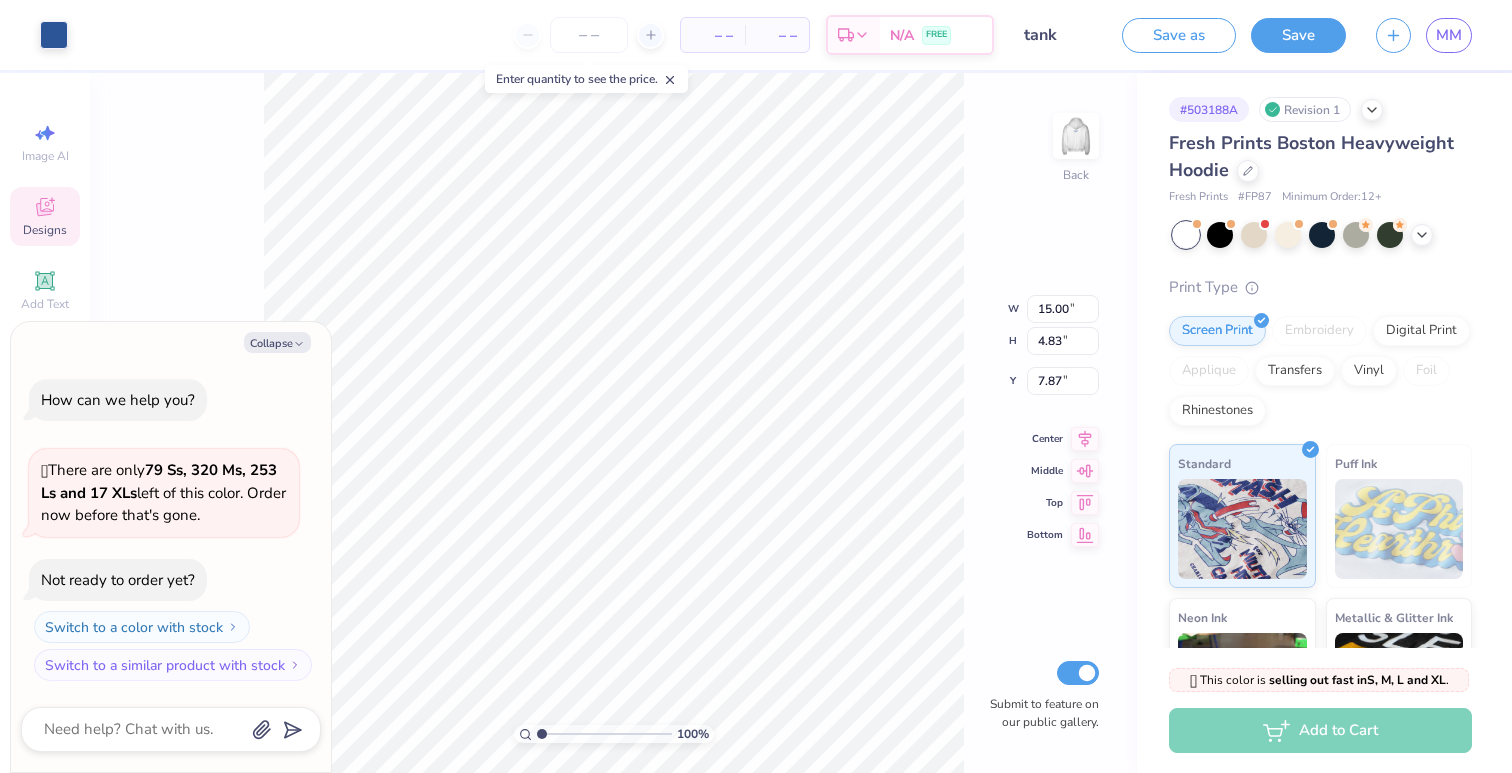 type on "x" 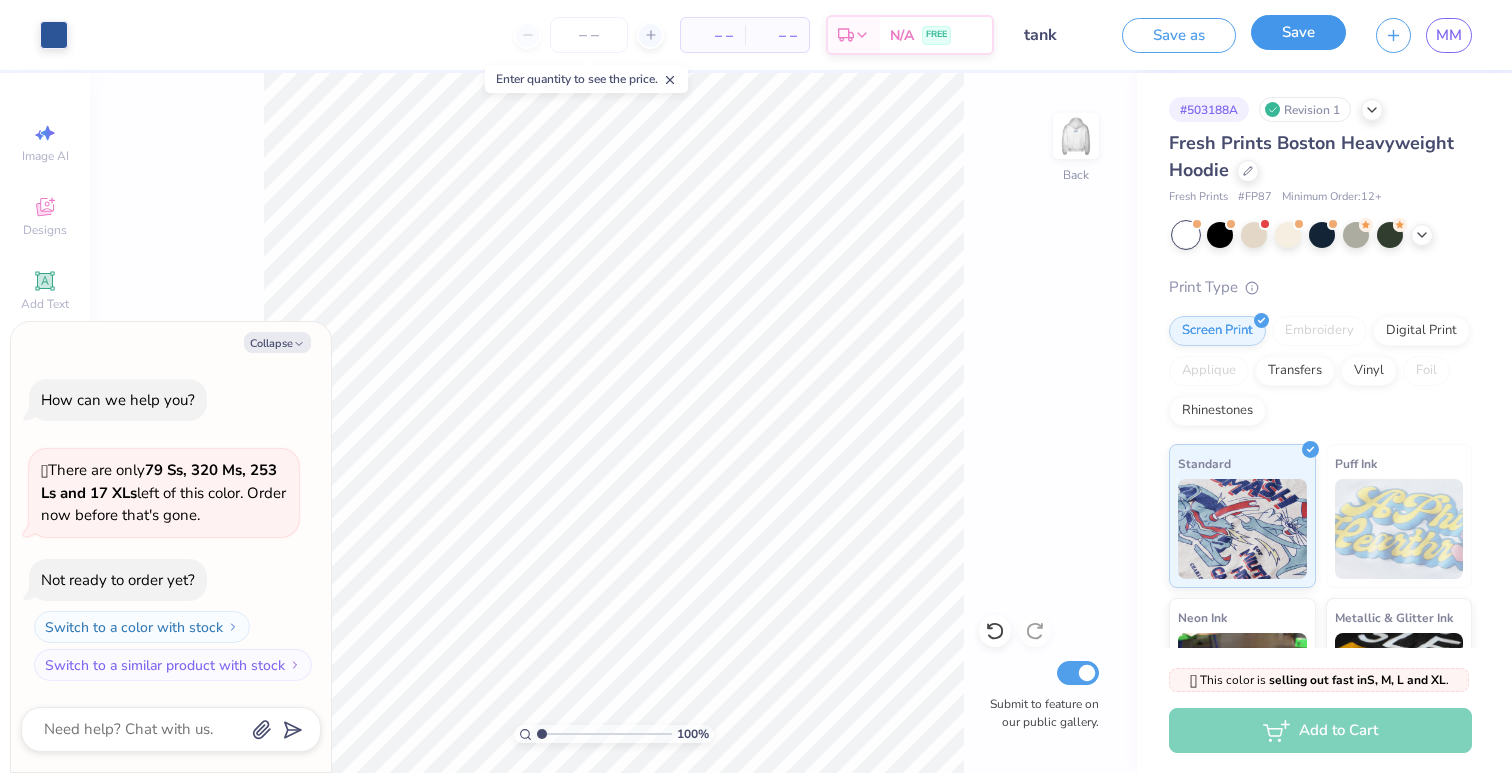 click on "Save" at bounding box center [1298, 32] 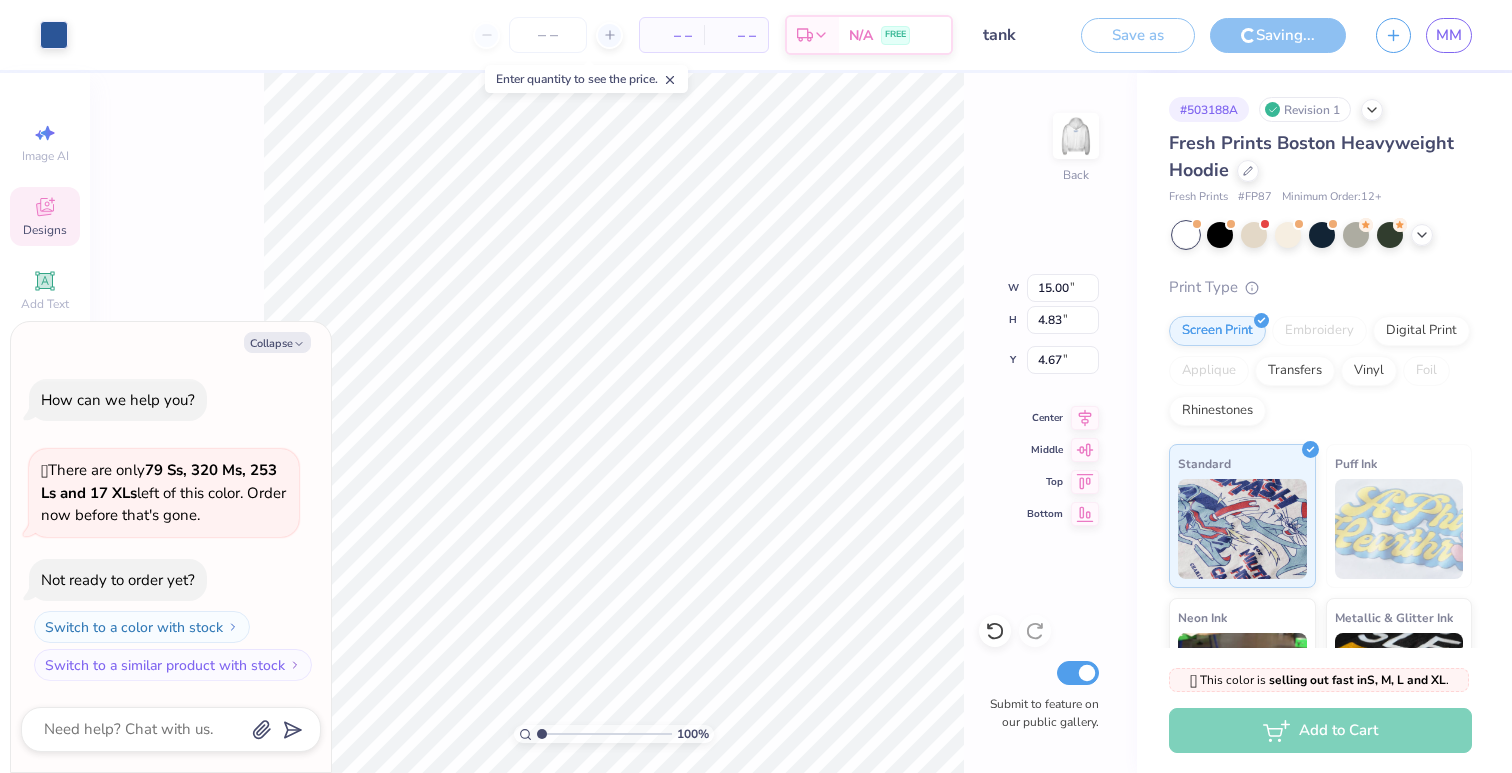 type on "x" 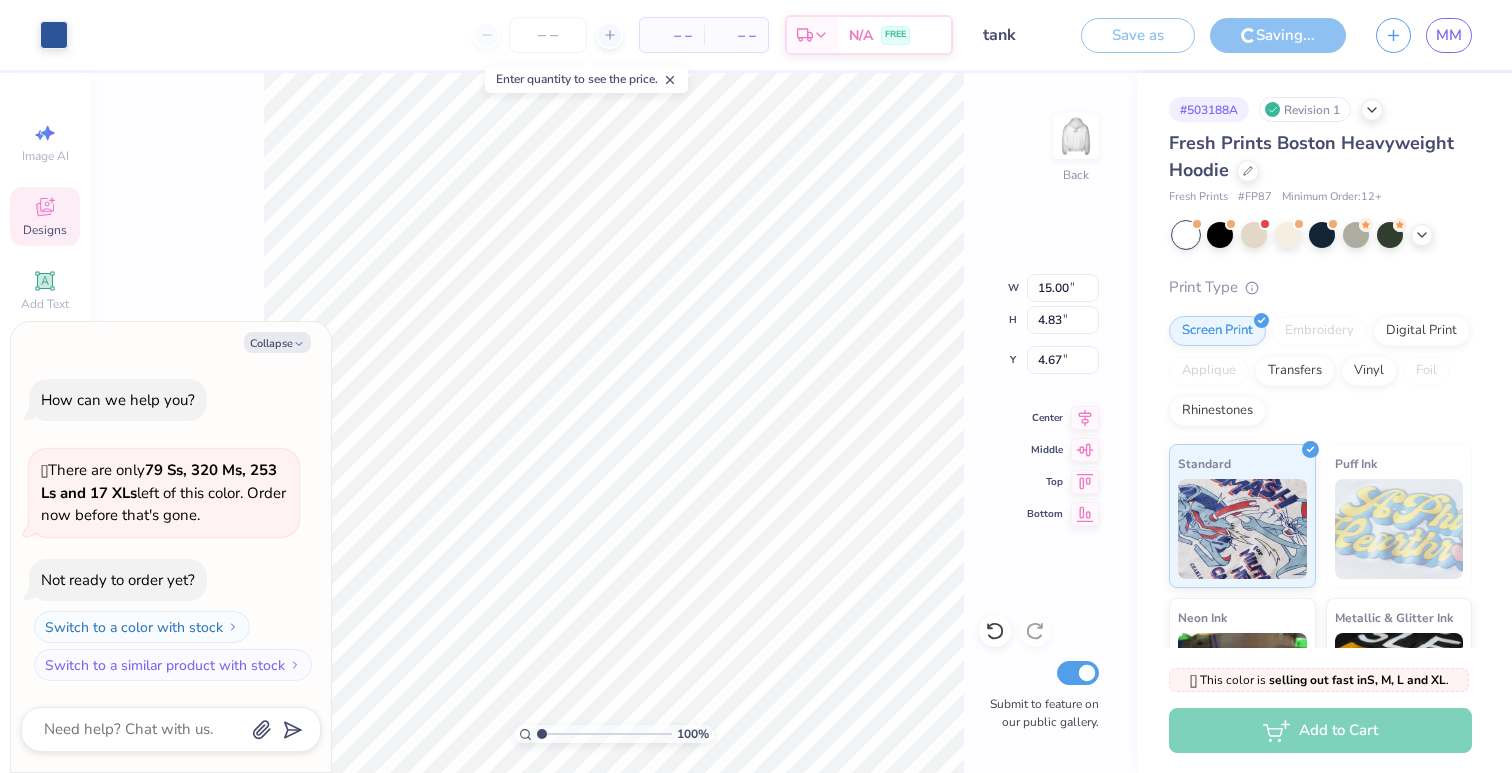 type on "11.88" 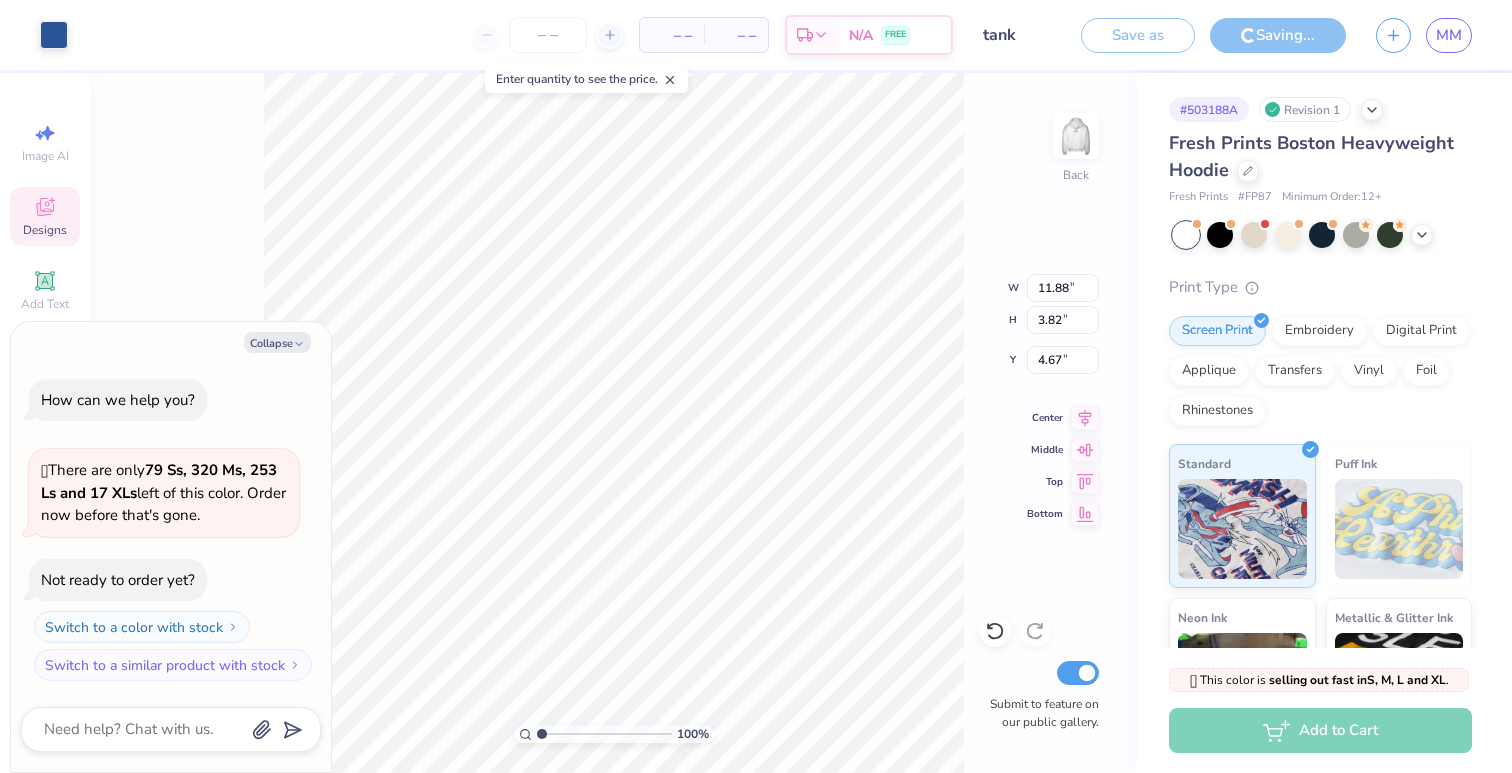 type on "x" 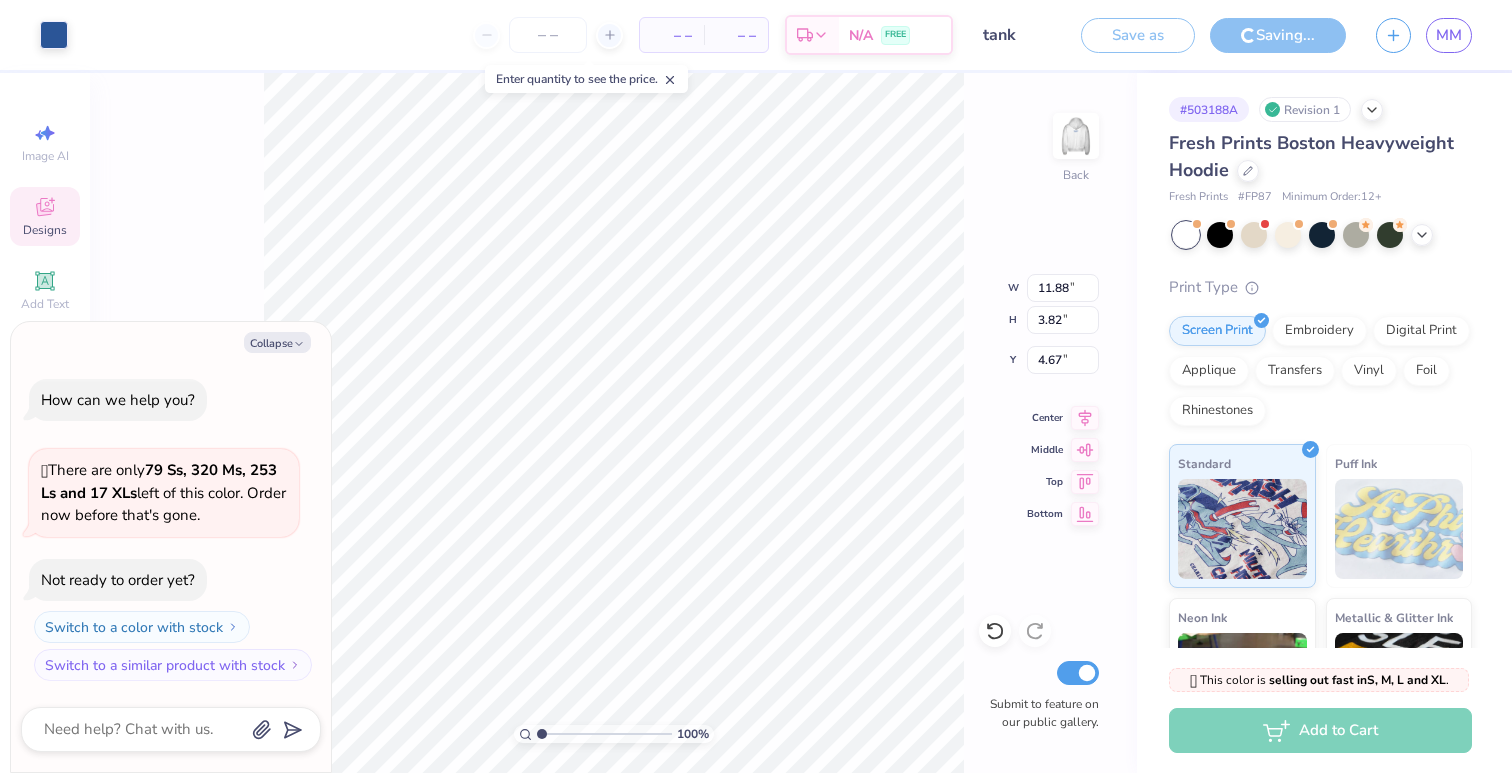 type on "4.84" 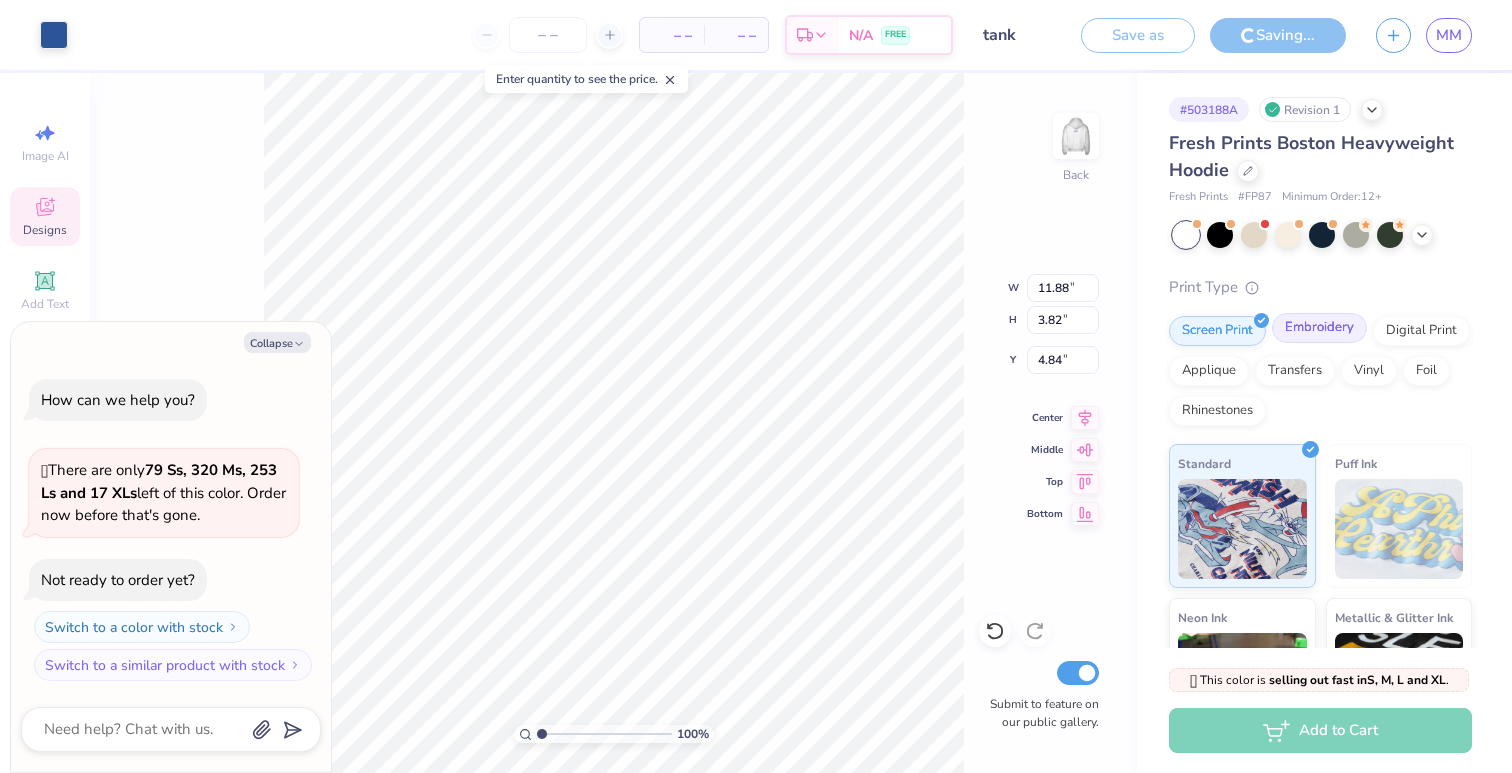 click on "Embroidery" at bounding box center [1319, 328] 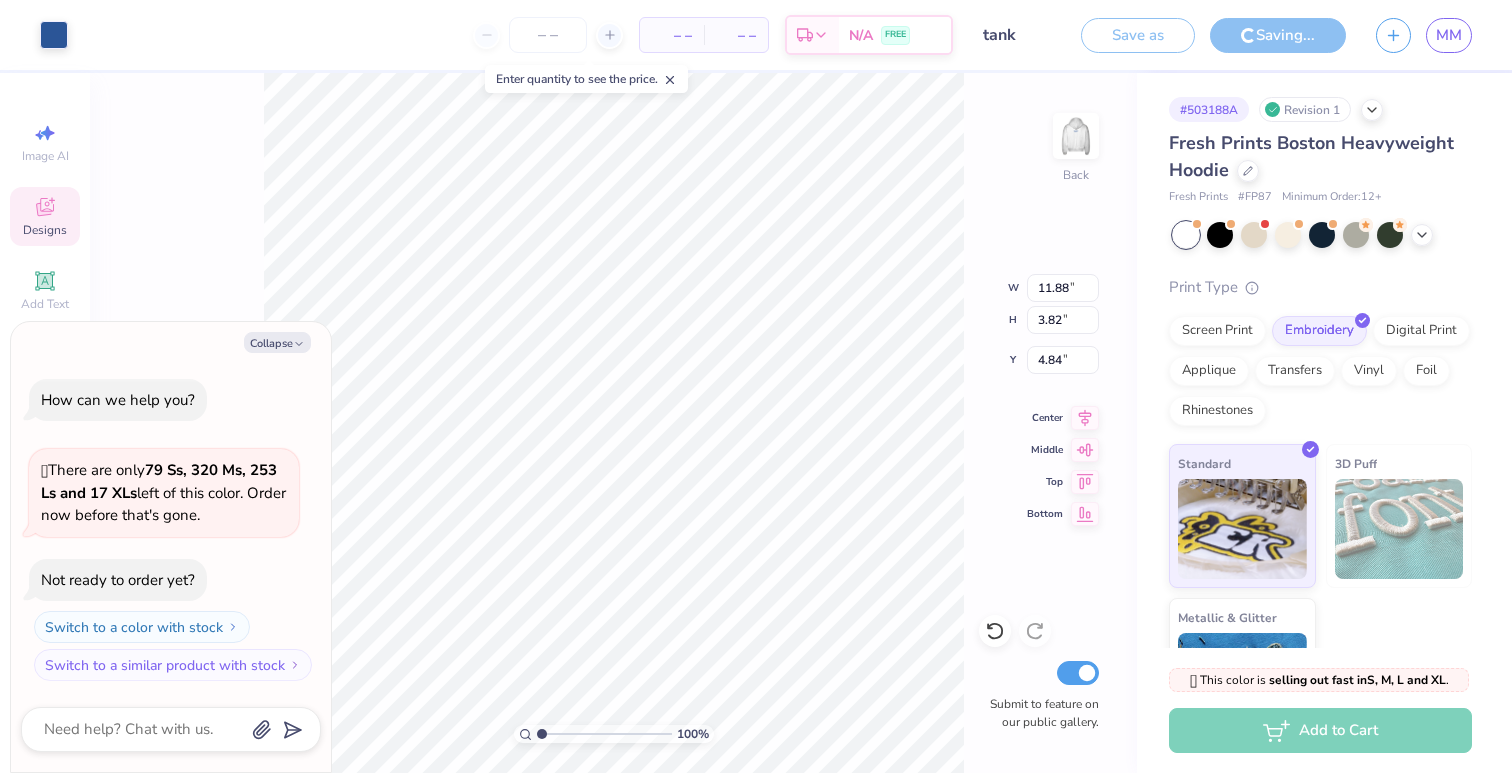 click on "Saving..." at bounding box center [1278, 35] 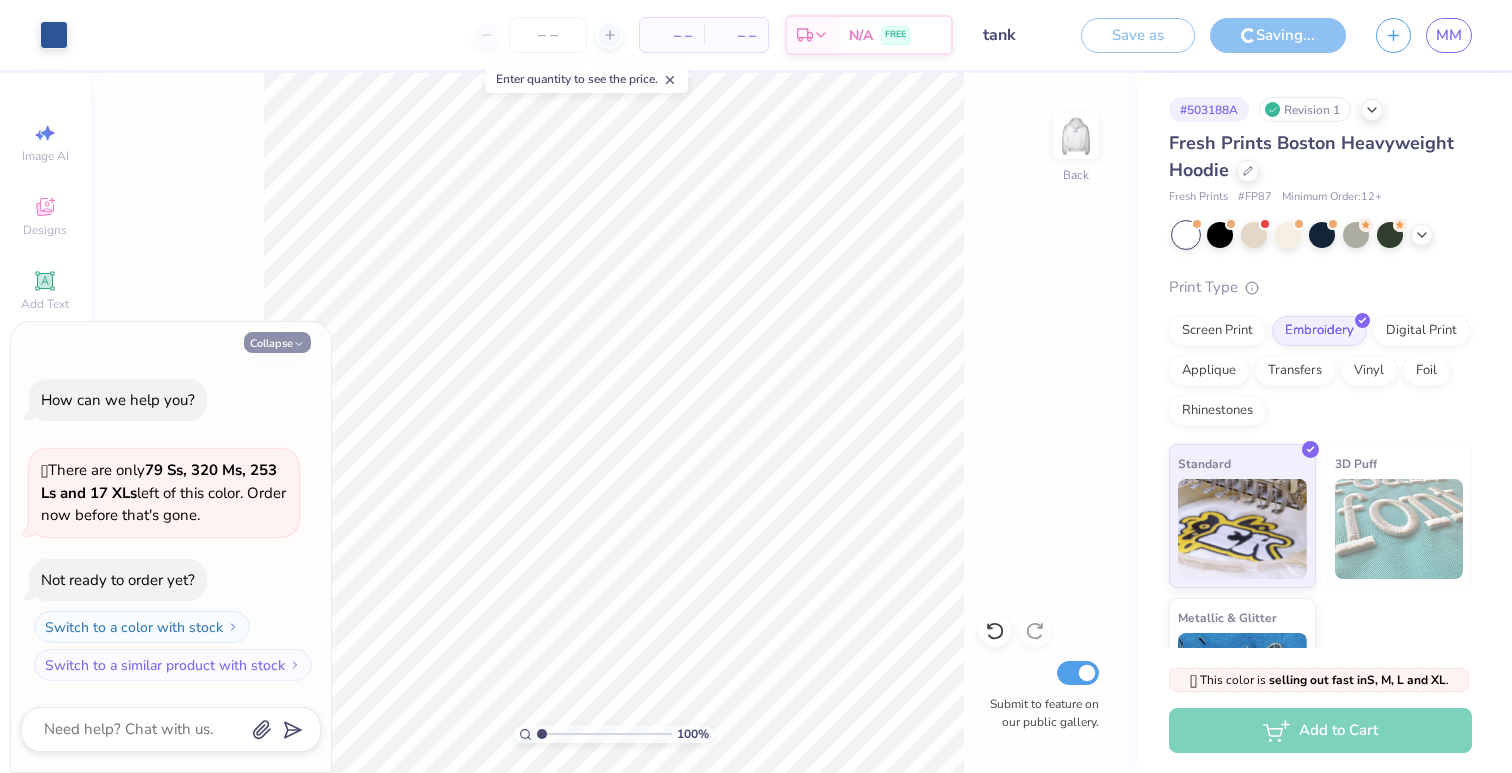 click 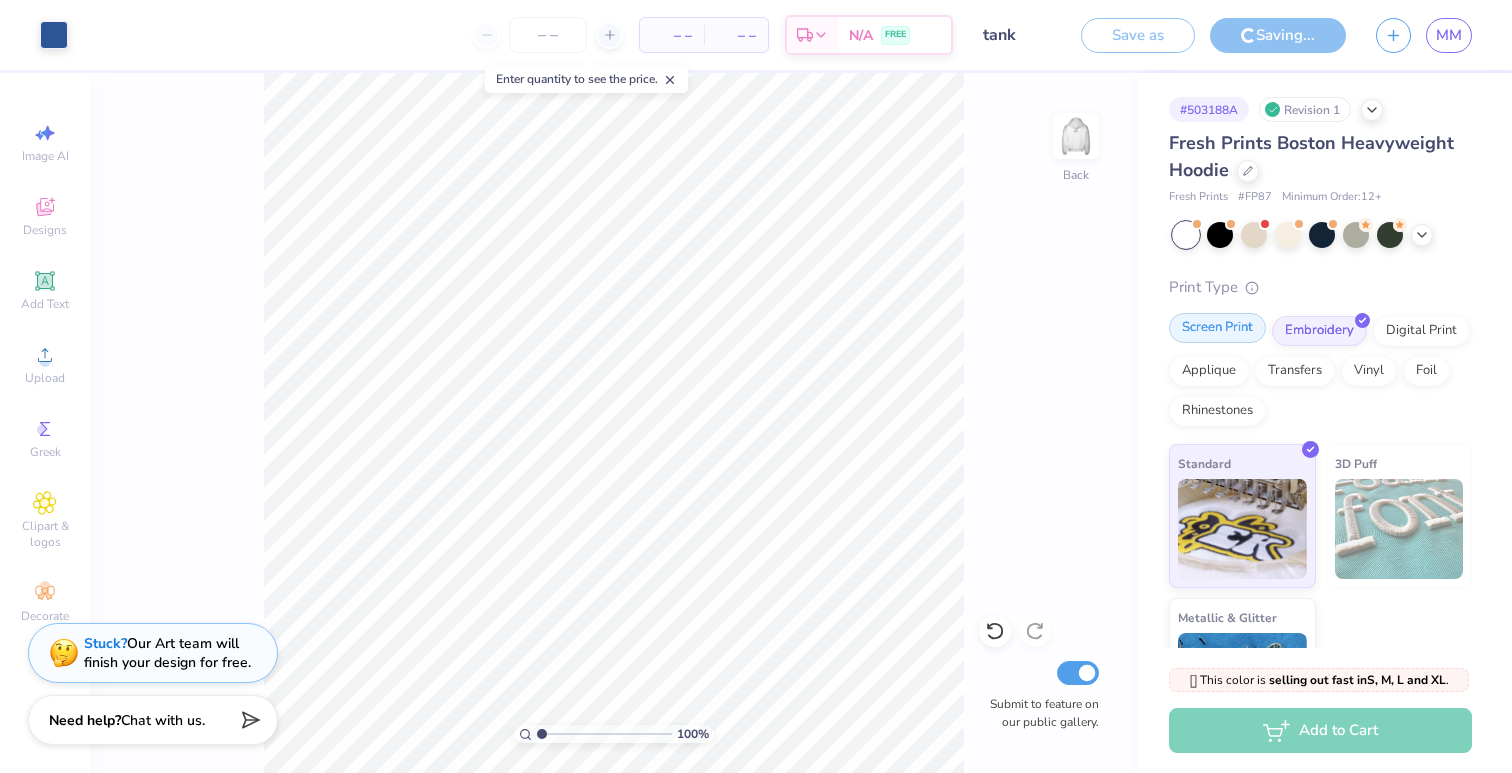 click on "Screen Print" at bounding box center (1217, 328) 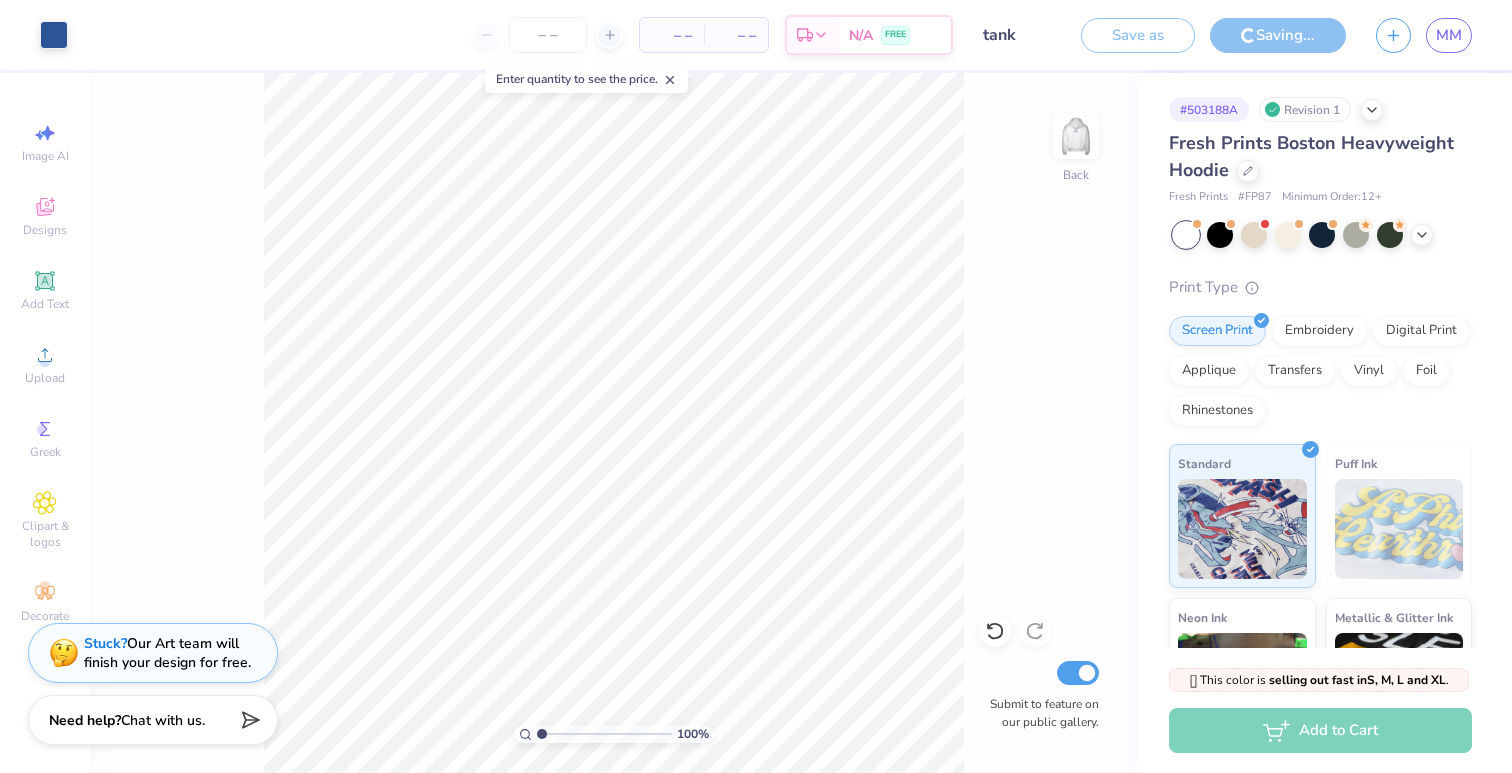 click on "Saving..." at bounding box center (1278, 35) 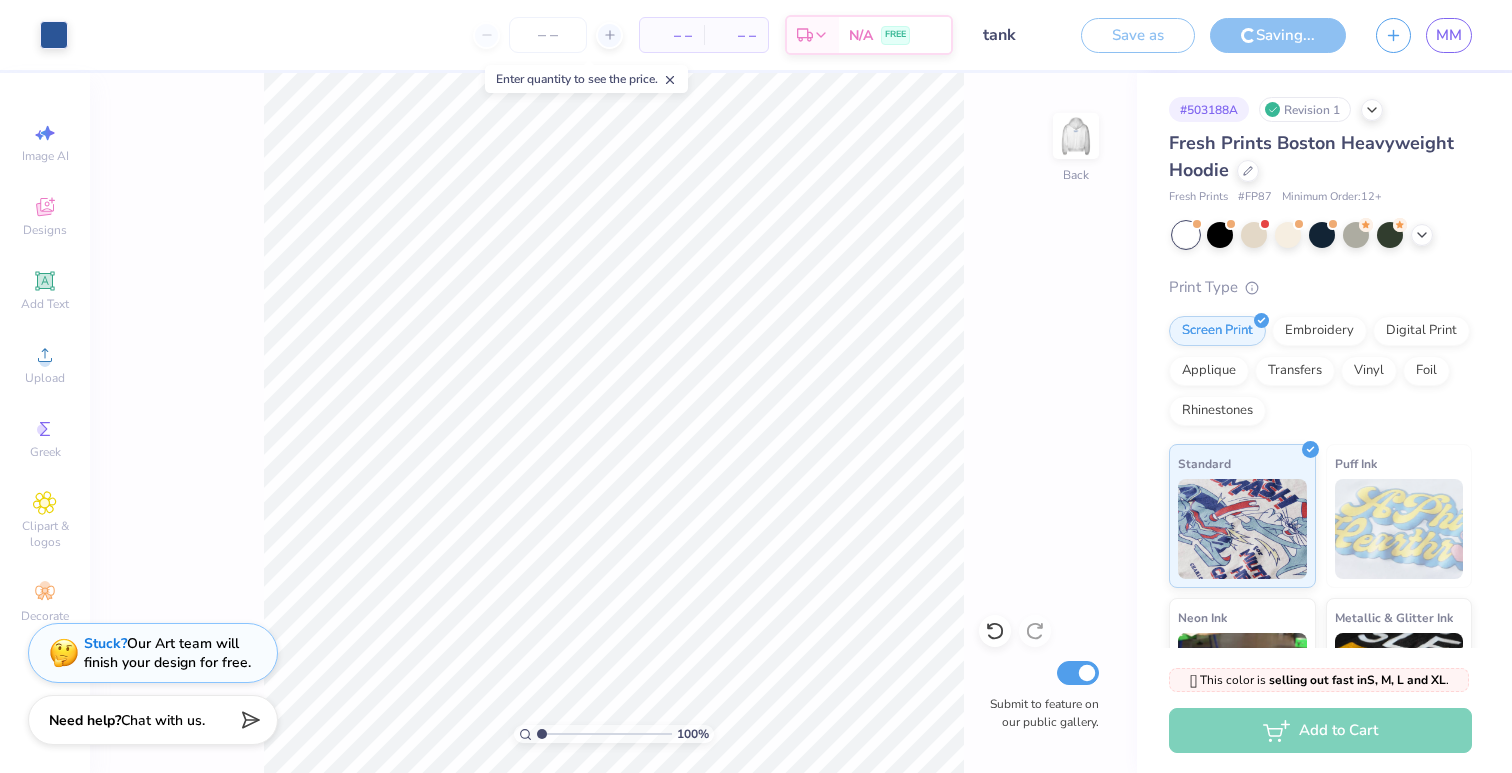 click on "Saving..." at bounding box center [1278, 35] 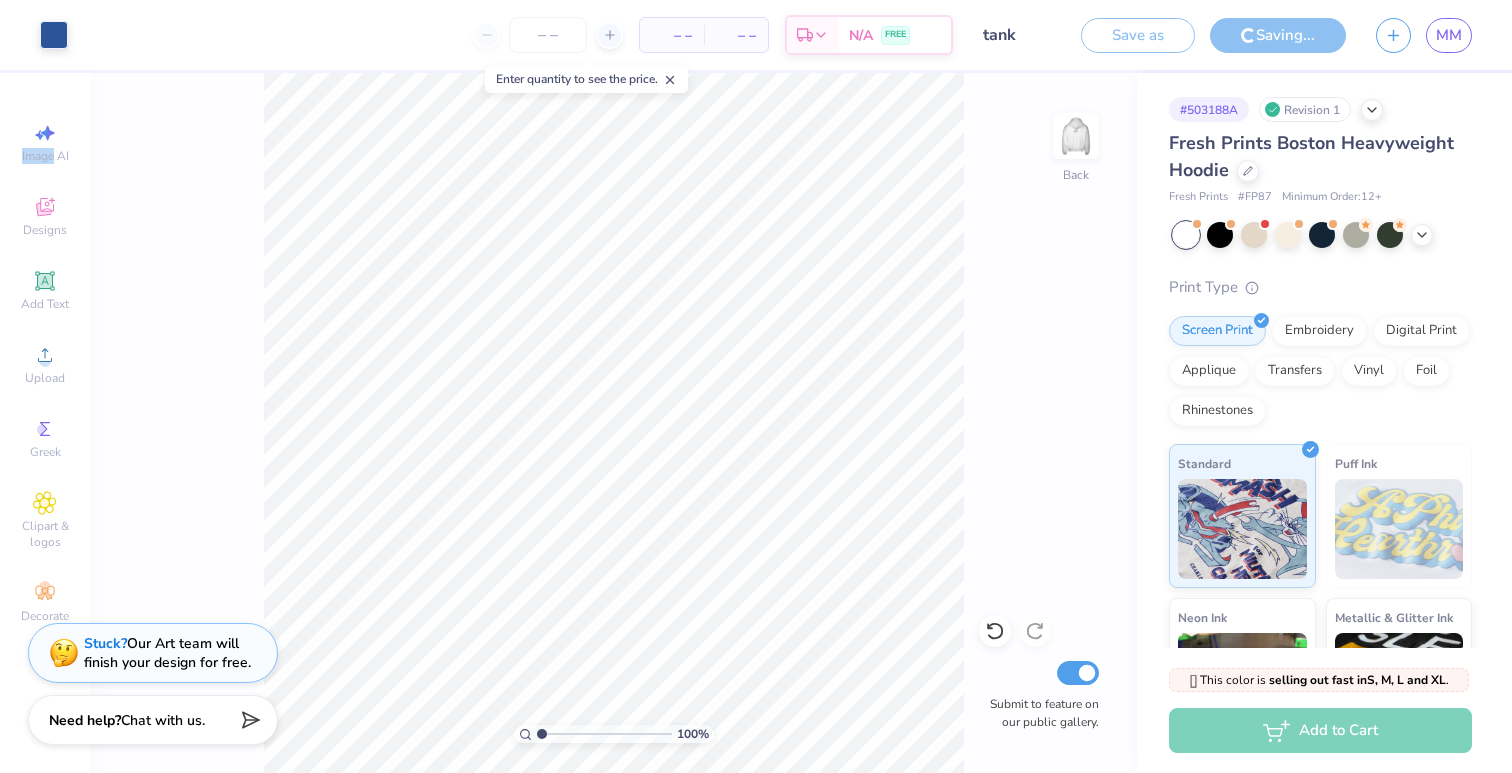 click on "Saving..." at bounding box center (1278, 35) 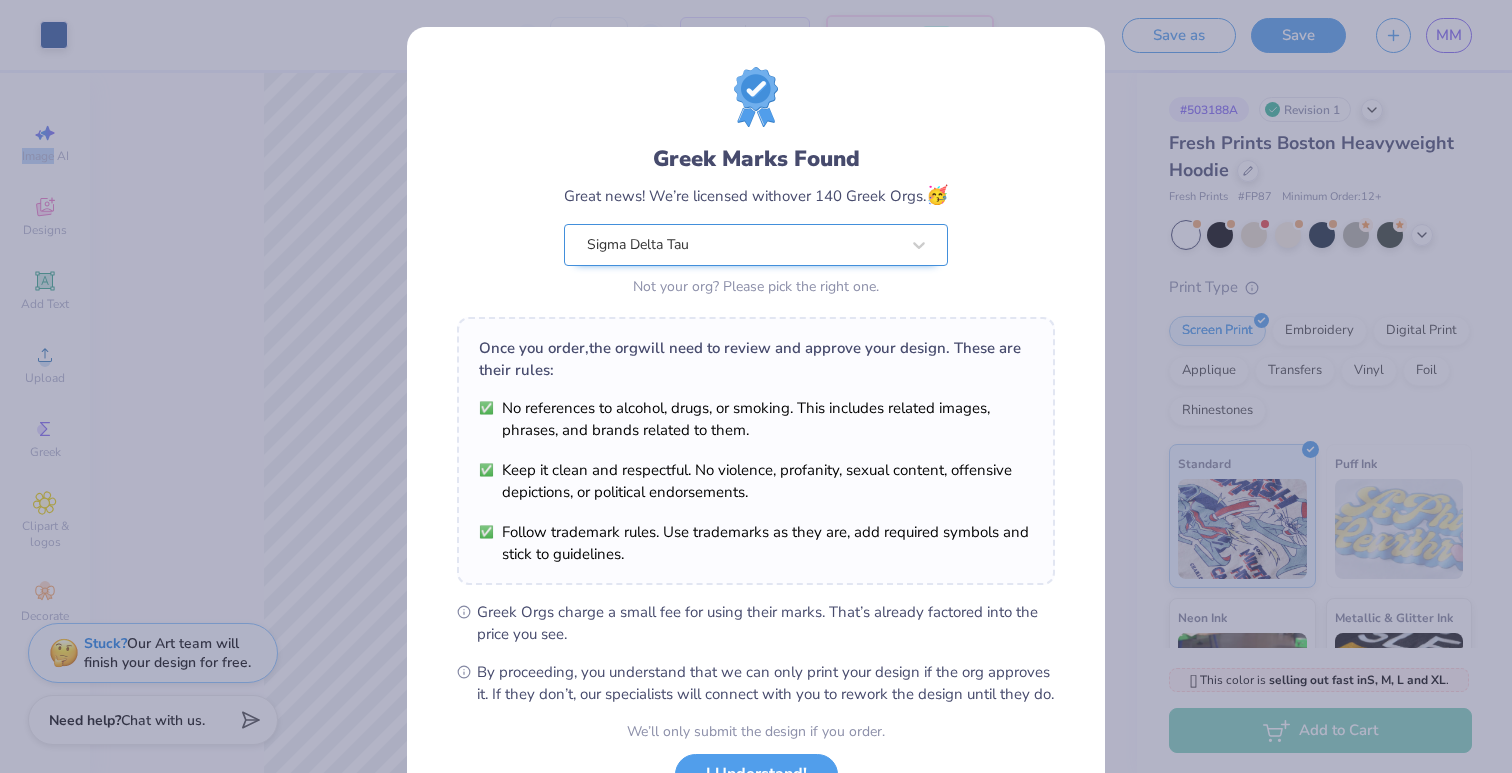 scroll, scrollTop: 163, scrollLeft: 0, axis: vertical 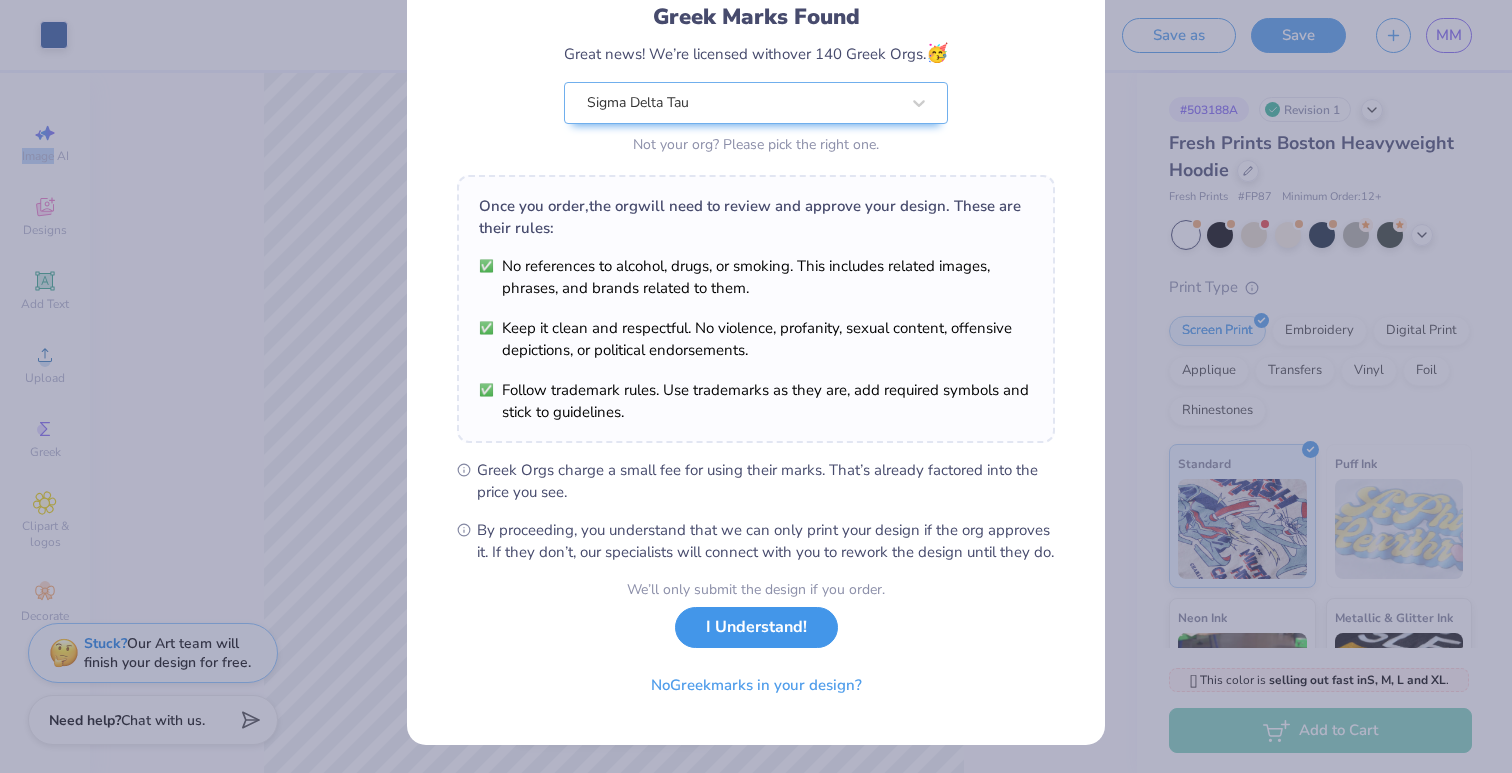 click on "I Understand!" at bounding box center [756, 627] 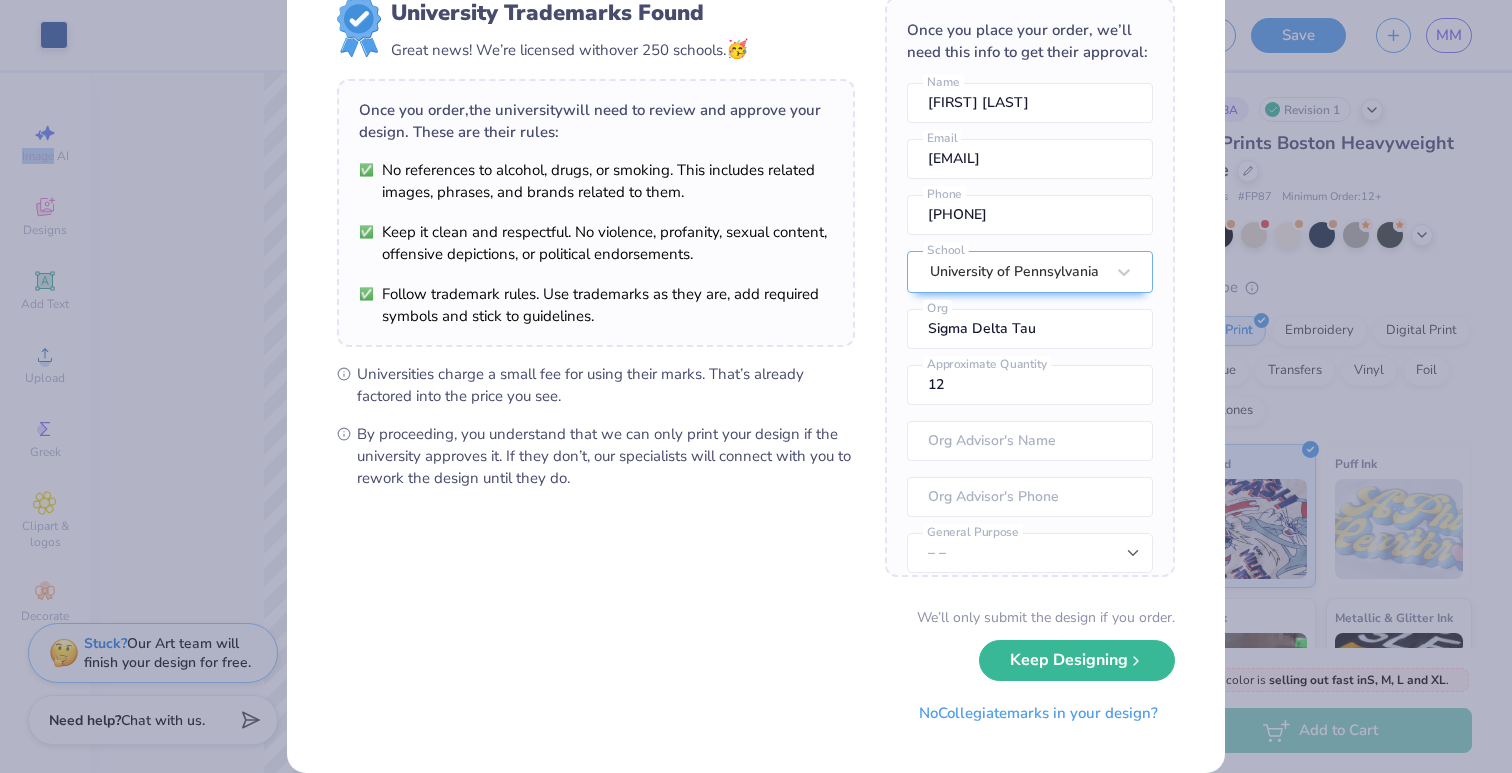 scroll, scrollTop: 76, scrollLeft: 0, axis: vertical 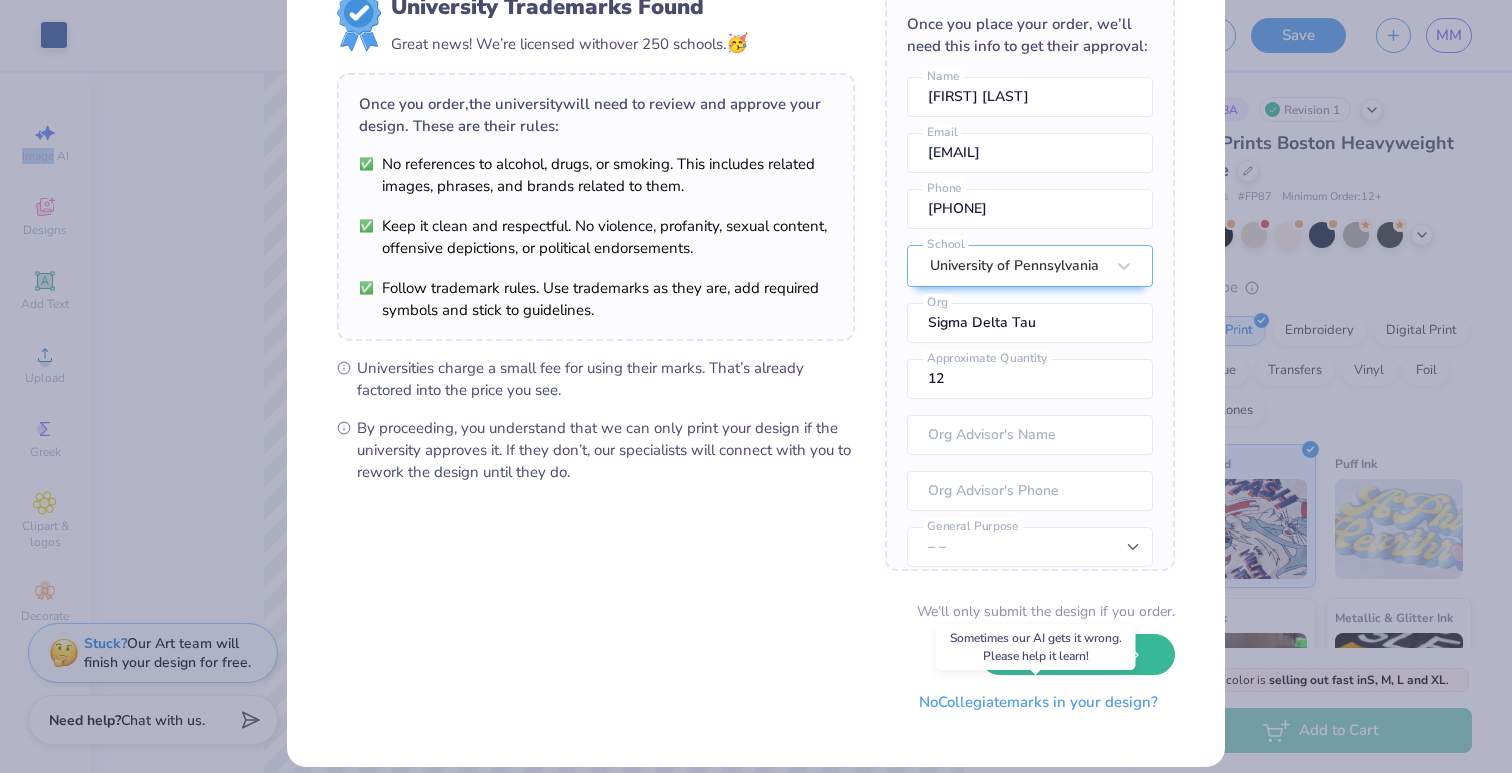 click on "No  Collegiate  marks in your design?" at bounding box center [1038, 702] 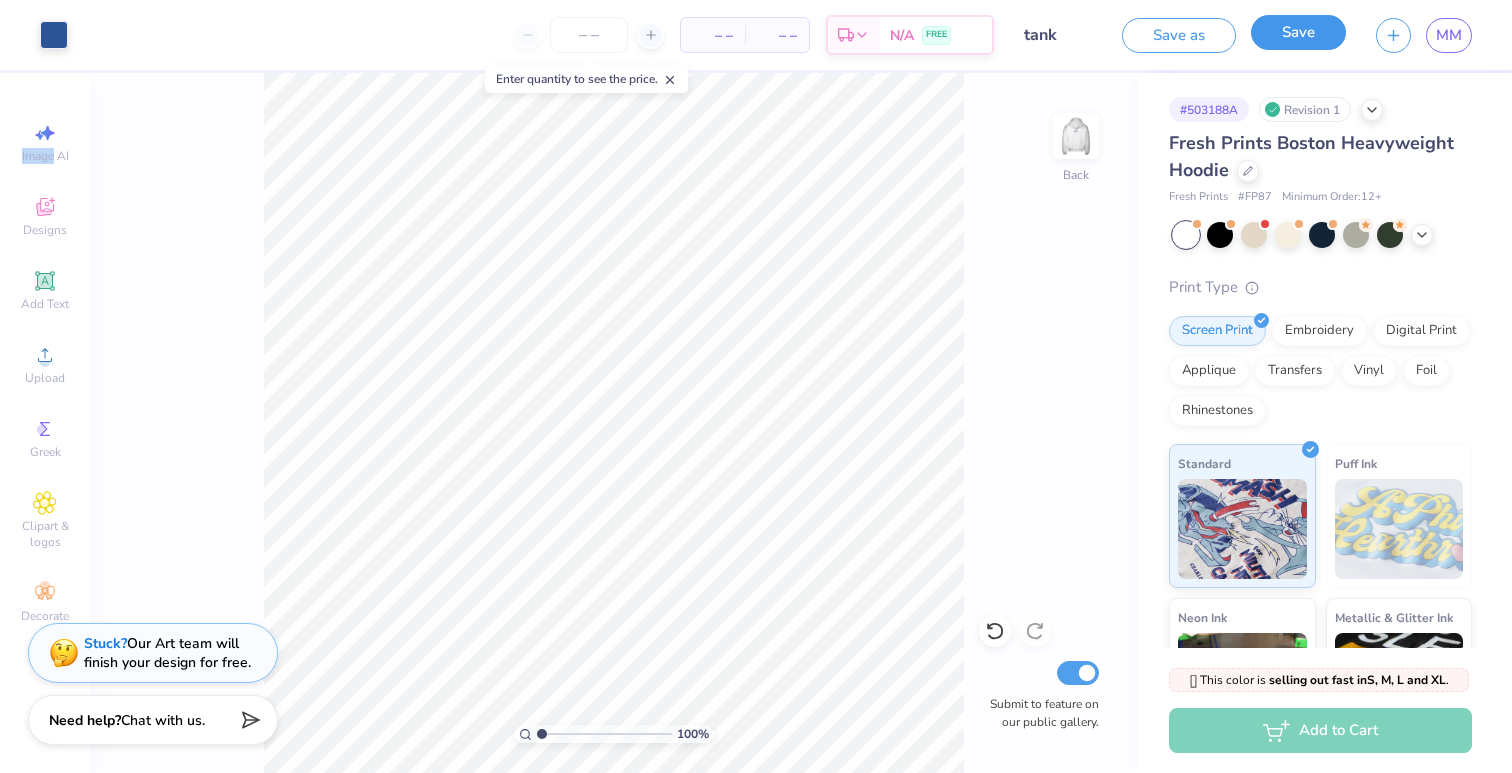 click on "Save" at bounding box center (1298, 32) 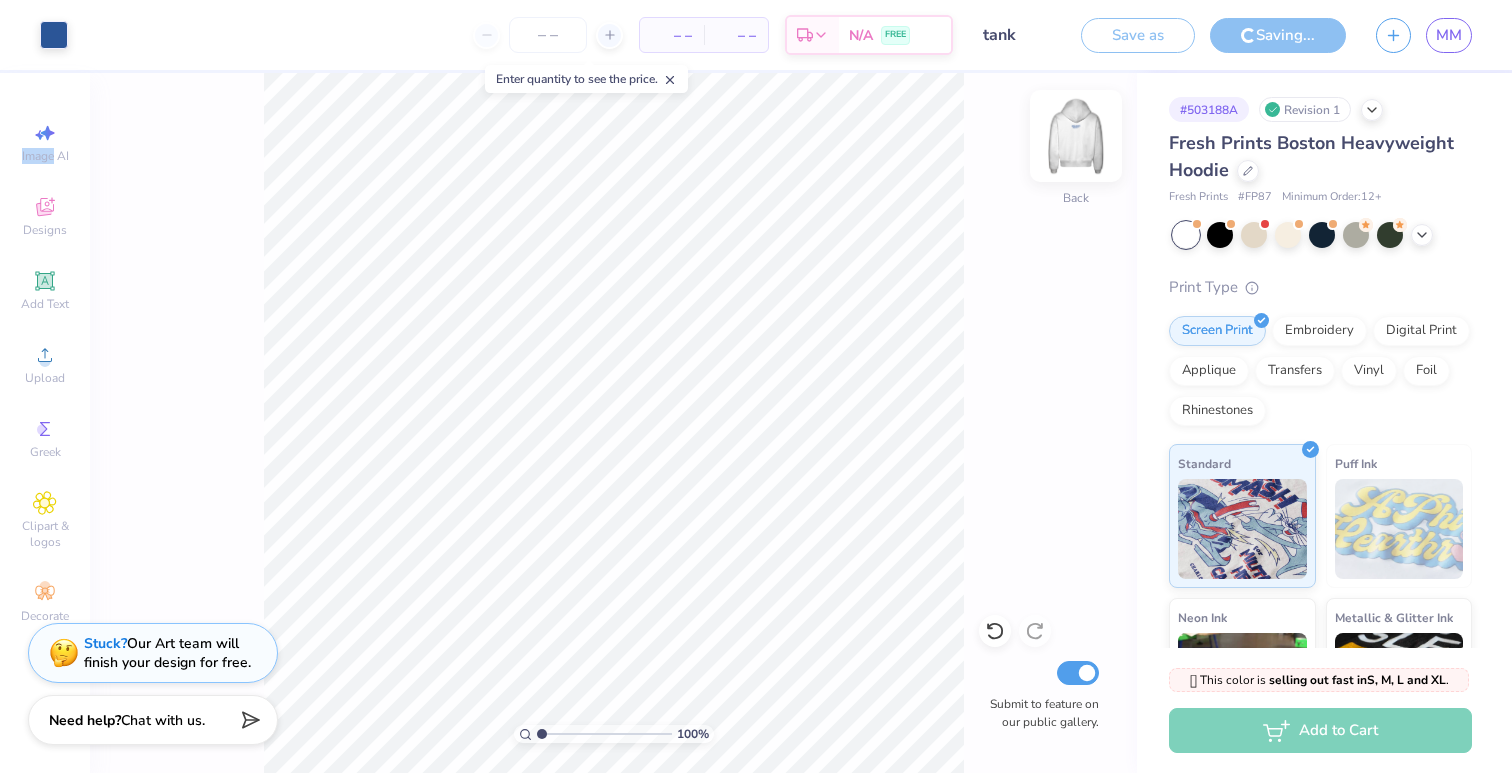 click at bounding box center [1076, 136] 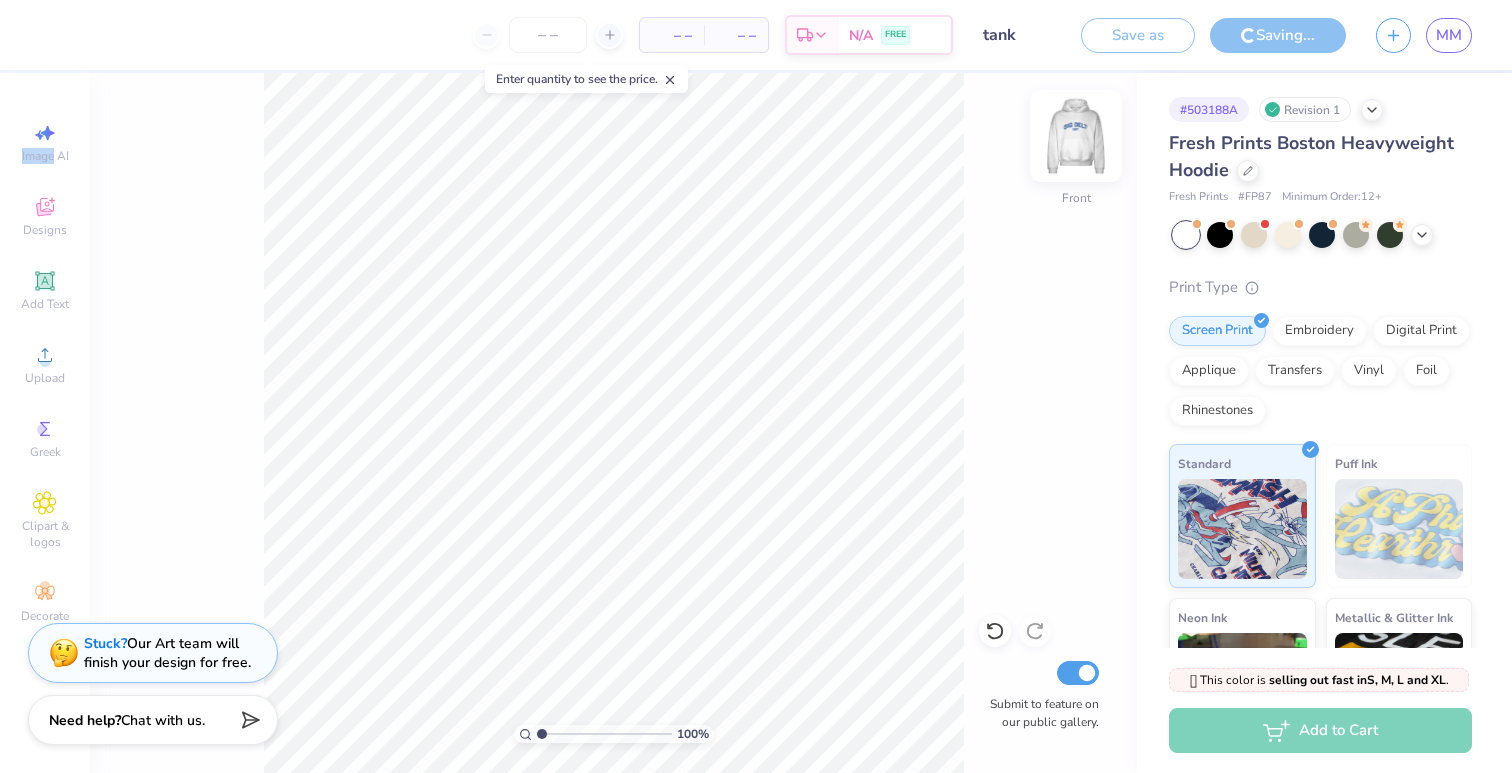 click at bounding box center (1076, 136) 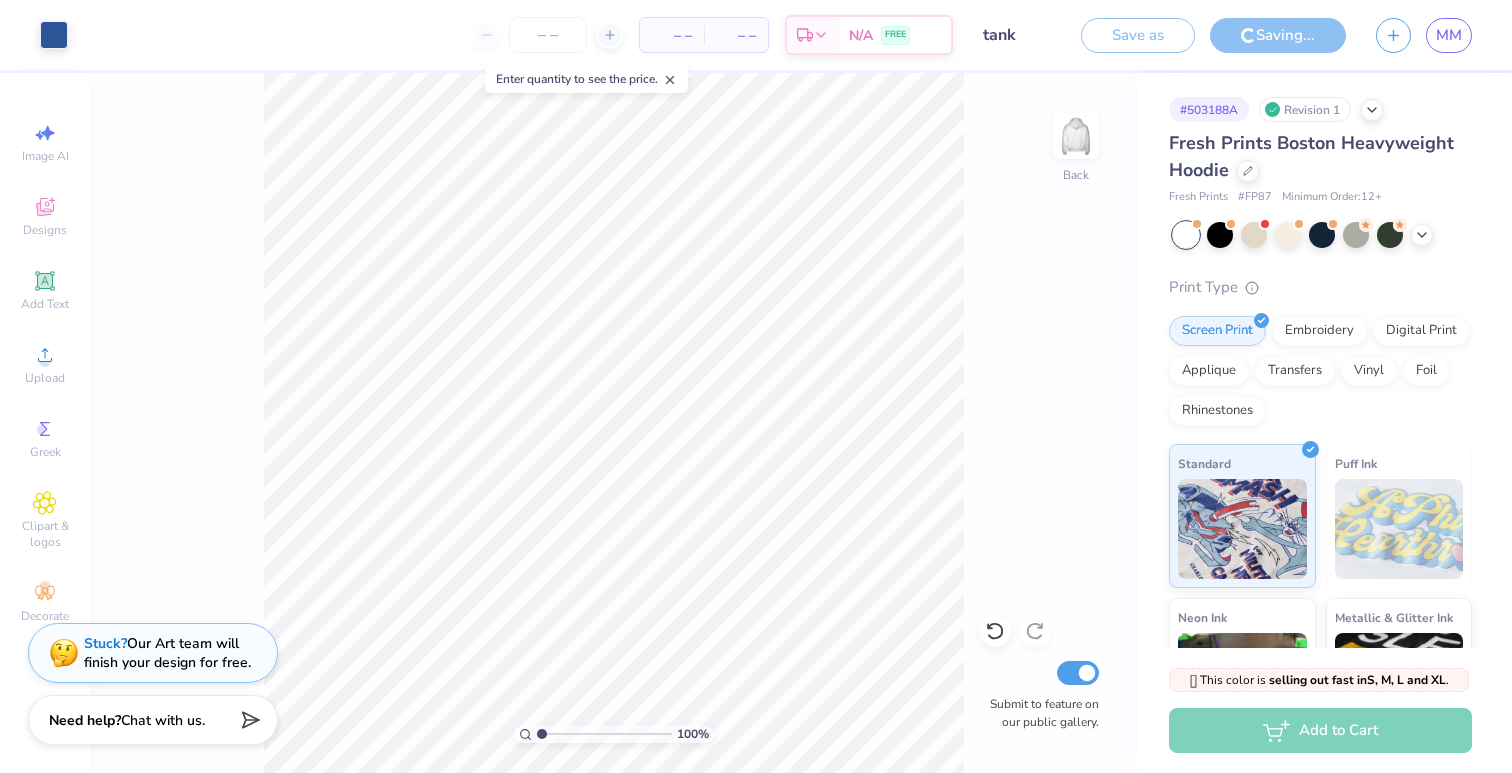 click on "Saving..." at bounding box center (1278, 35) 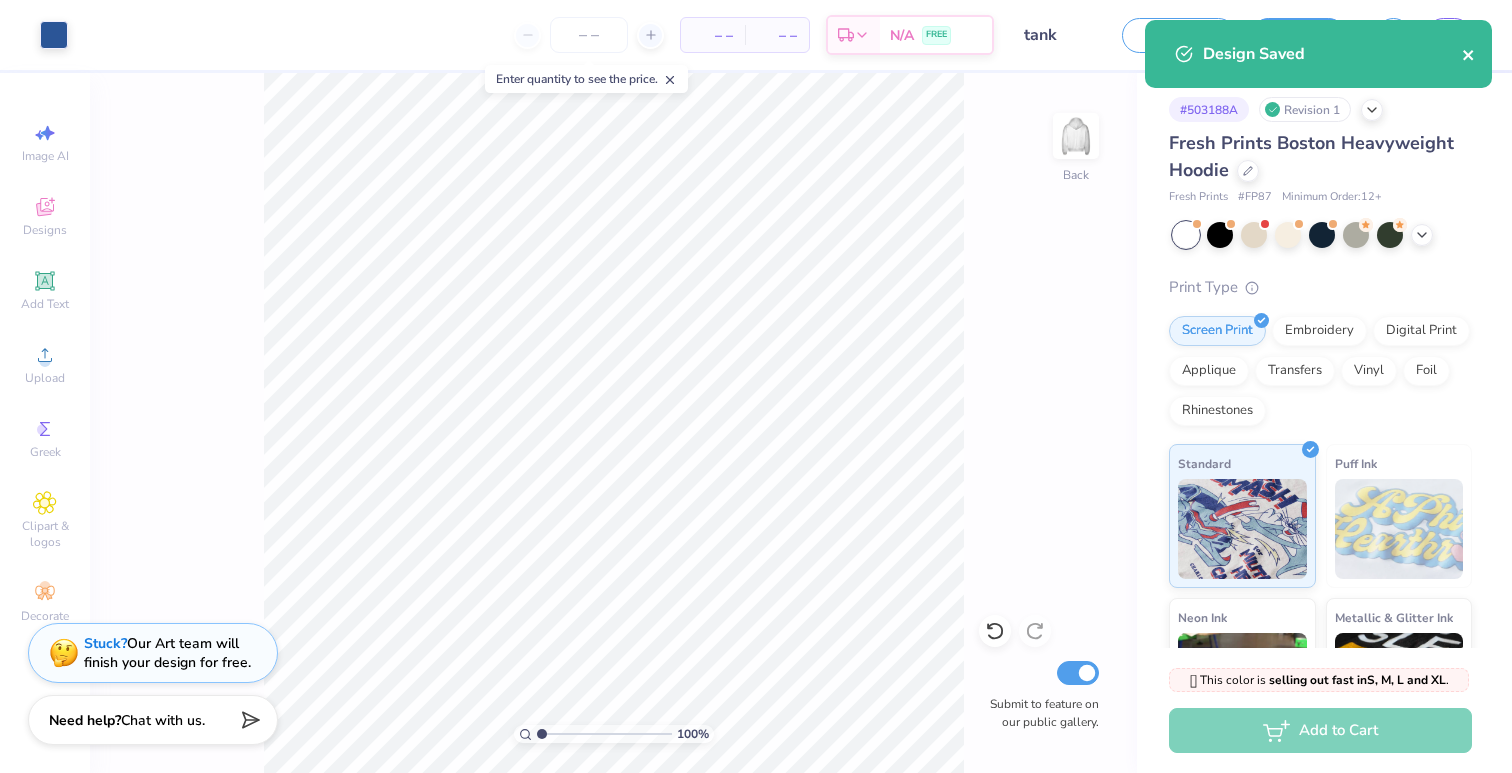 click 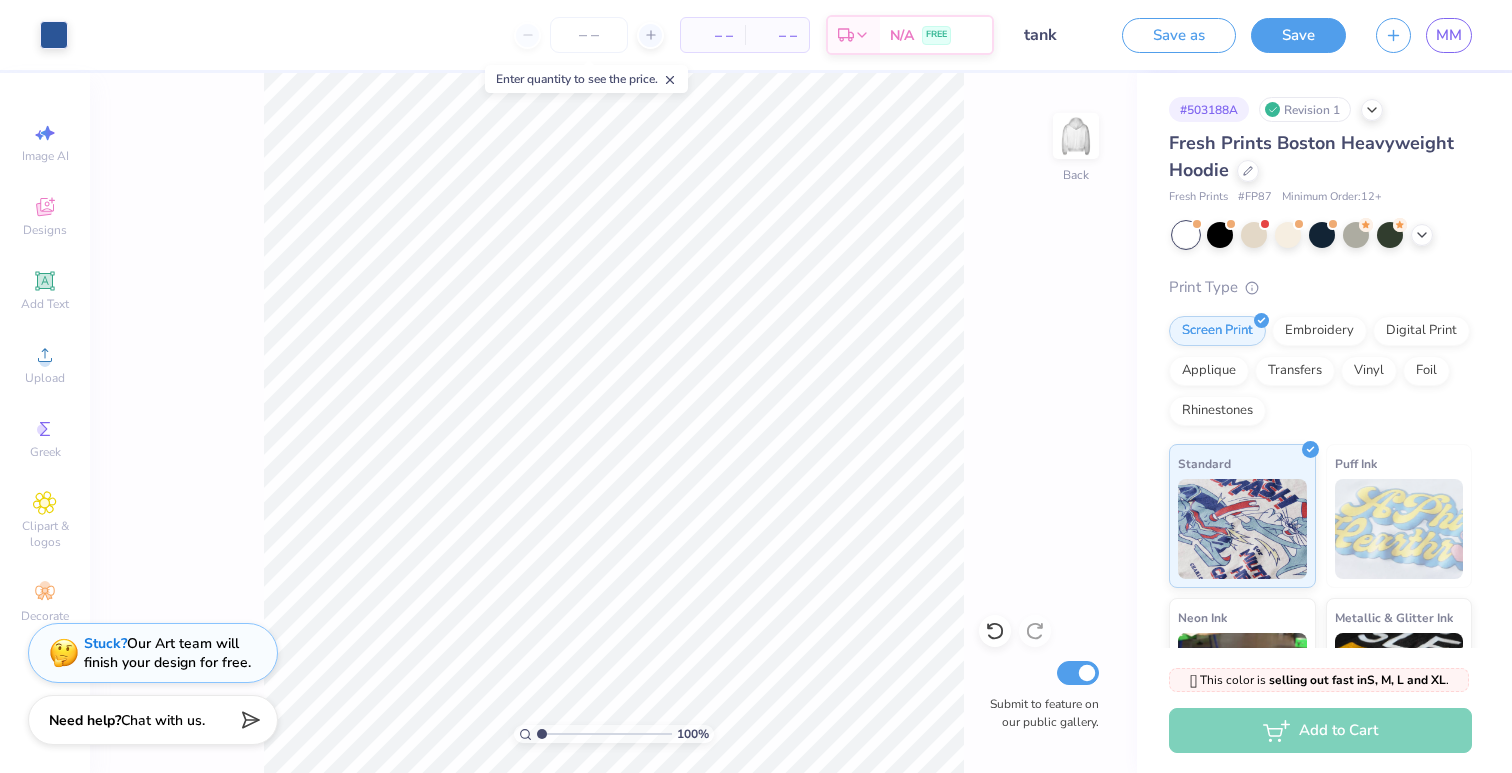 click on "Design Saved" at bounding box center [1318, 20] 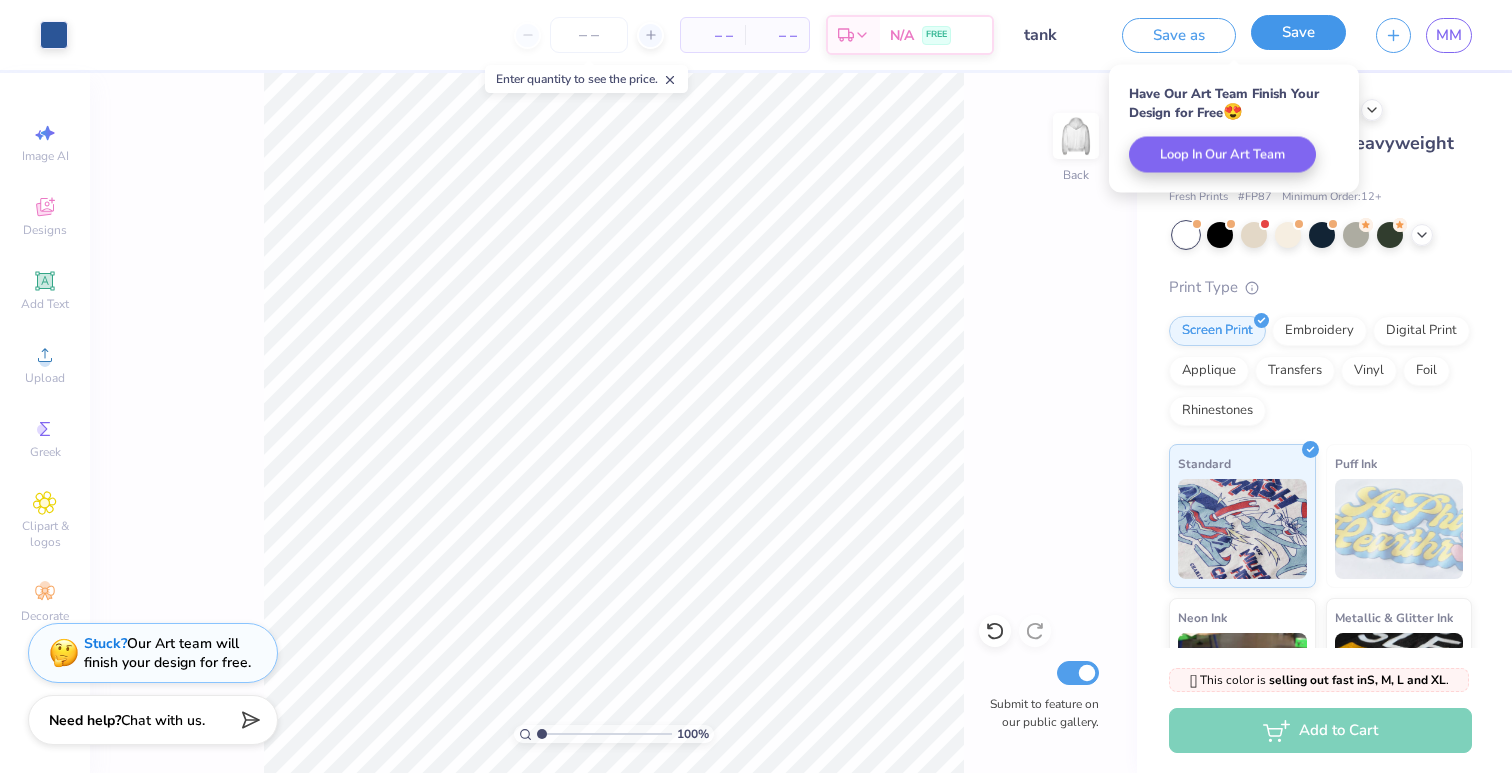 click on "Save" at bounding box center (1298, 32) 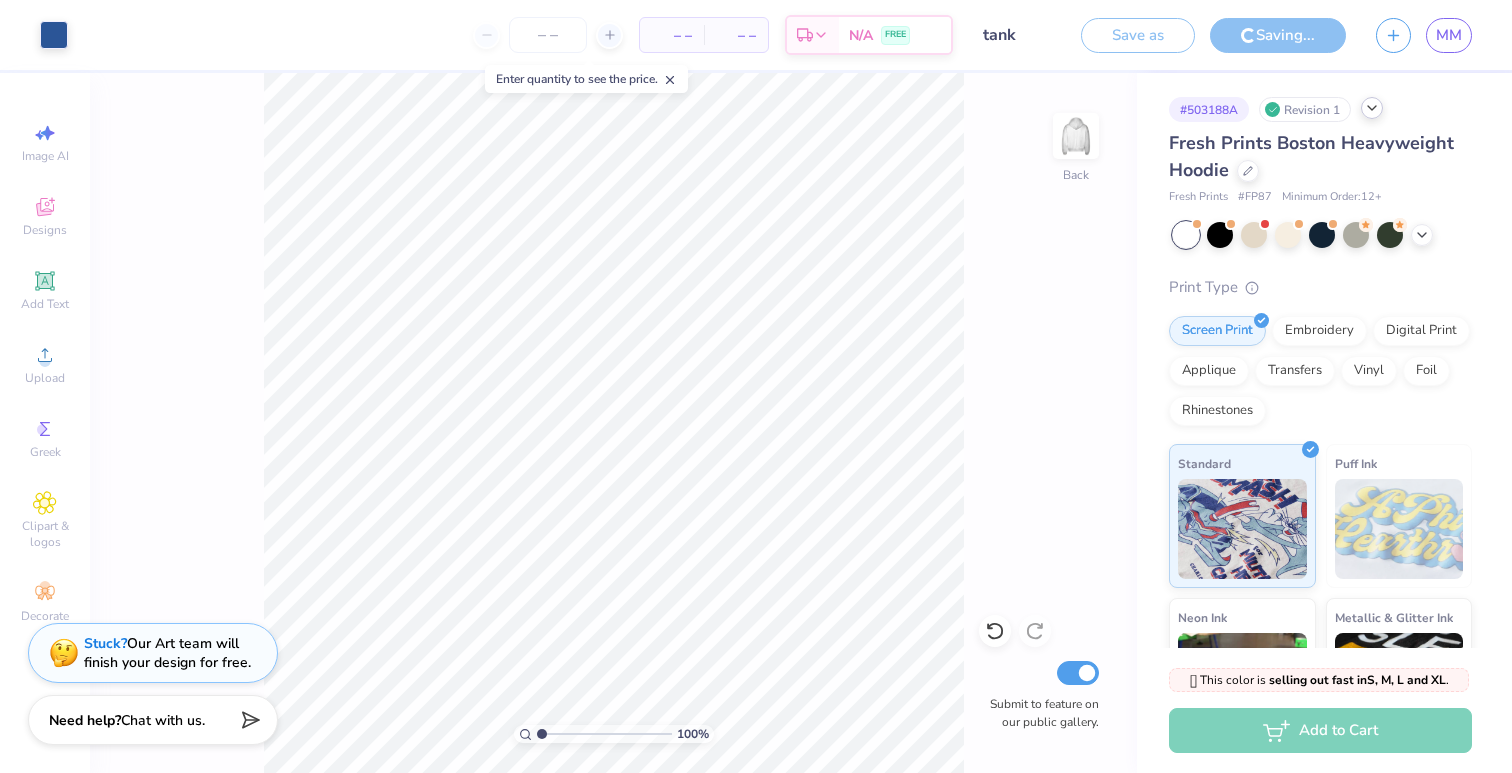 click 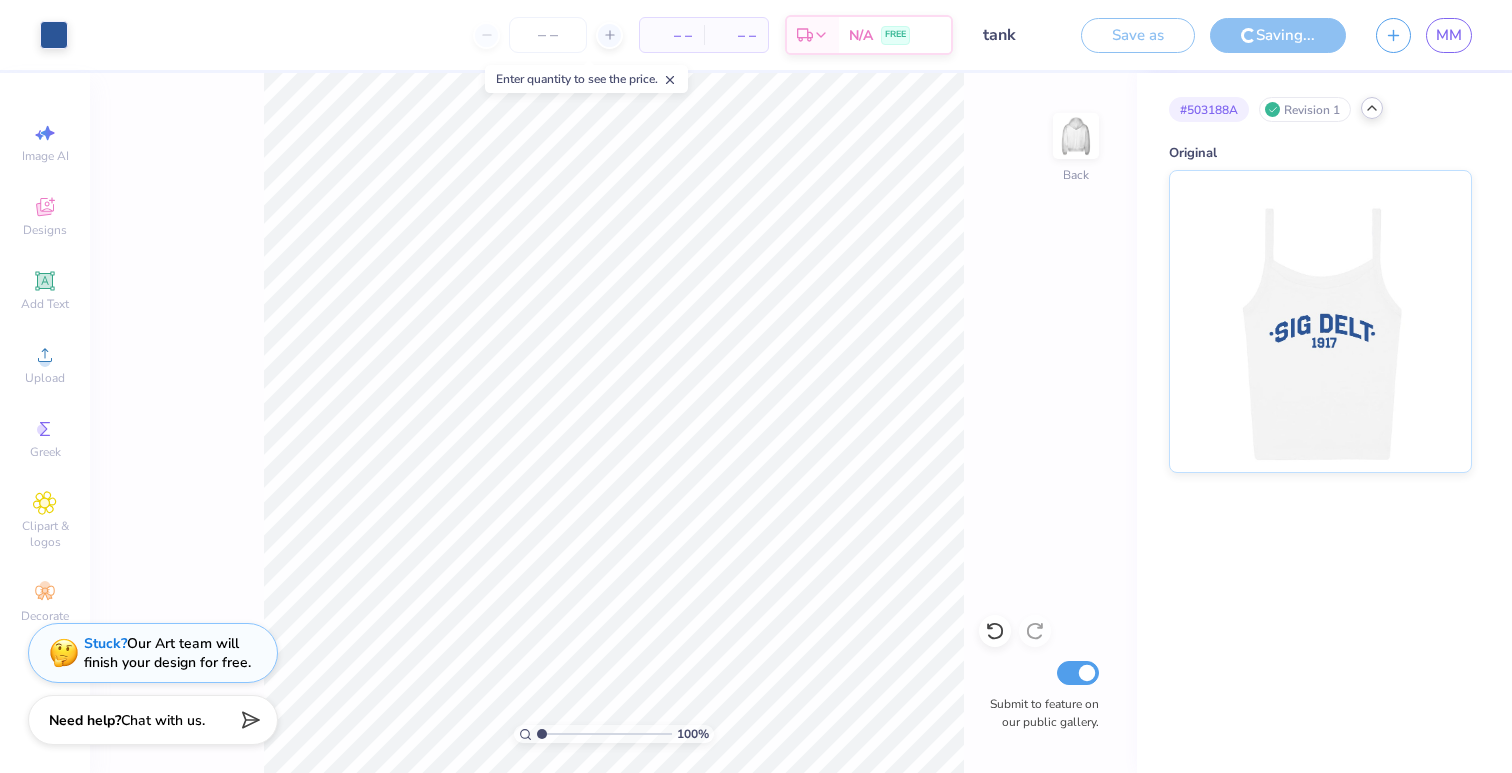 click 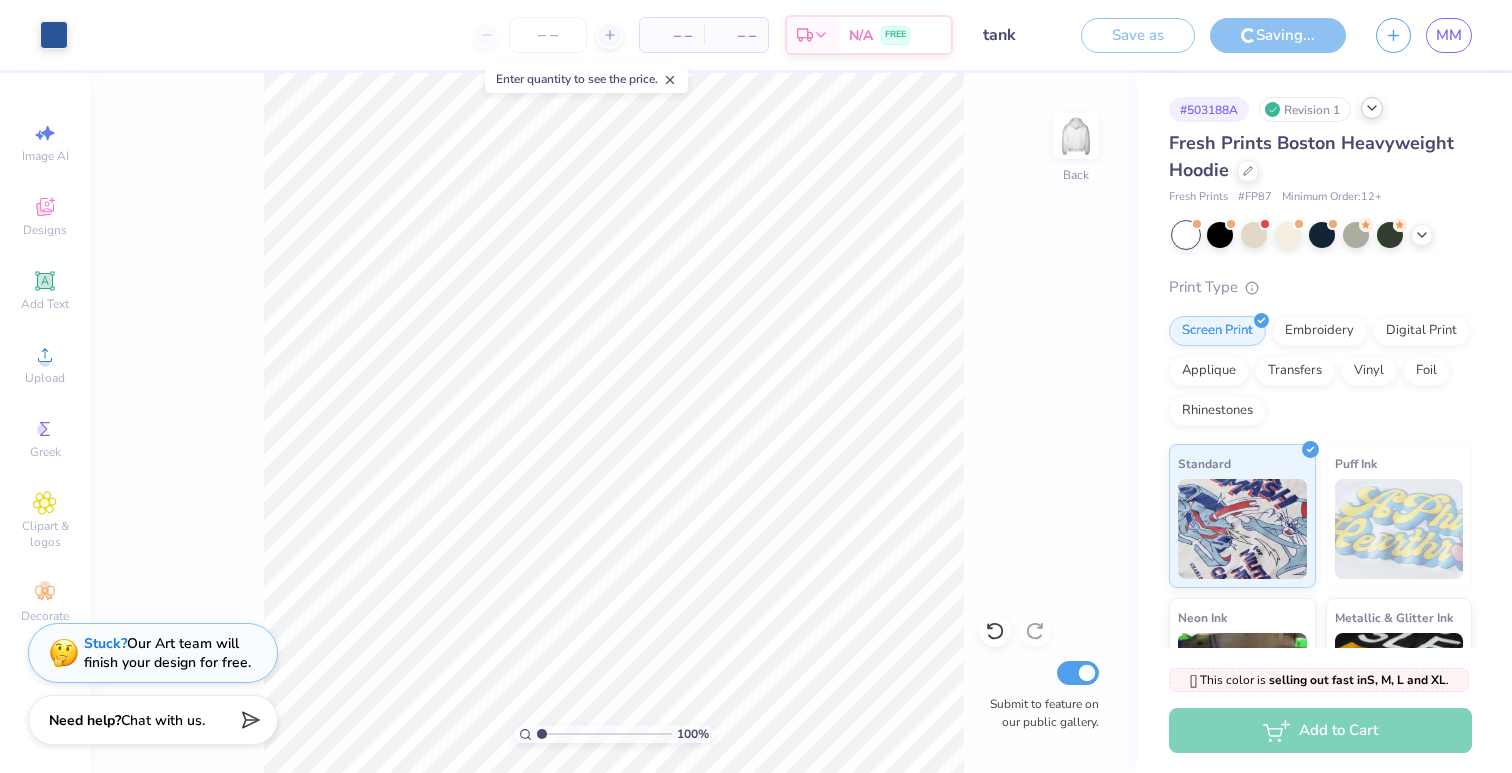 click on "Saving..." at bounding box center [1278, 35] 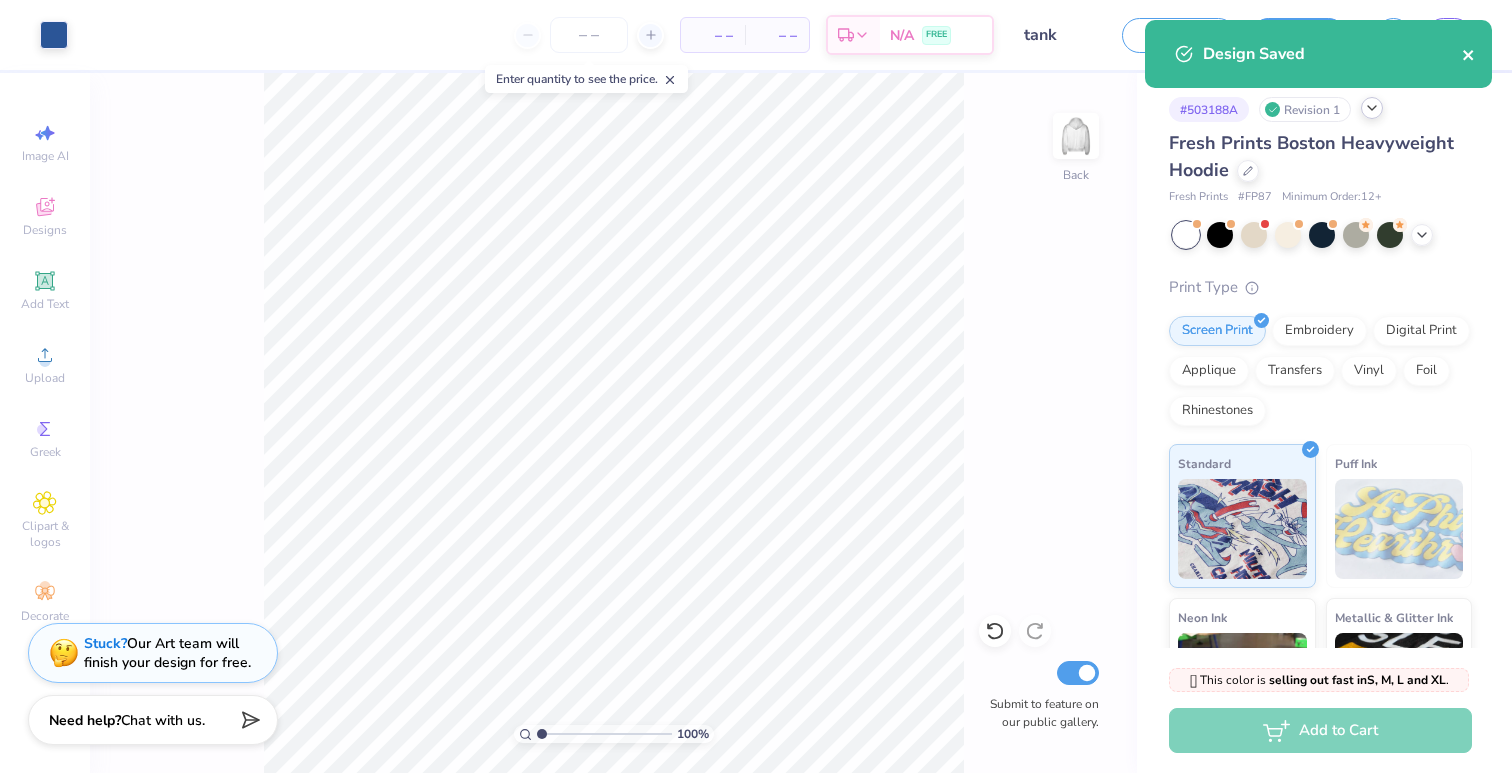 click 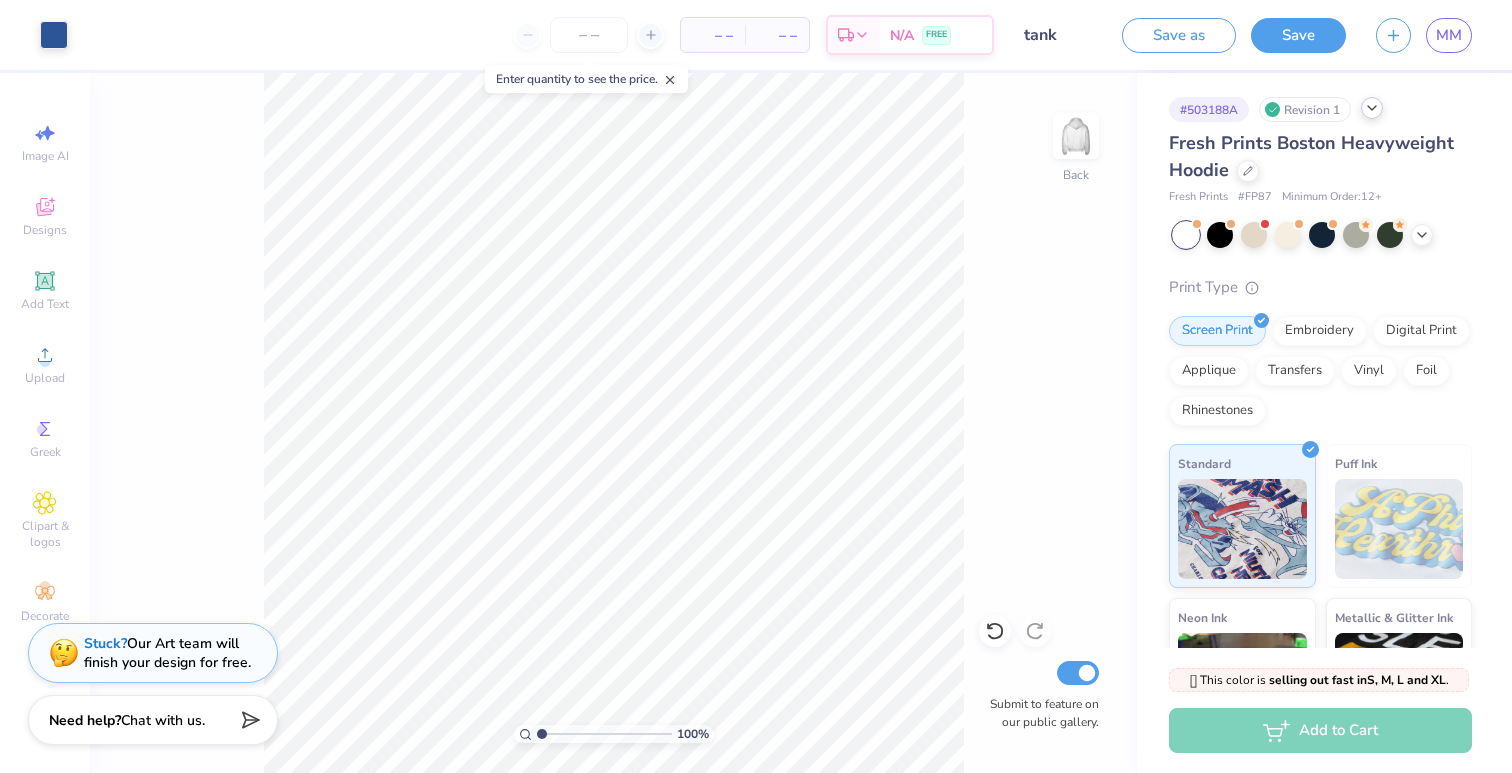 click on "Art colors – – Per Item – – Total Est.  Delivery N/A FREE Design Title tank Save as Save MM Image AI Designs Add Text Upload Greek Clipart & logos Decorate 100  % Back Submit to feature on our public gallery. # 503188A Revision 1 Fresh Prints Boston Heavyweight Hoodie Fresh Prints # FP87 Minimum Order:  12 +   Print Type Screen Print Embroidery Digital Print Applique Transfers Vinyl Foil Rhinestones Standard Puff Ink Neon Ink Metallic & Glitter Ink Glow in the Dark Ink Water based Ink 🫣   This color is   selling out fast in  S, M, L and XL . 🫣   There are only  79 Ss, 320 Ms, 253 Ls and 17 XLs  left of this color. Order now before that's gone. Not ready to order yet? Switch to a color with stock Switch to a similar product with stock Add to Cart Stuck?  Our Art team will finish your design for free. Need help?  Chat with us. Design Saved" at bounding box center (756, 386) 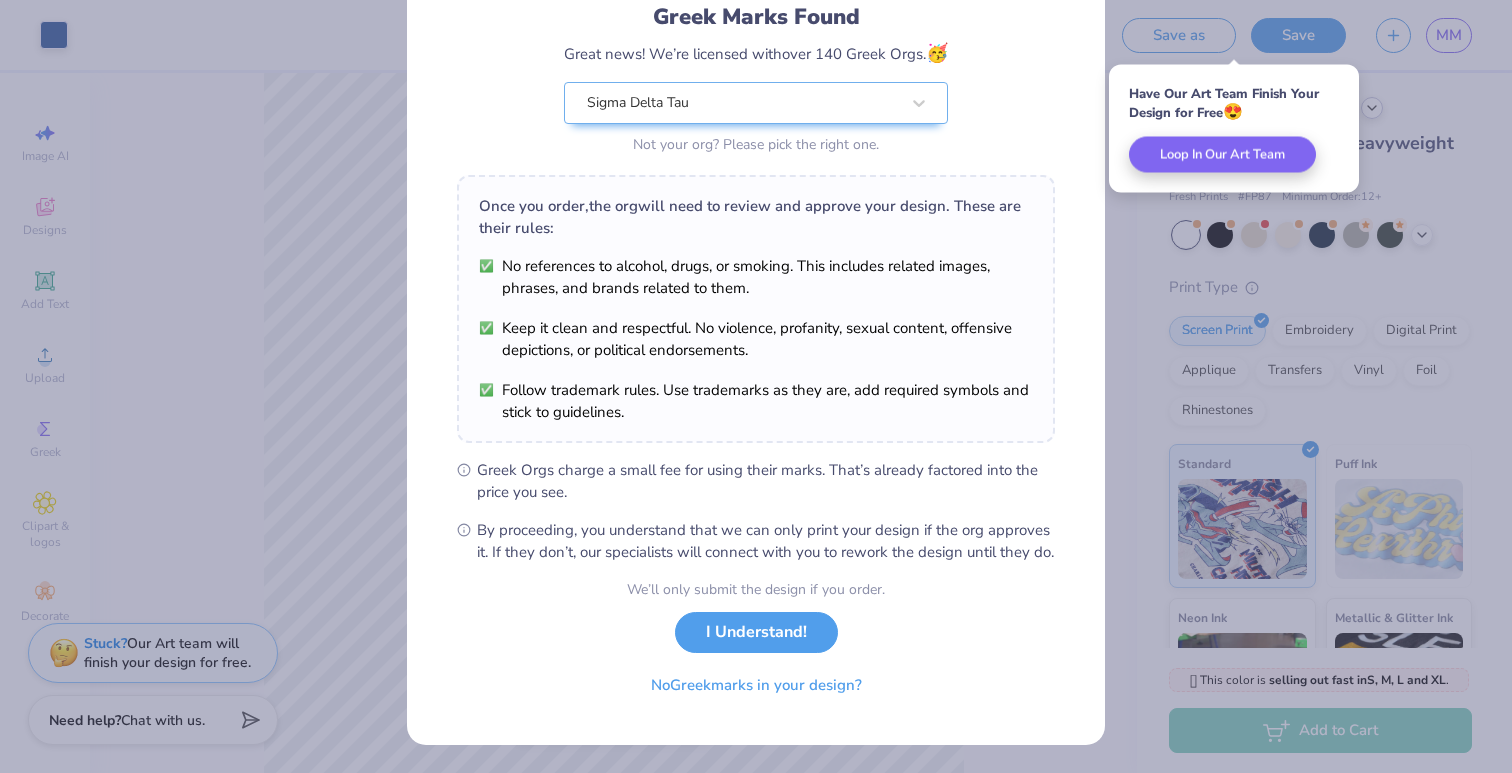 scroll, scrollTop: 163, scrollLeft: 0, axis: vertical 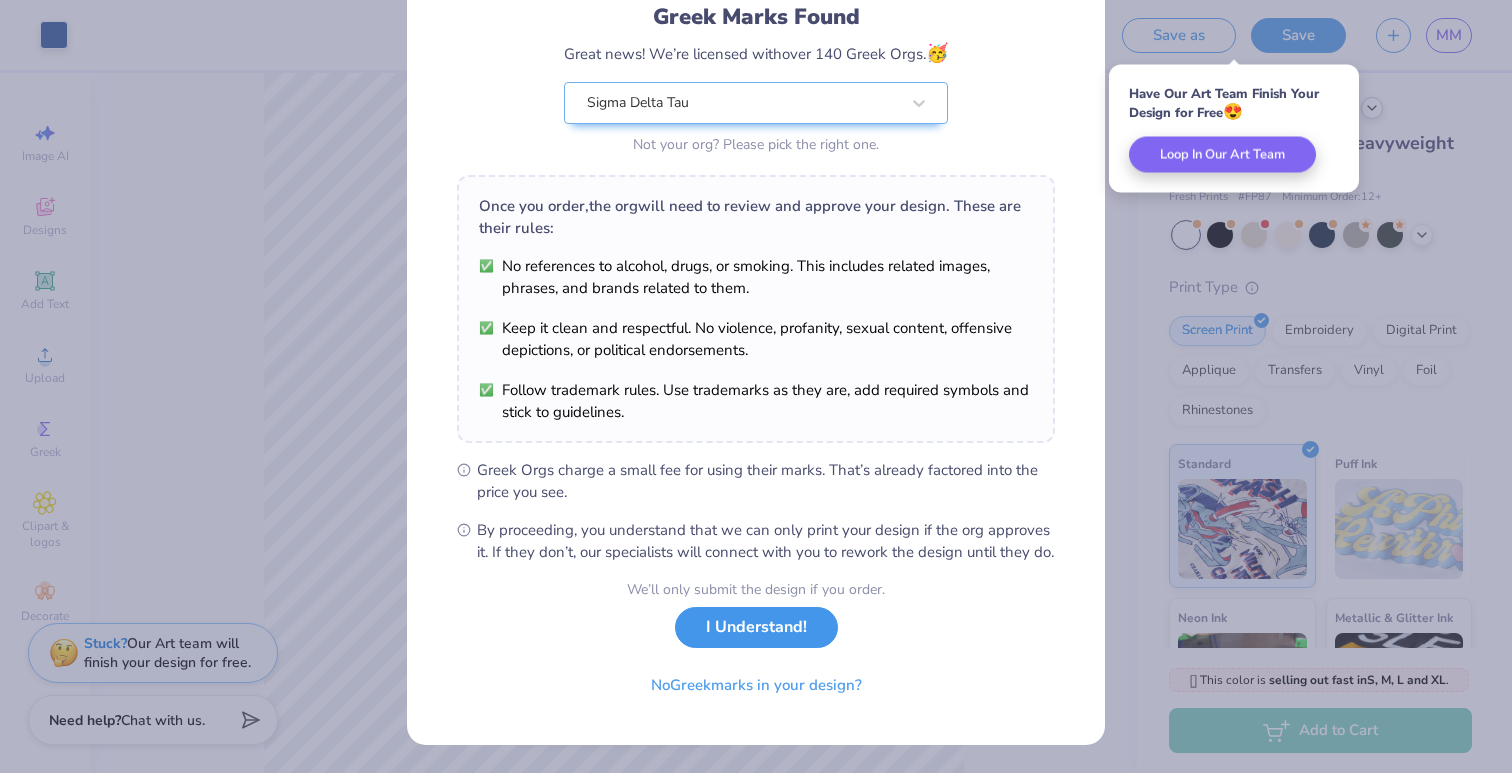 click on "I Understand!" at bounding box center [756, 627] 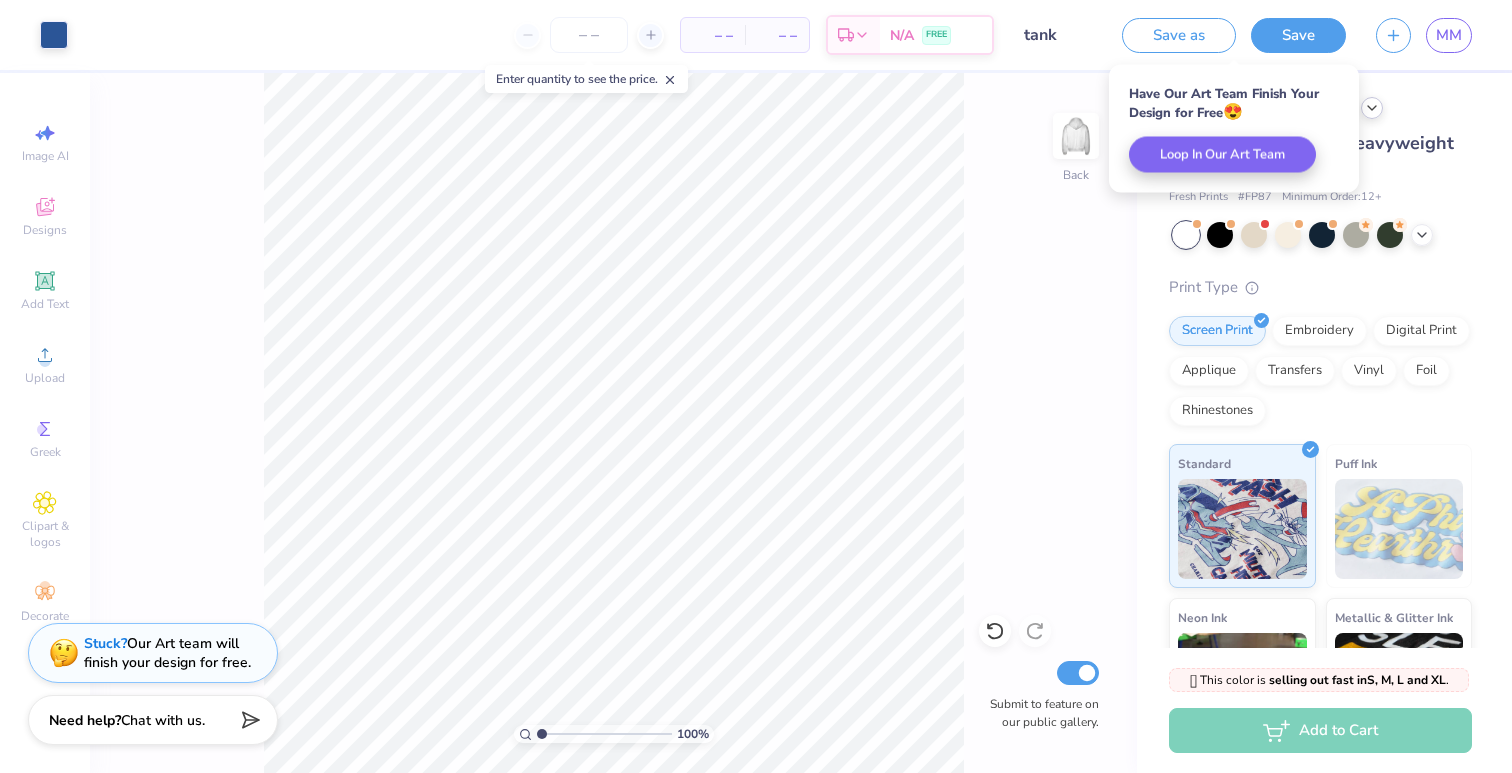 scroll, scrollTop: 0, scrollLeft: 0, axis: both 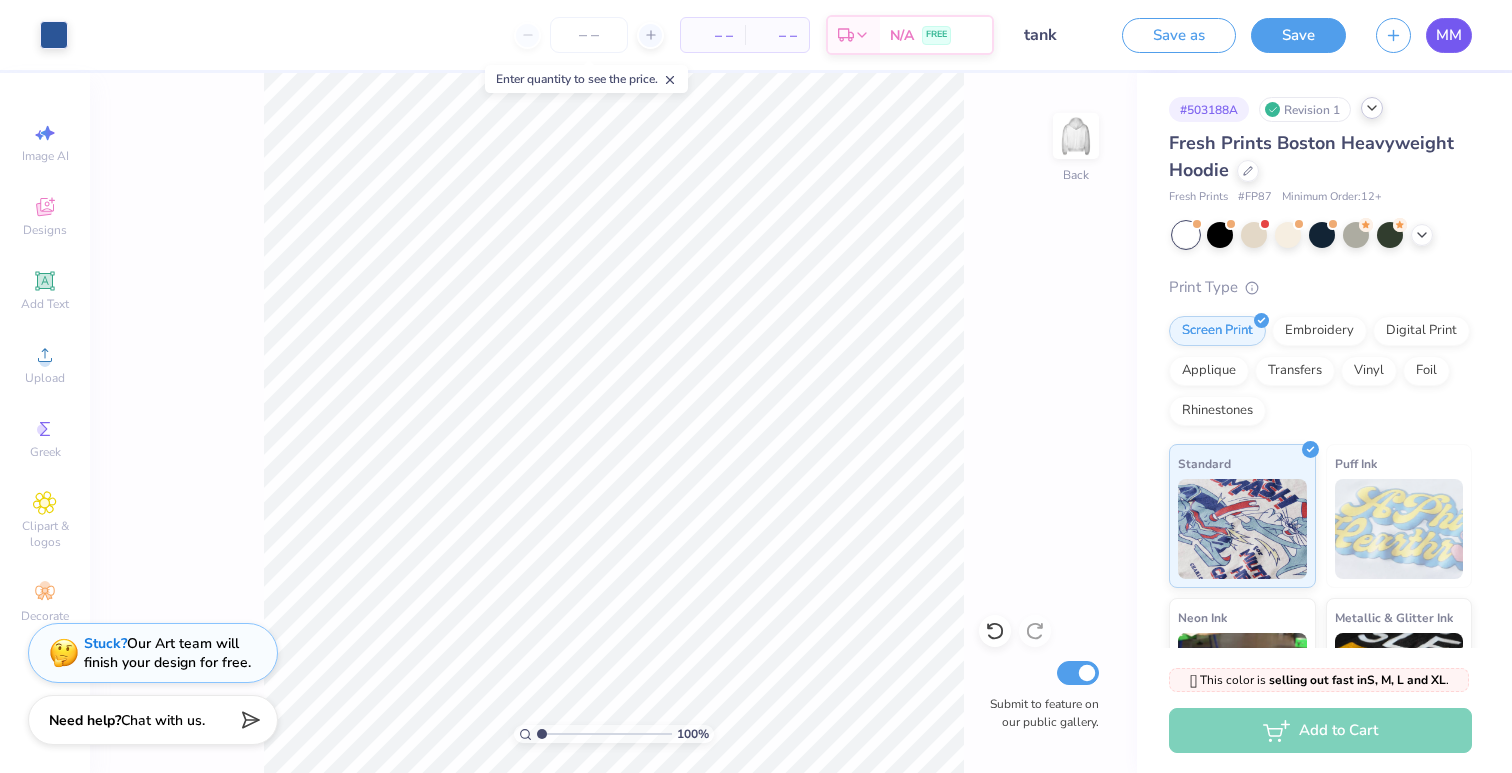 click on "MM" at bounding box center (1449, 35) 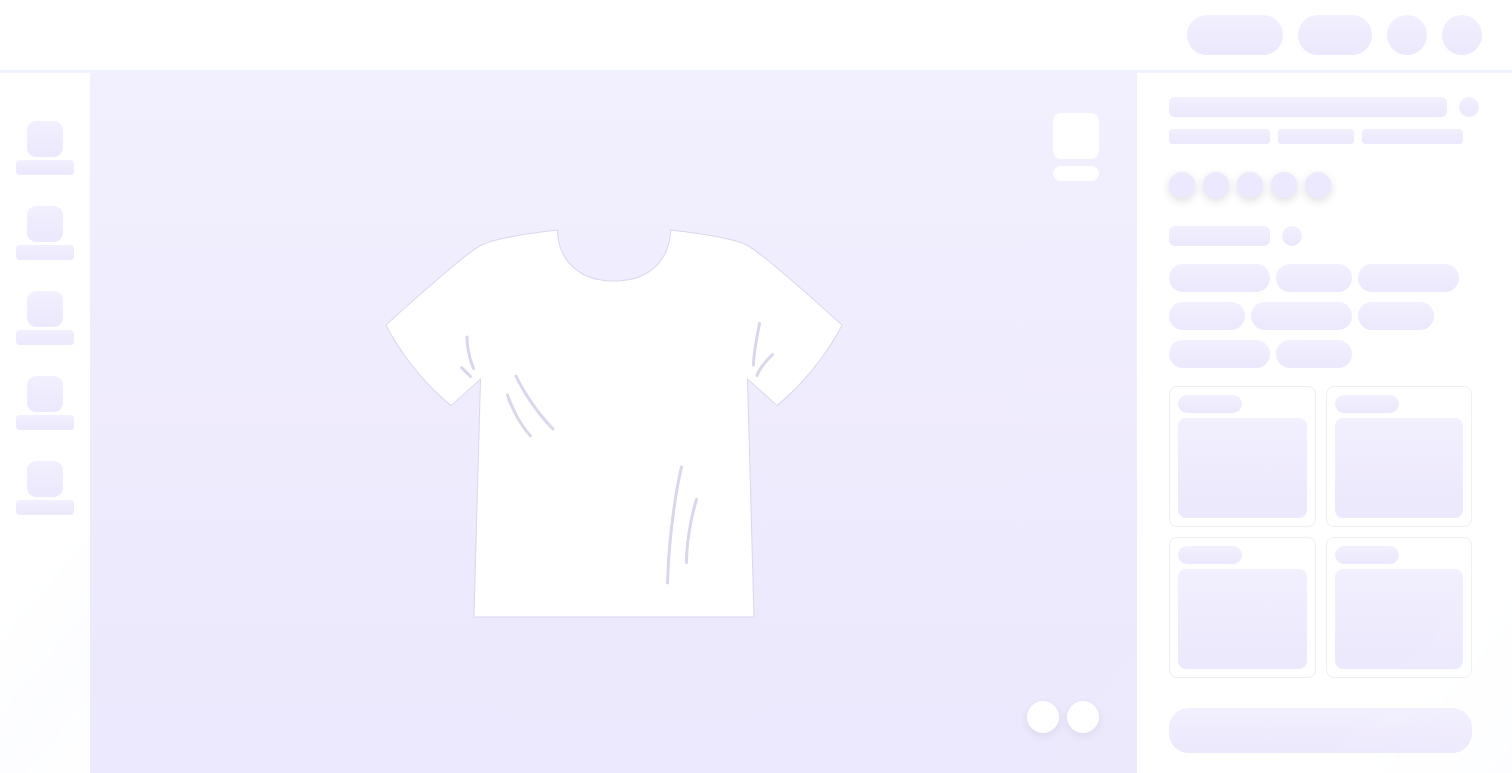 scroll, scrollTop: 0, scrollLeft: 0, axis: both 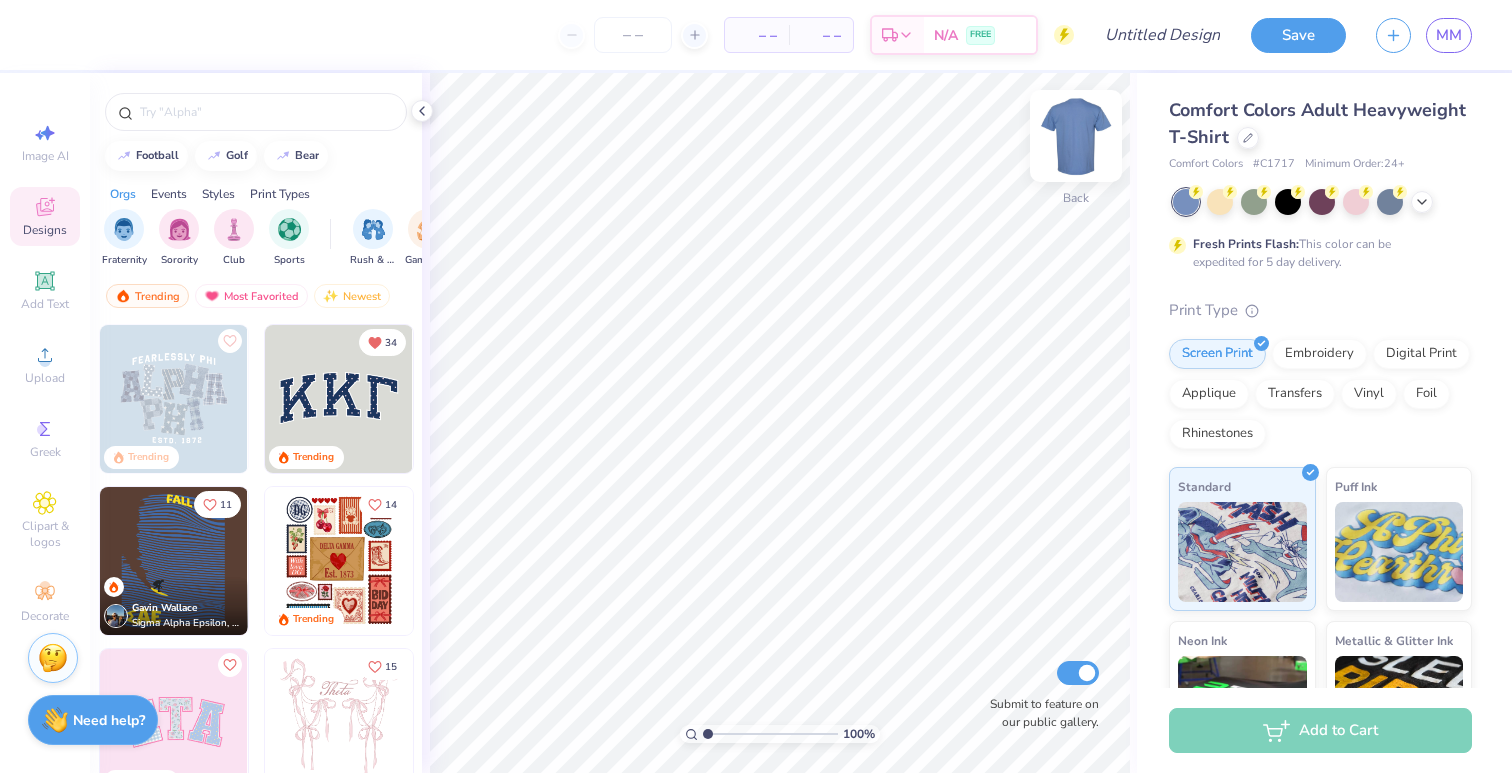 click at bounding box center [1076, 136] 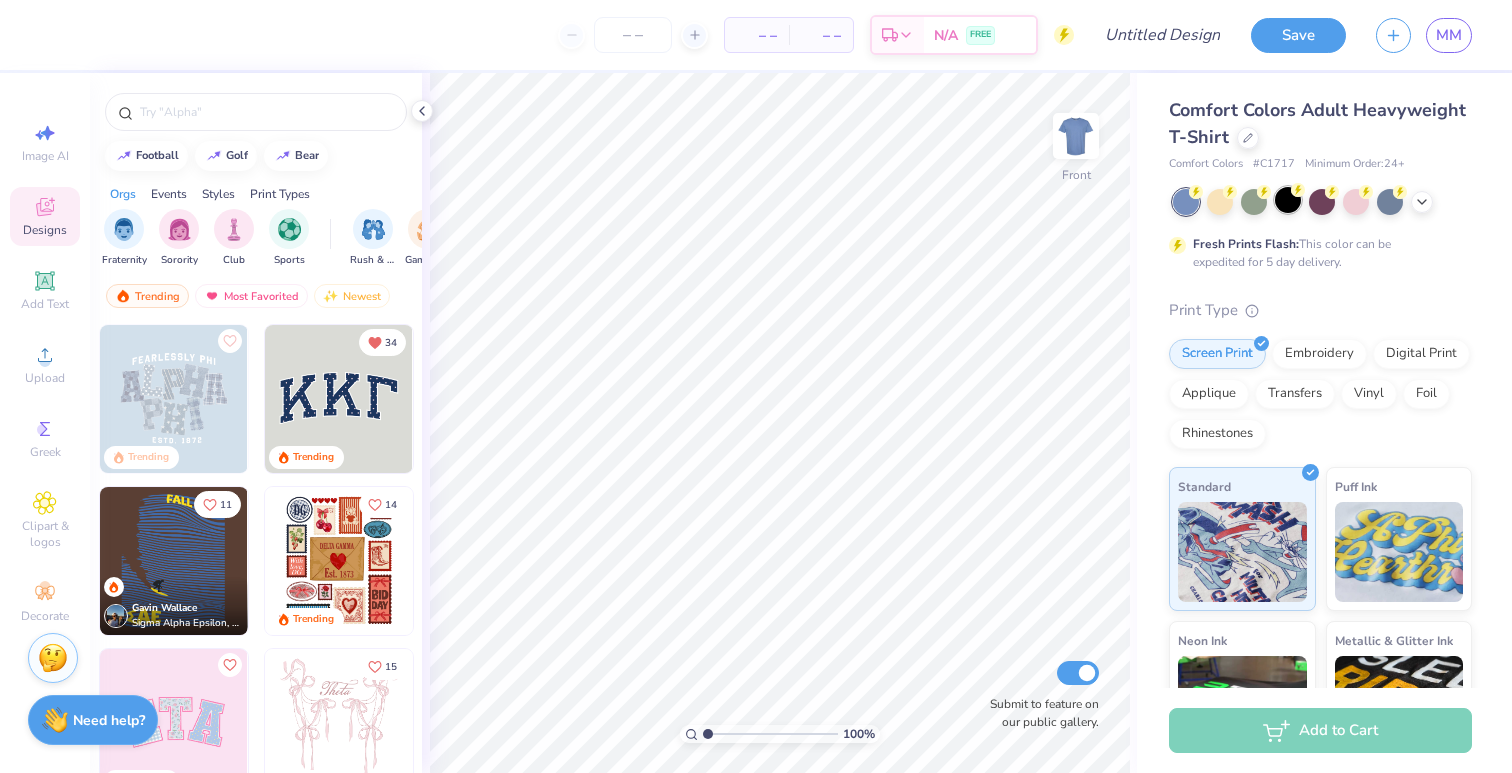 click at bounding box center [1288, 200] 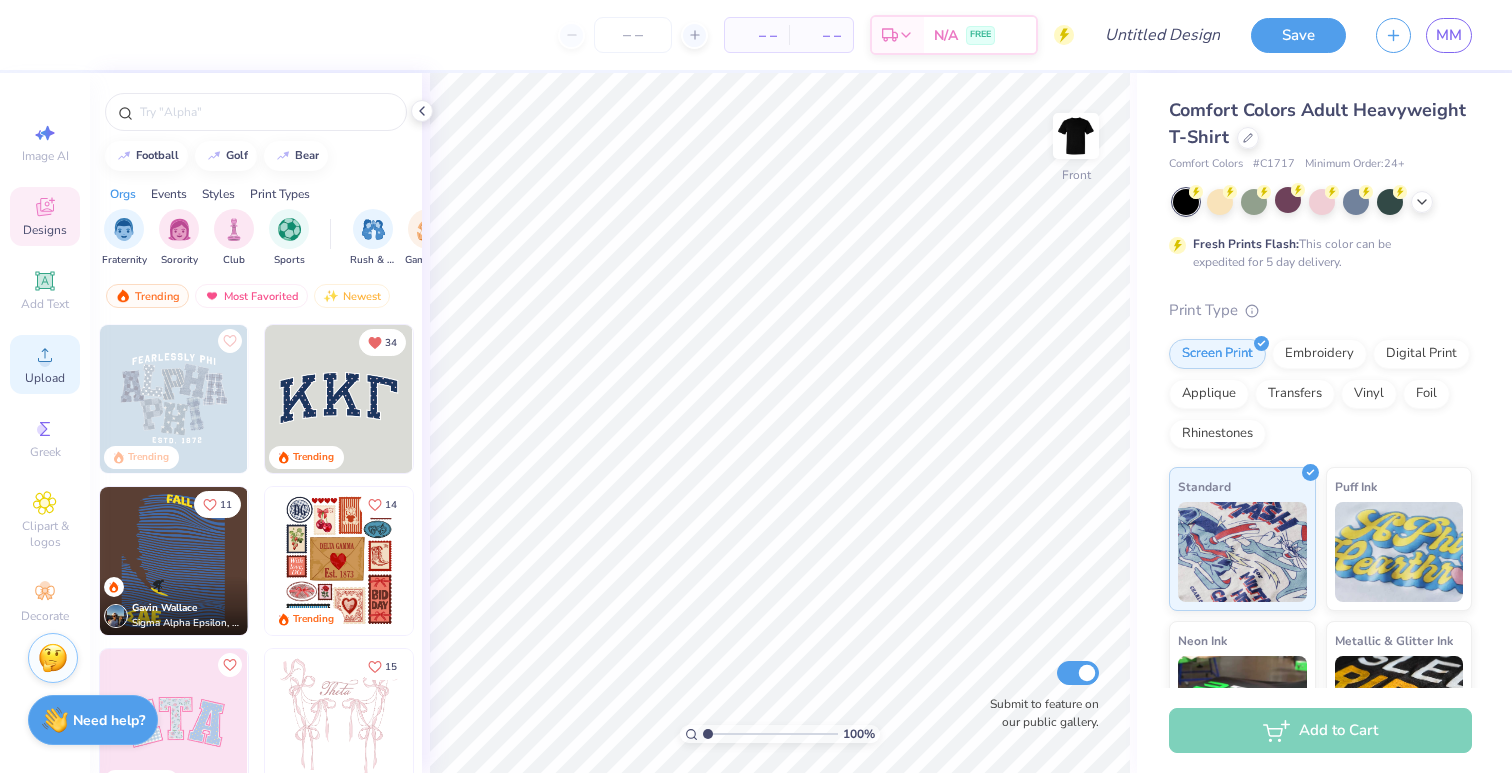 click on "Upload" at bounding box center [45, 364] 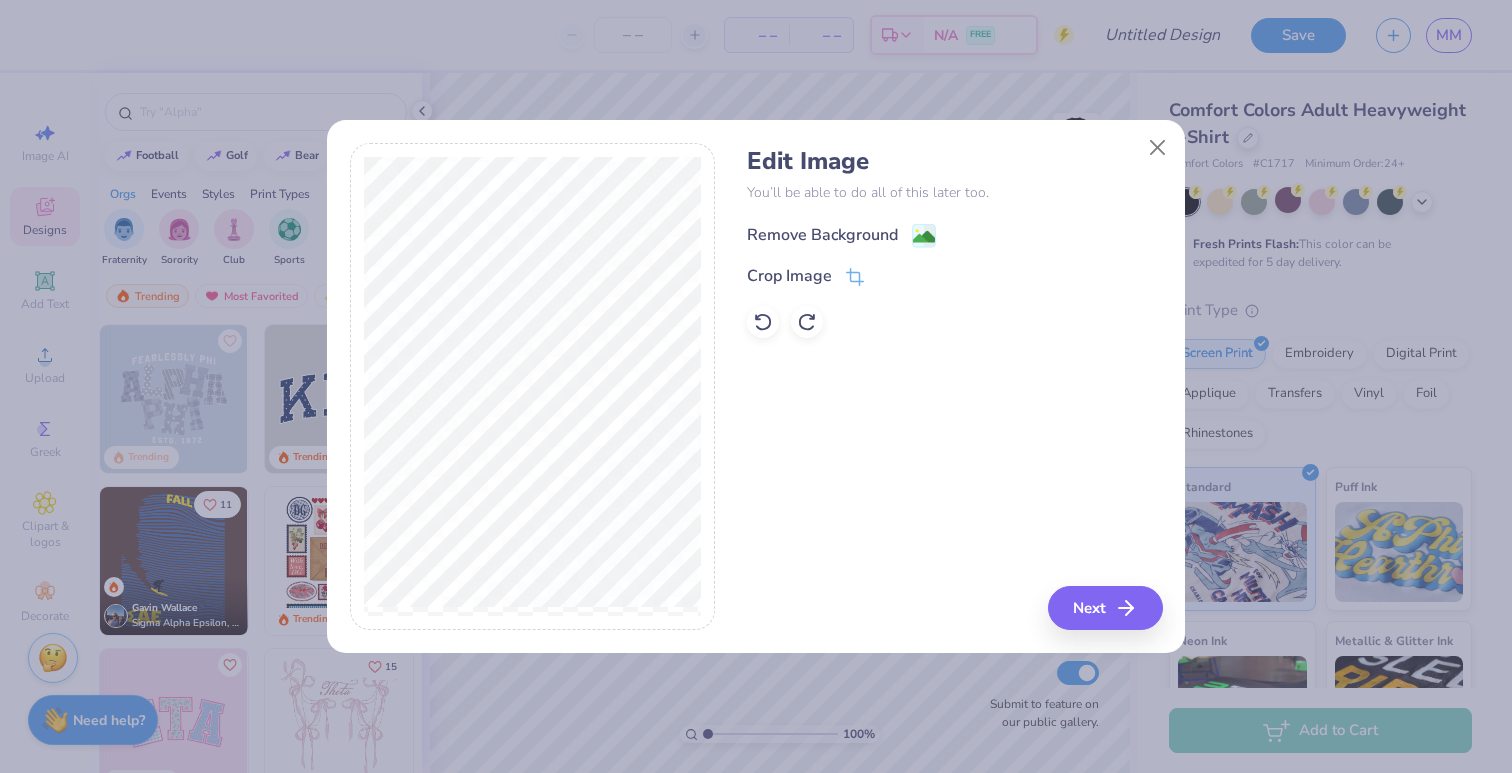 click on "Remove Background" at bounding box center [822, 235] 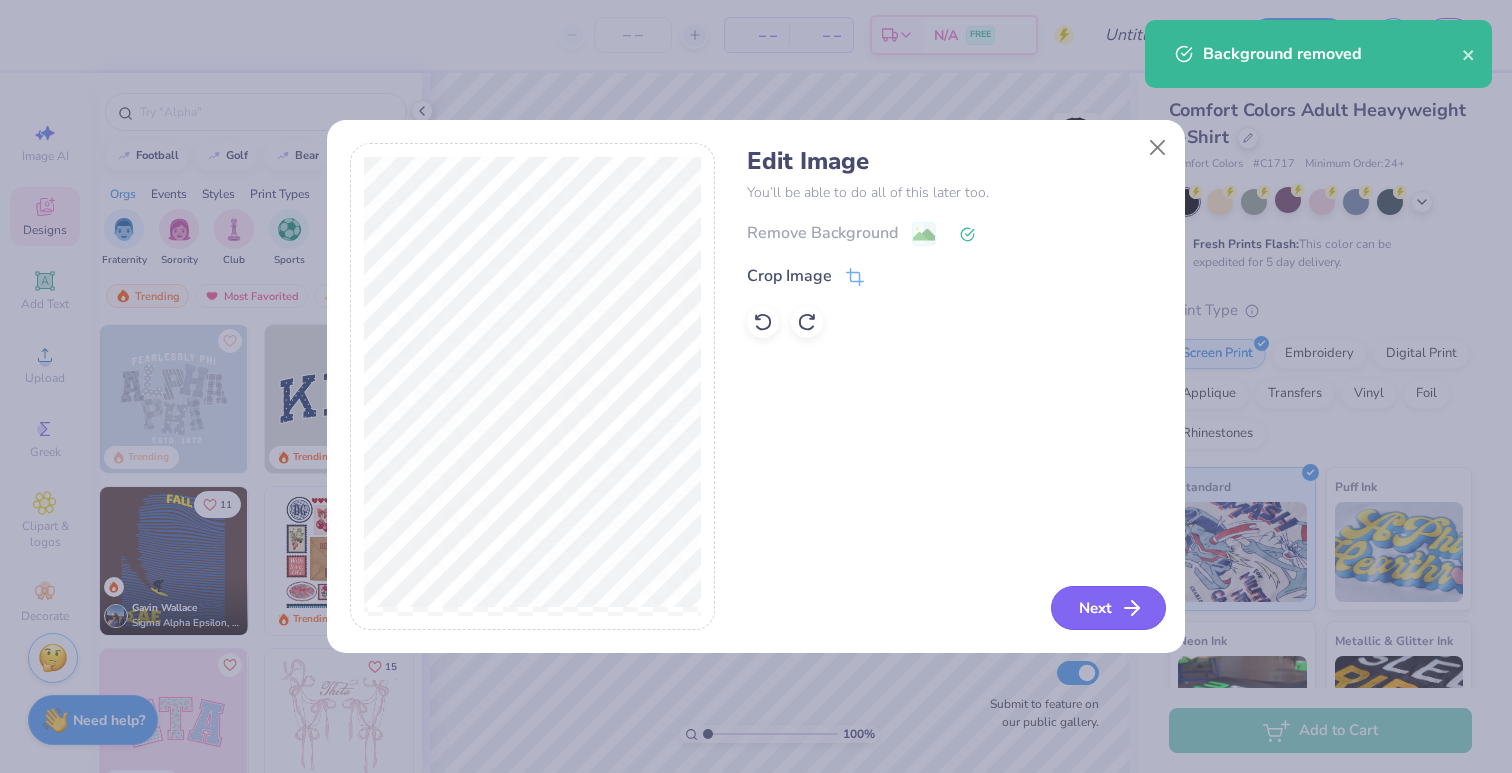 click on "Next" at bounding box center (1108, 608) 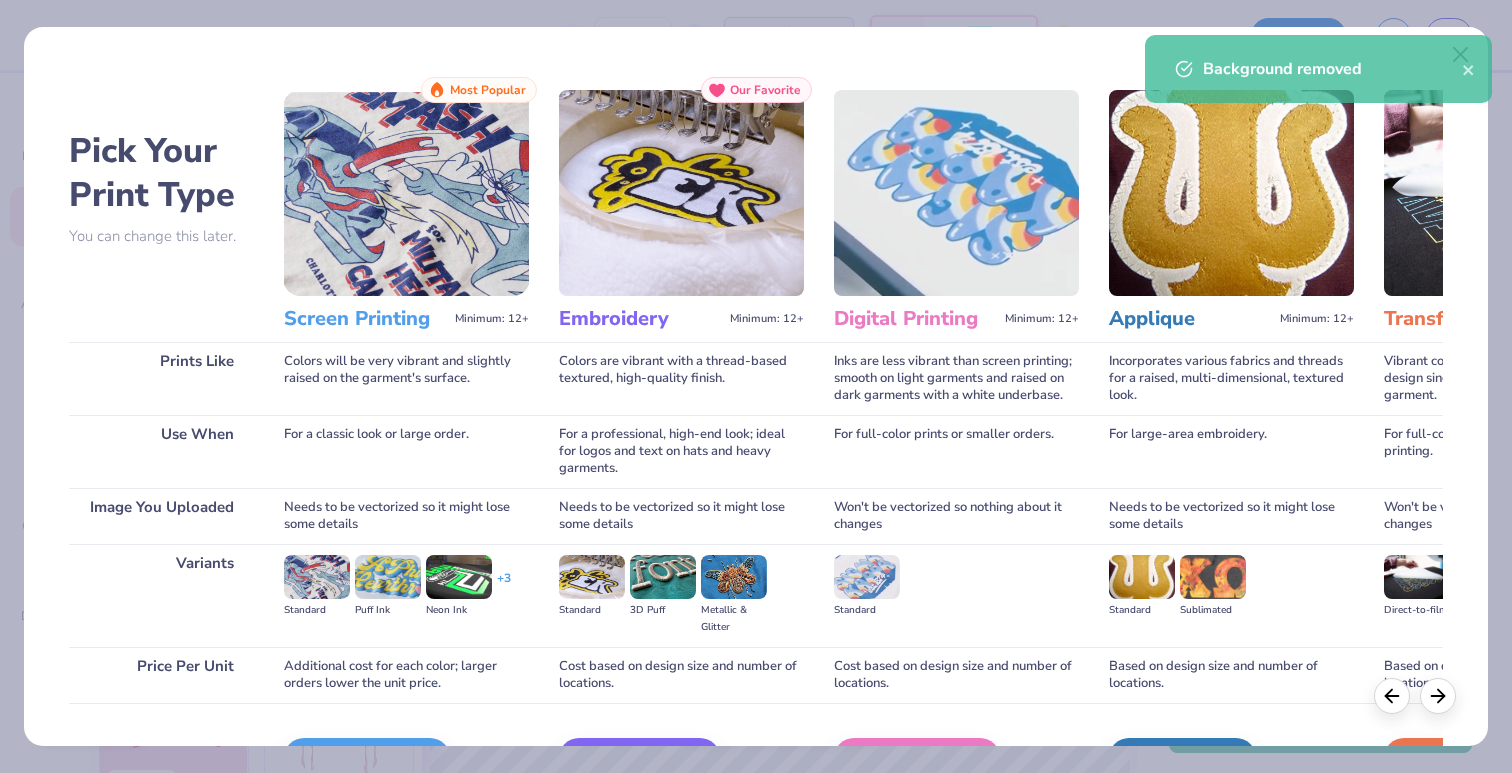 scroll, scrollTop: 124, scrollLeft: 0, axis: vertical 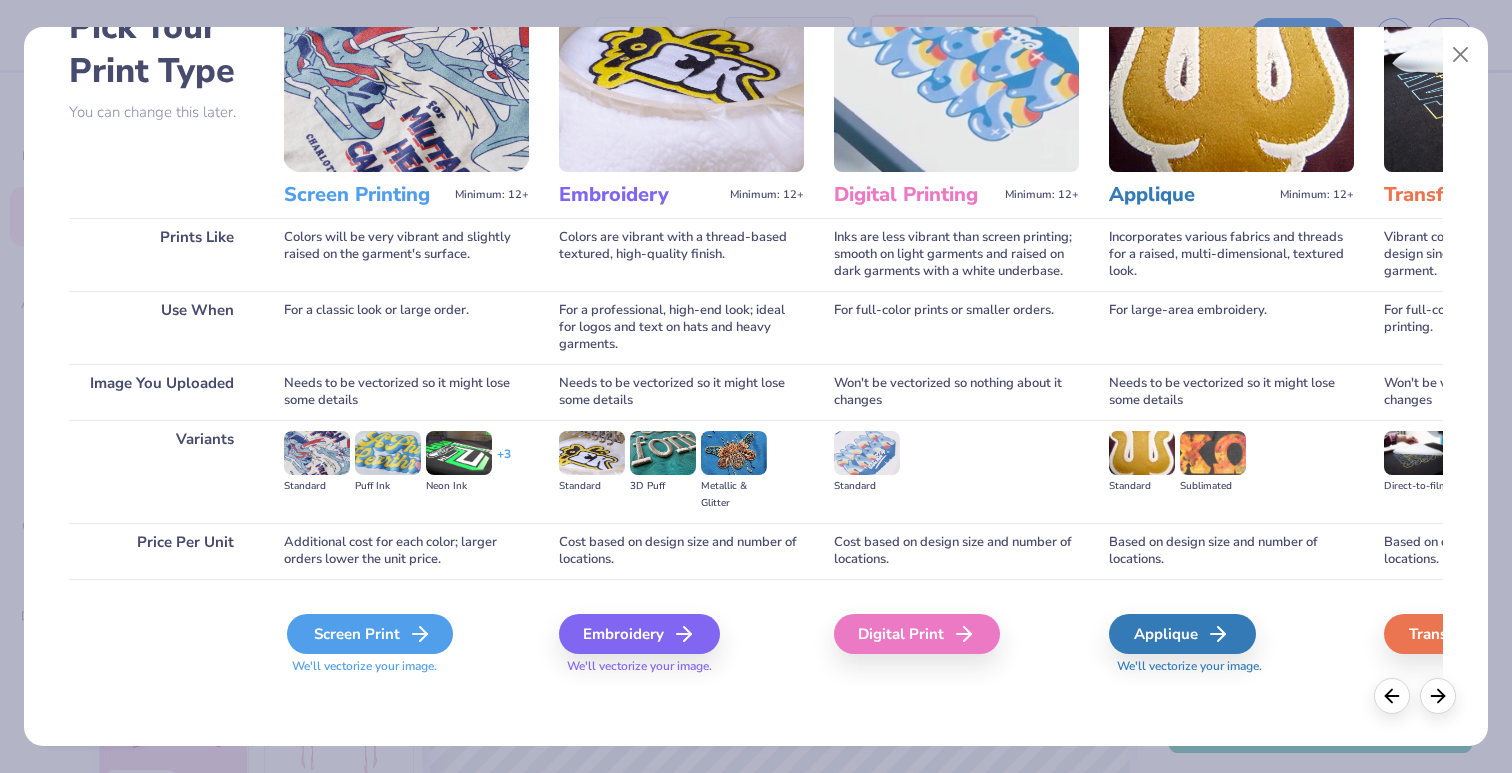 click on "Screen Print" at bounding box center (370, 634) 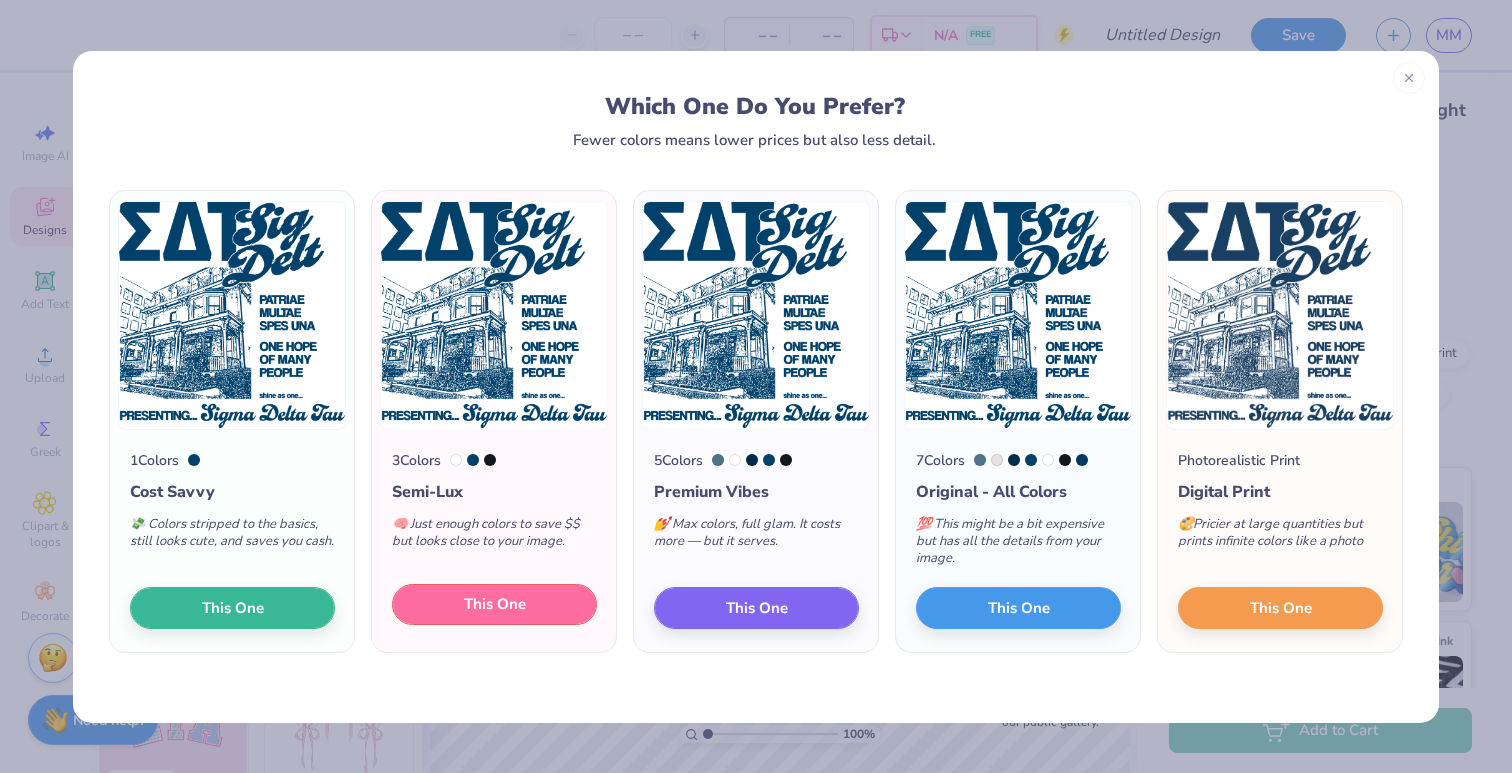 click on "This One" at bounding box center [494, 605] 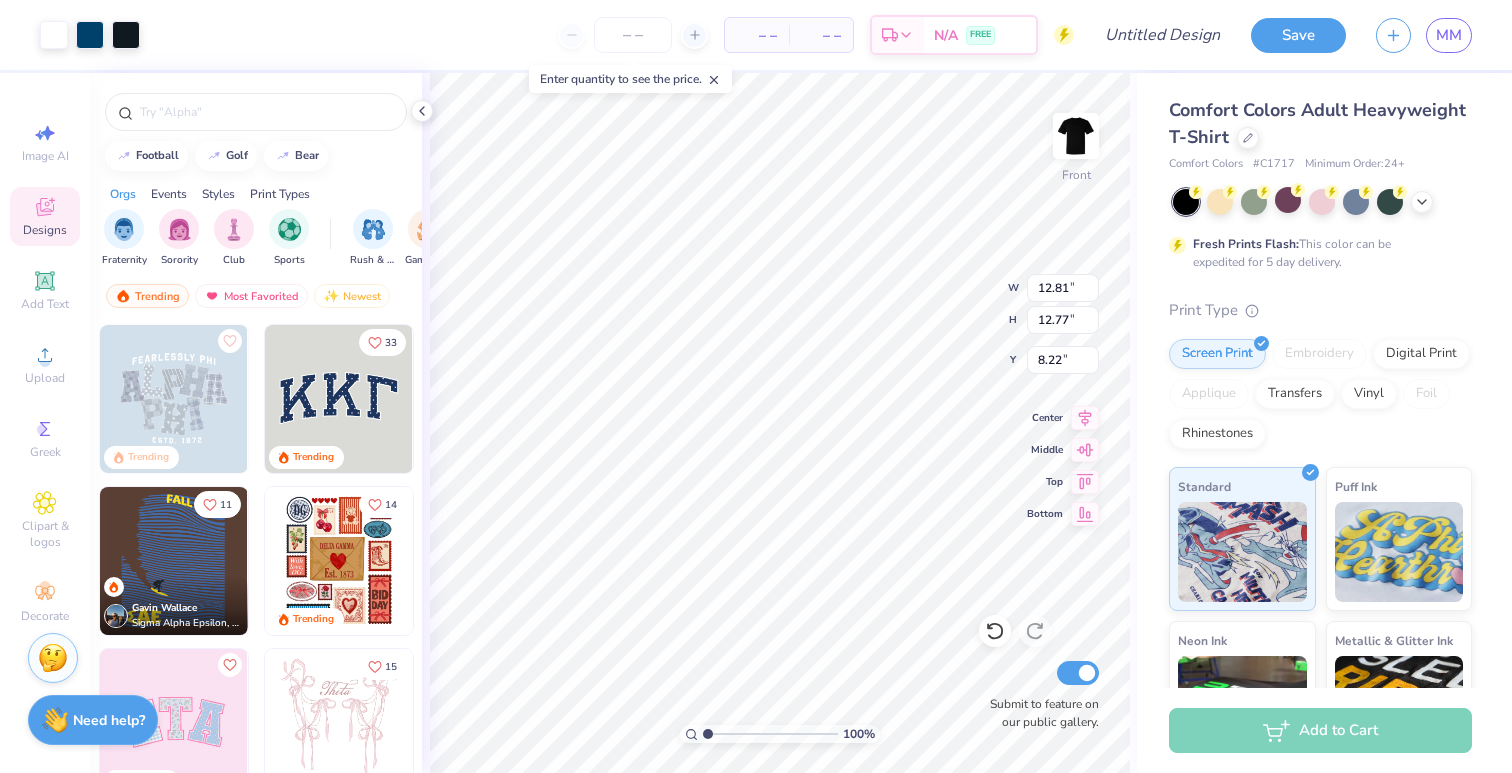type on "12.81" 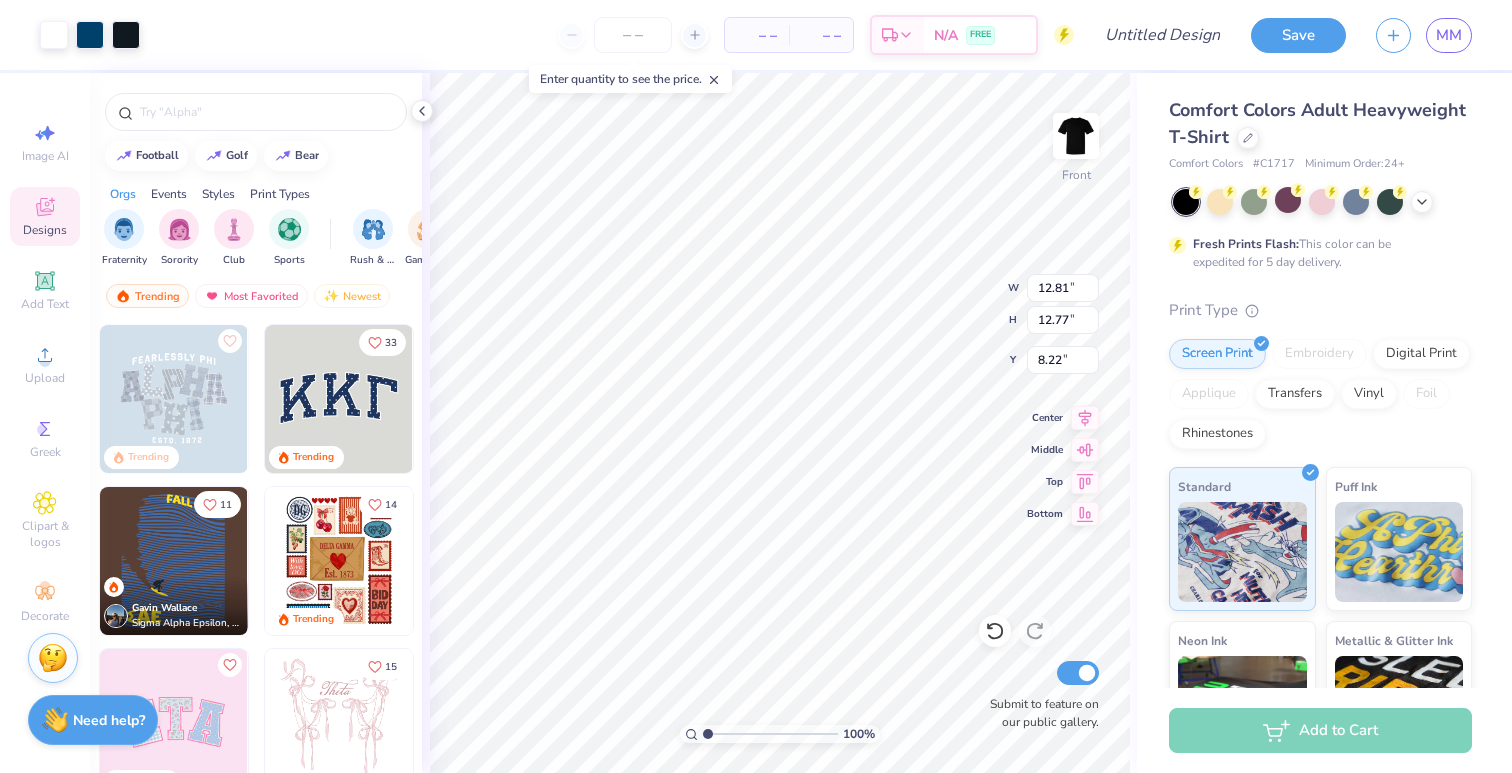 type on "12.77" 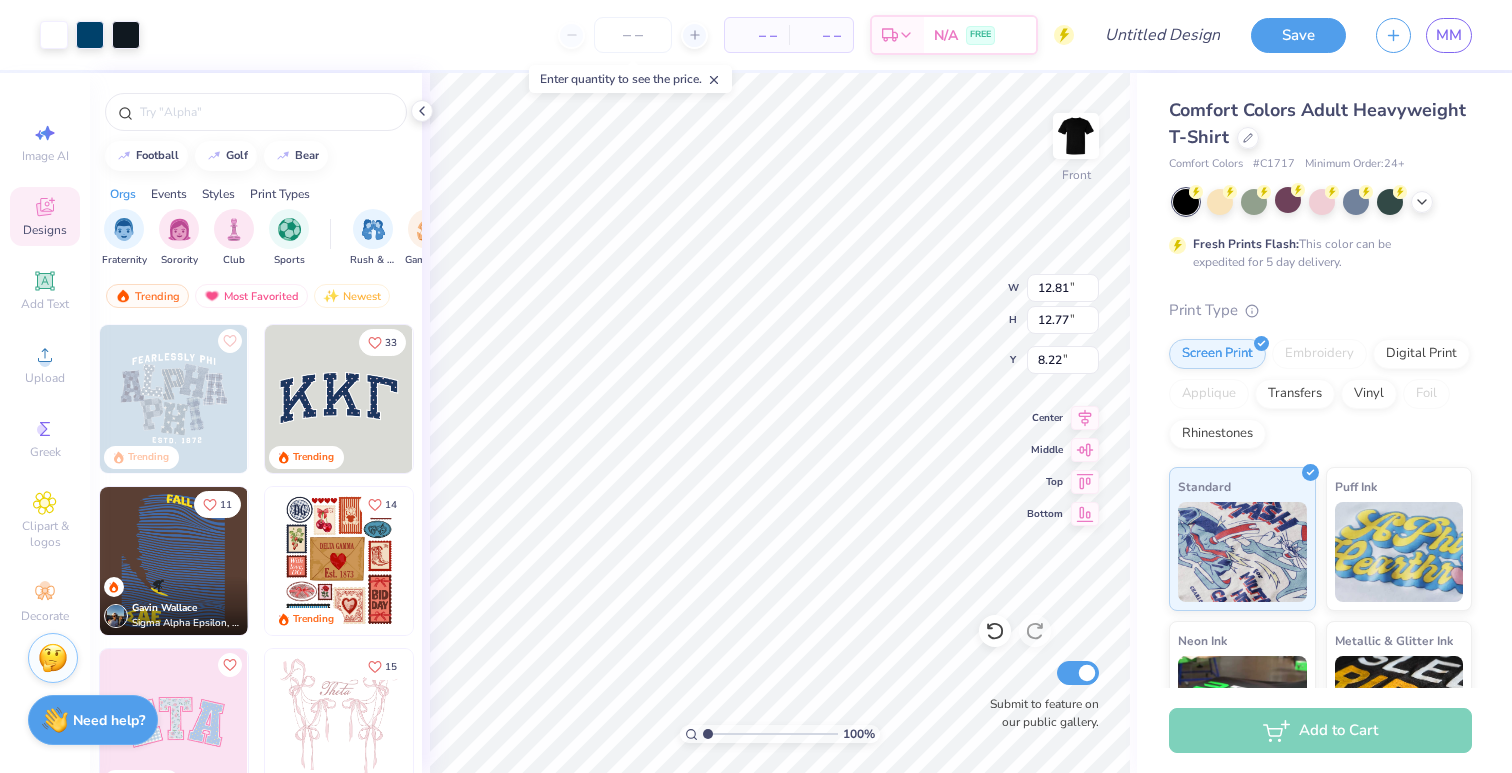 type on "8.22" 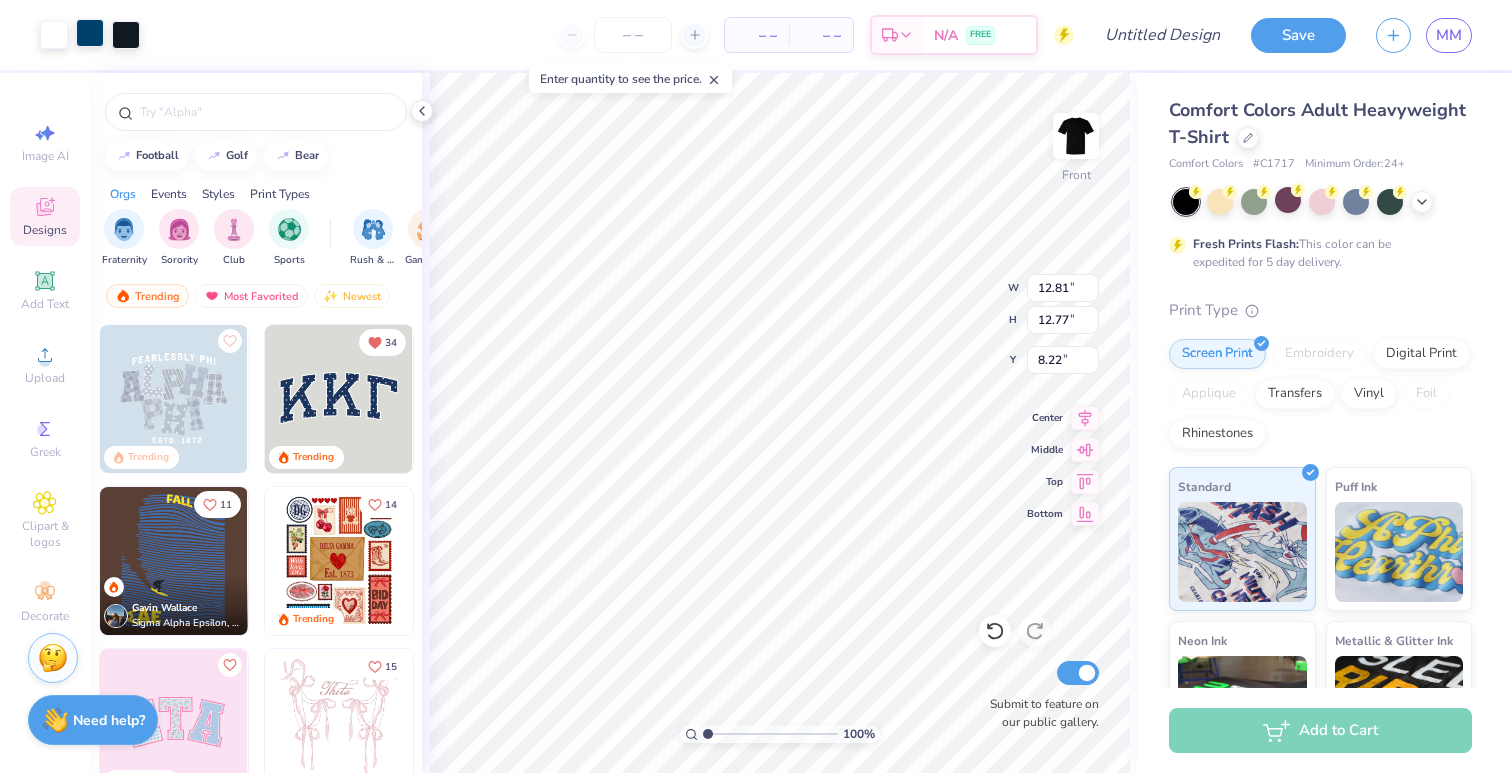 click at bounding box center [90, 33] 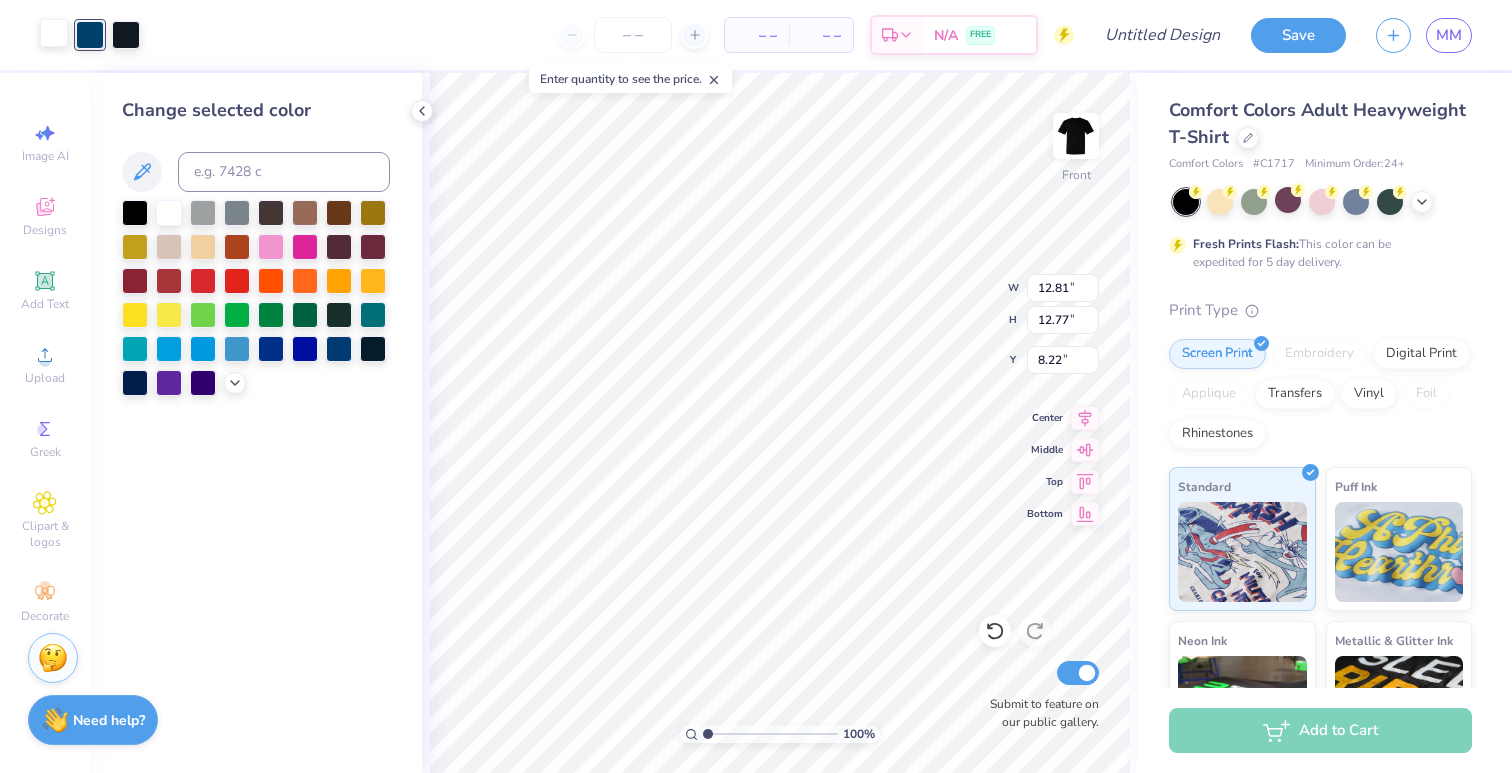 click at bounding box center (54, 33) 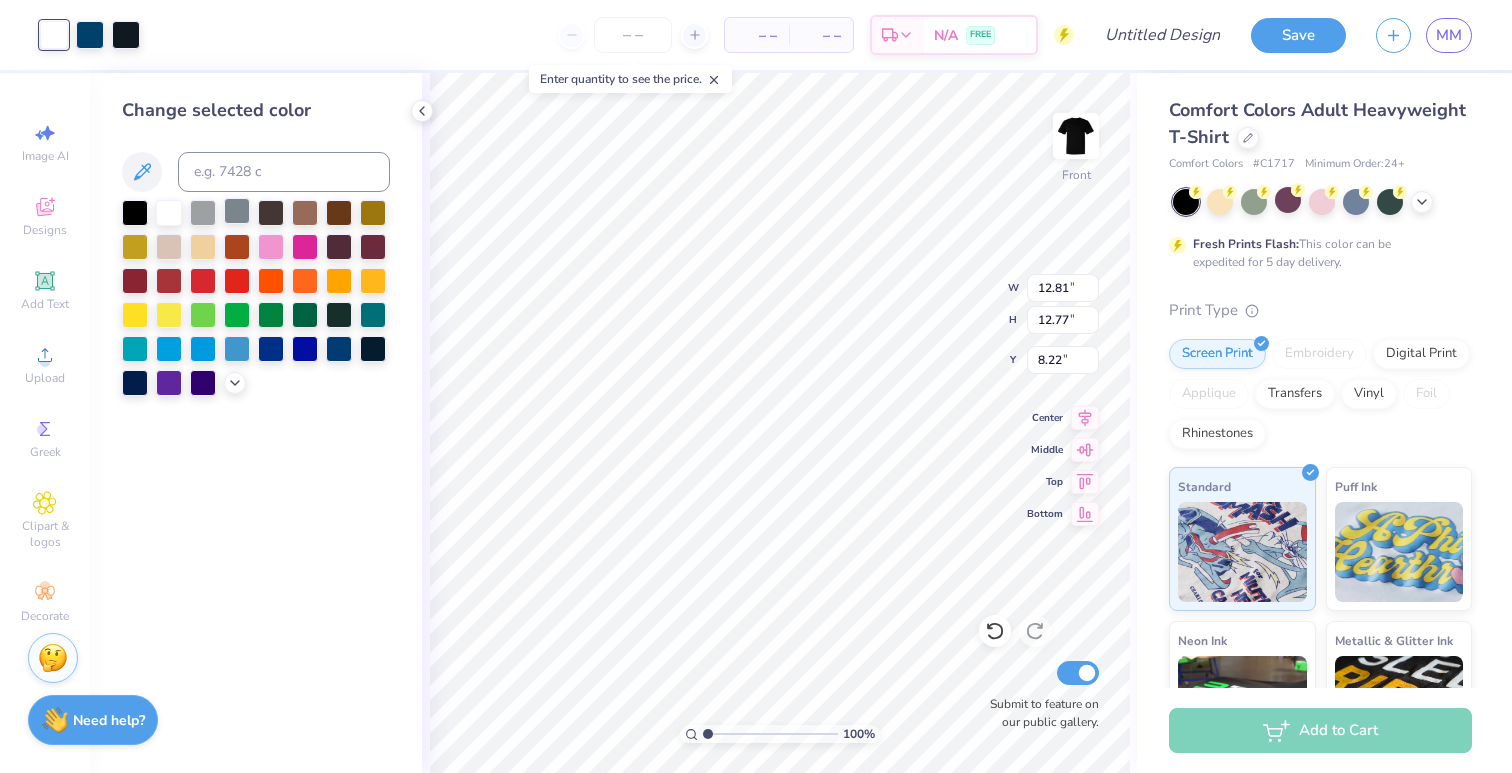 click at bounding box center [237, 211] 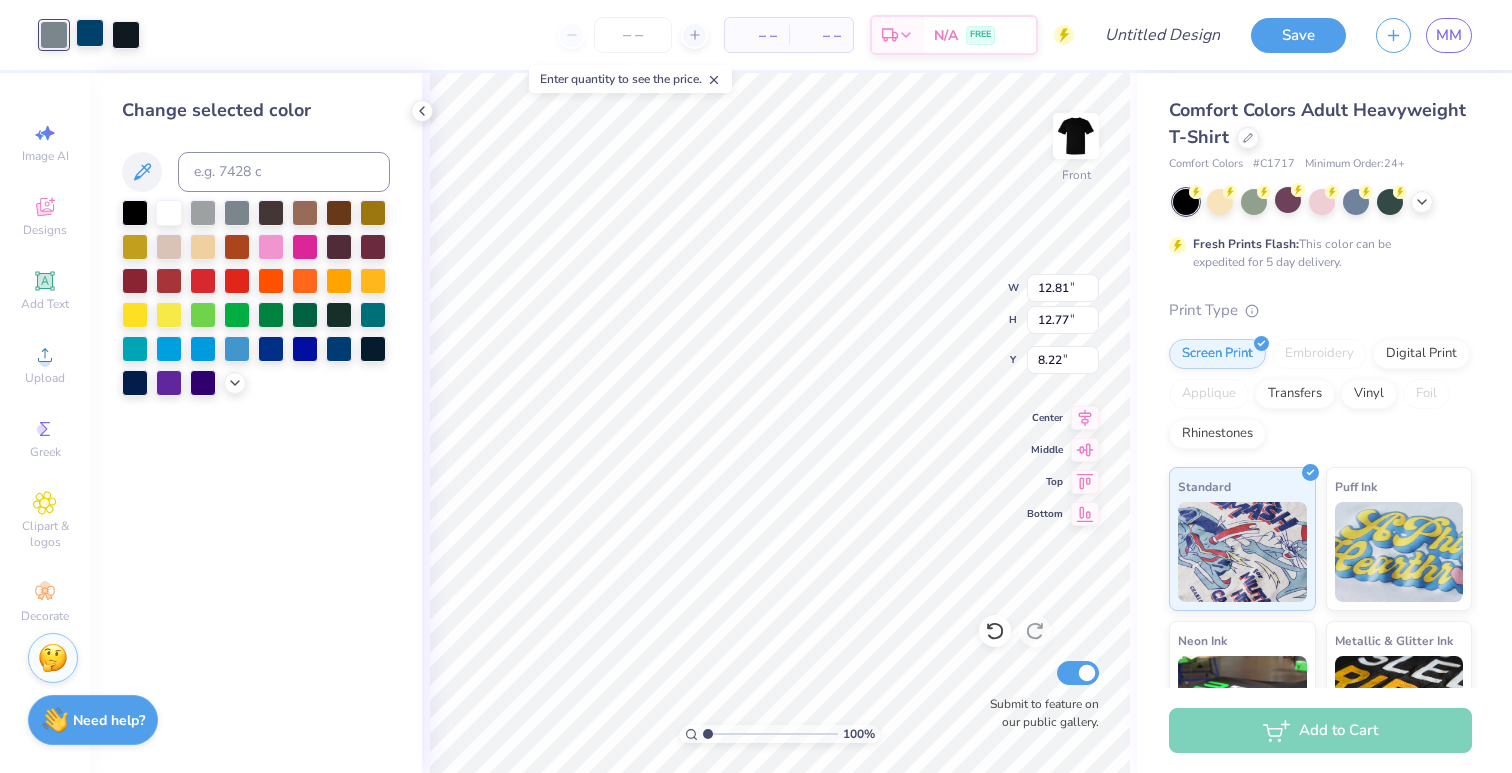 click at bounding box center [90, 33] 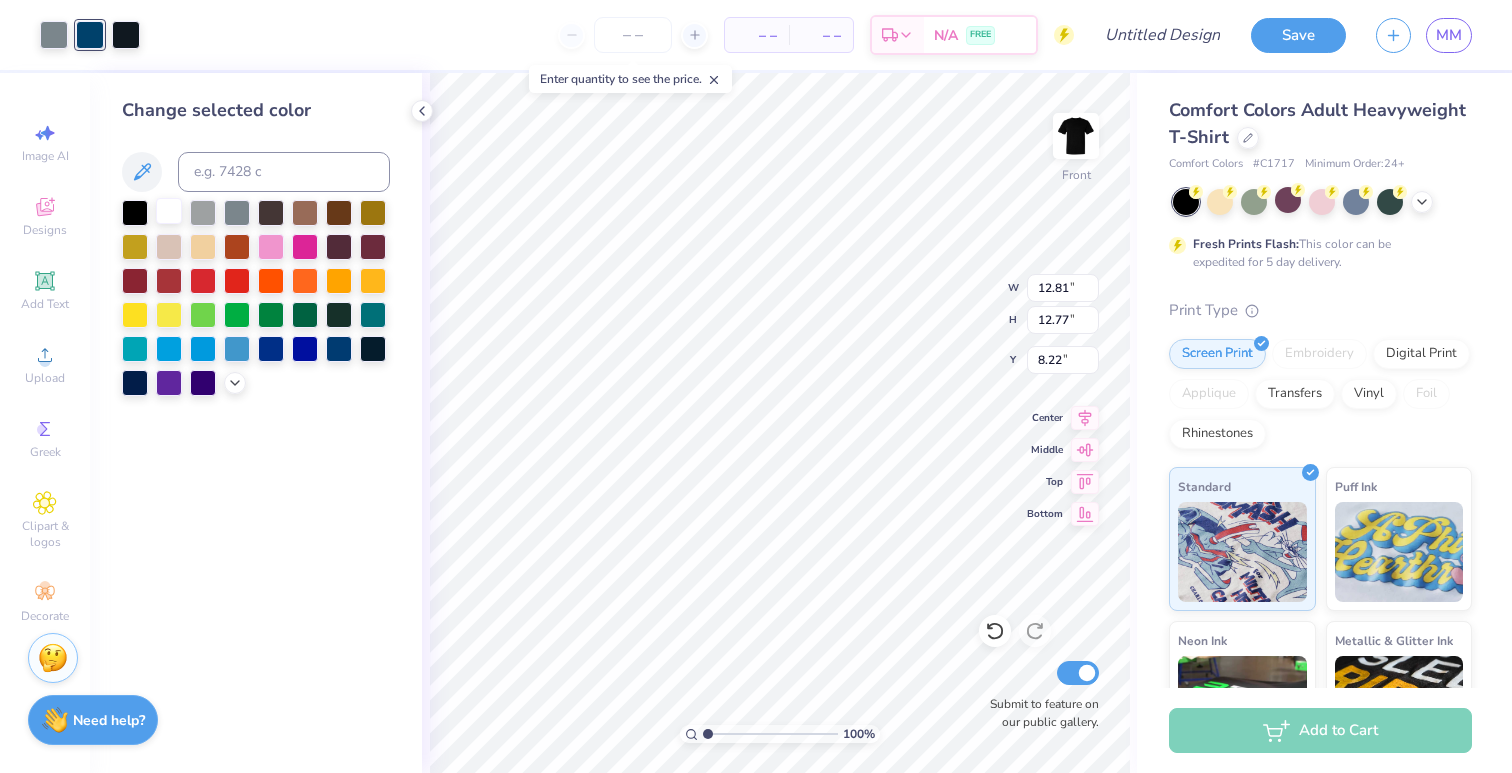 click at bounding box center (169, 211) 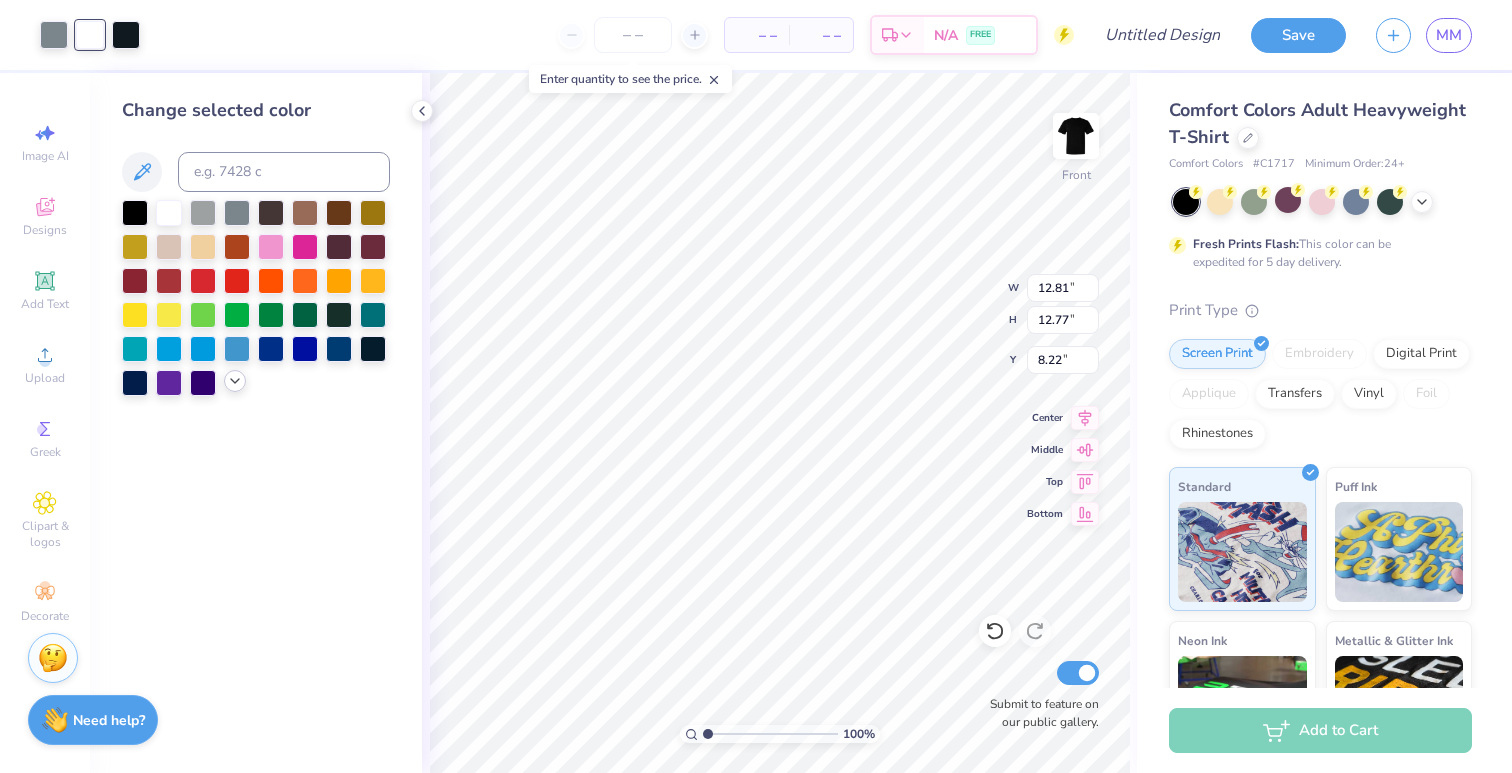 click 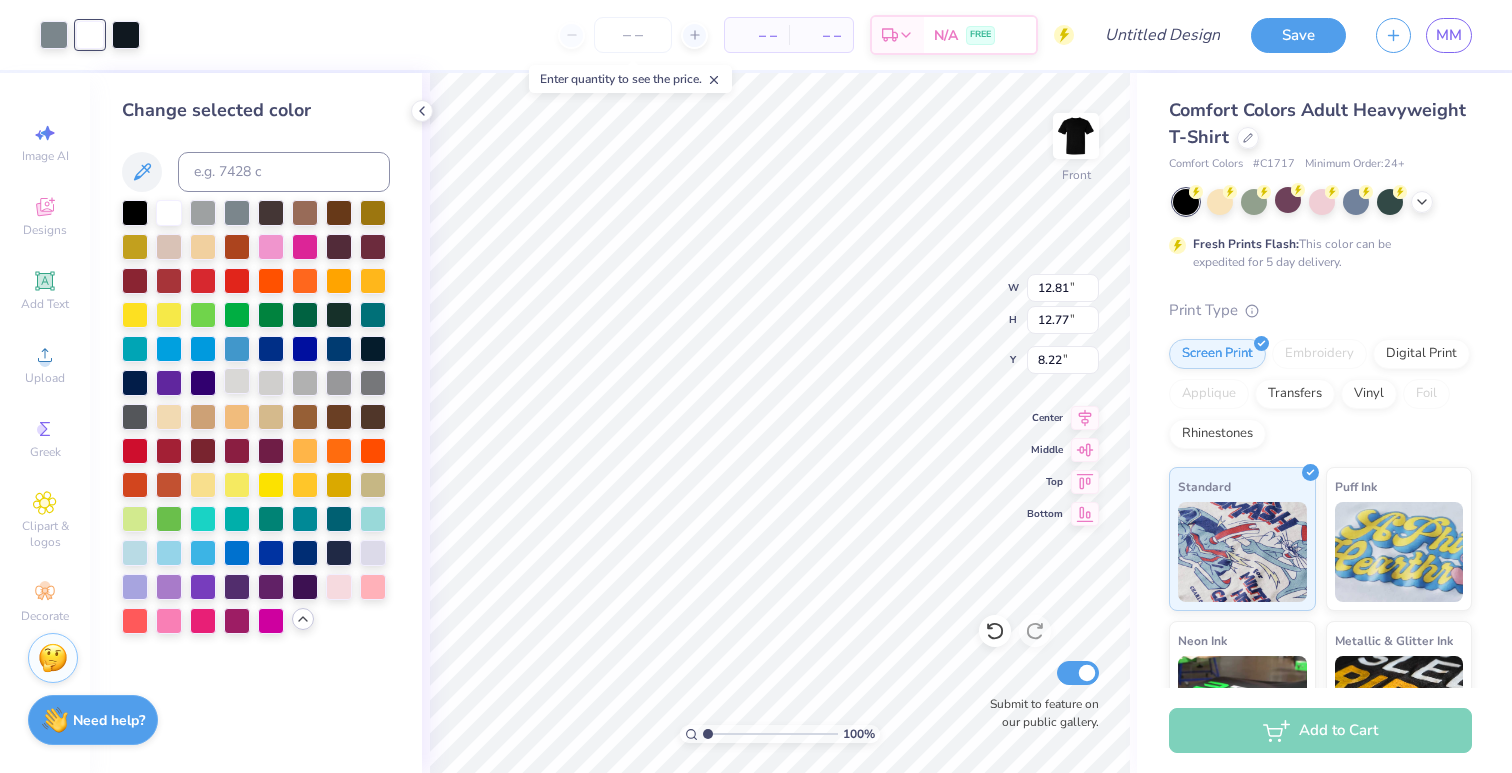click at bounding box center (237, 381) 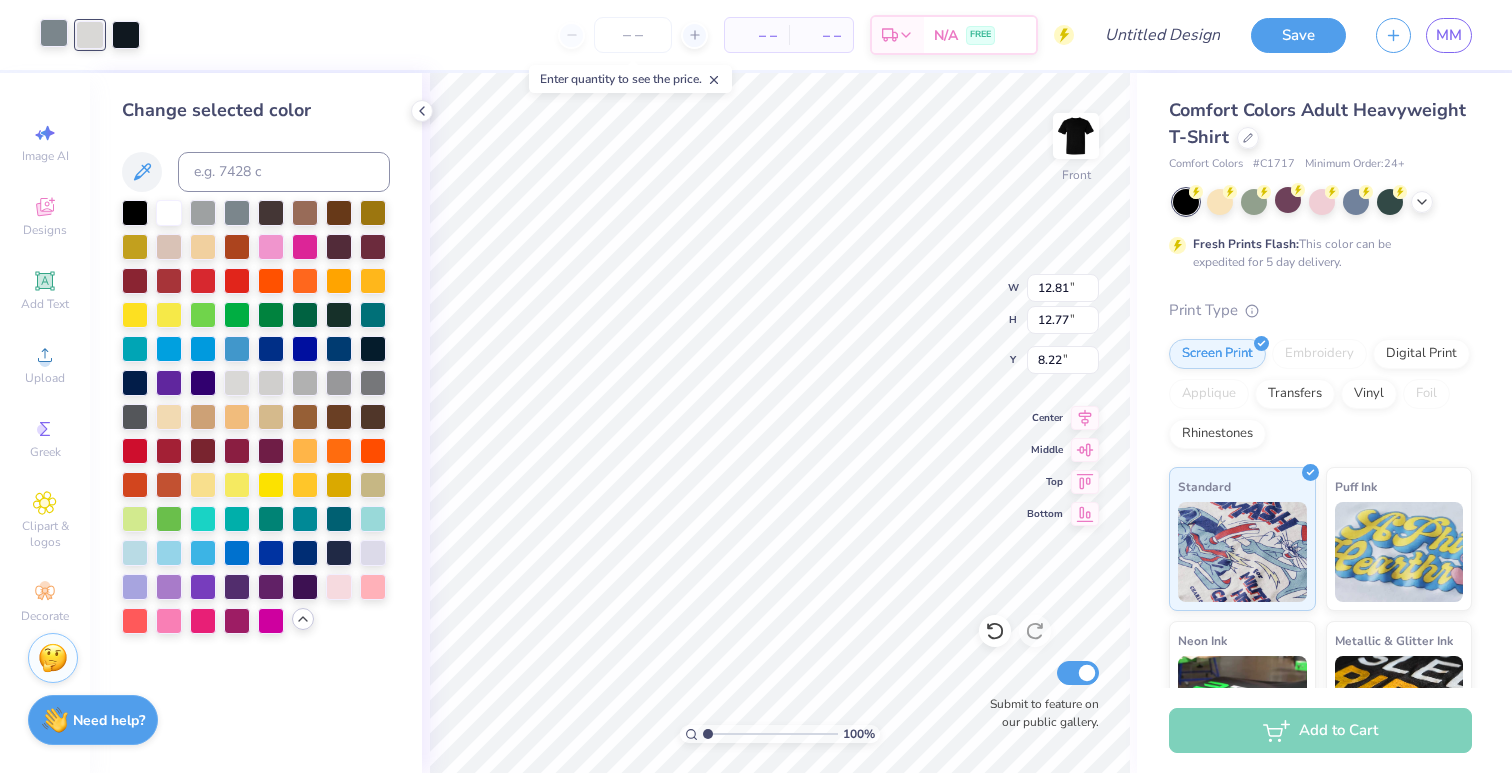 click at bounding box center [54, 33] 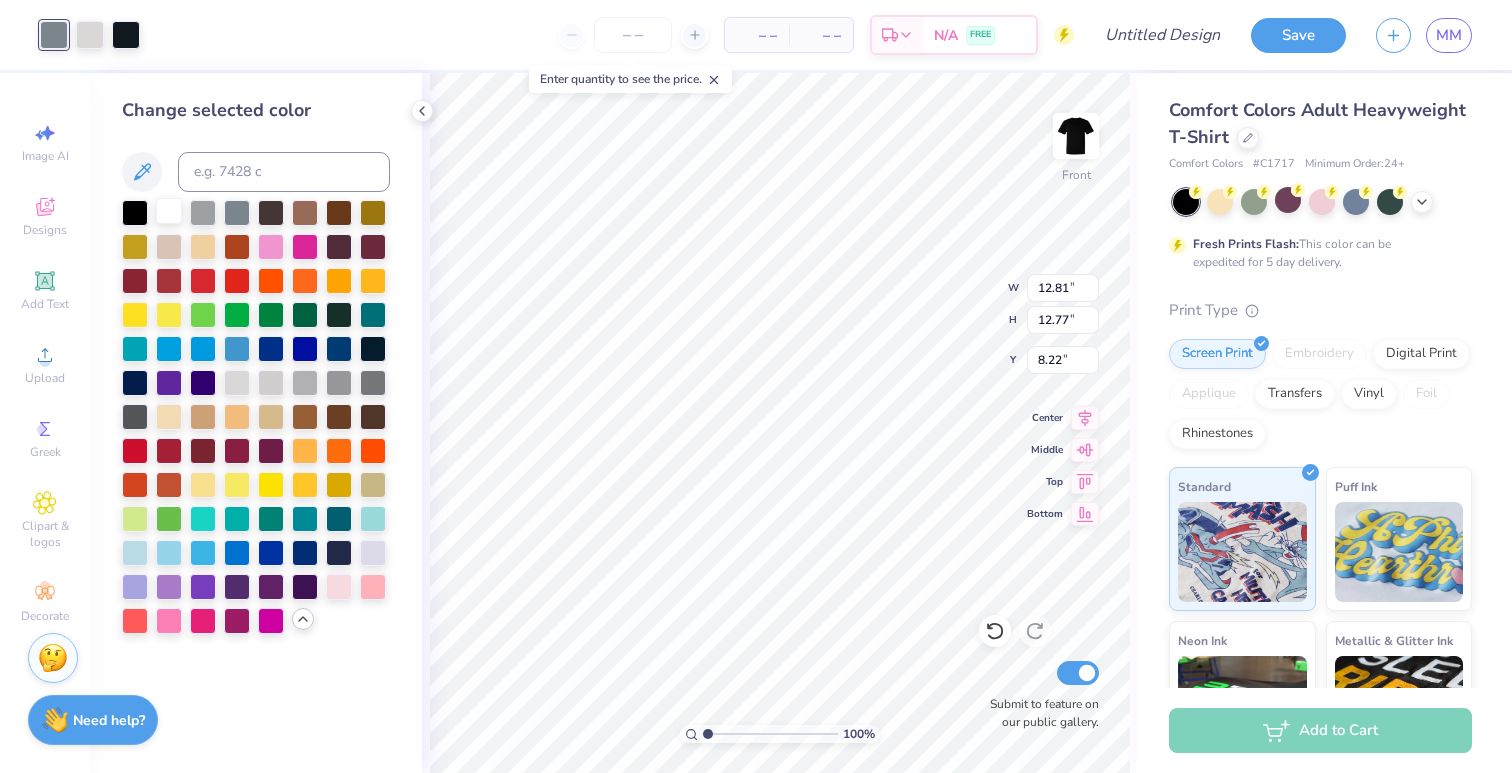 click at bounding box center [169, 211] 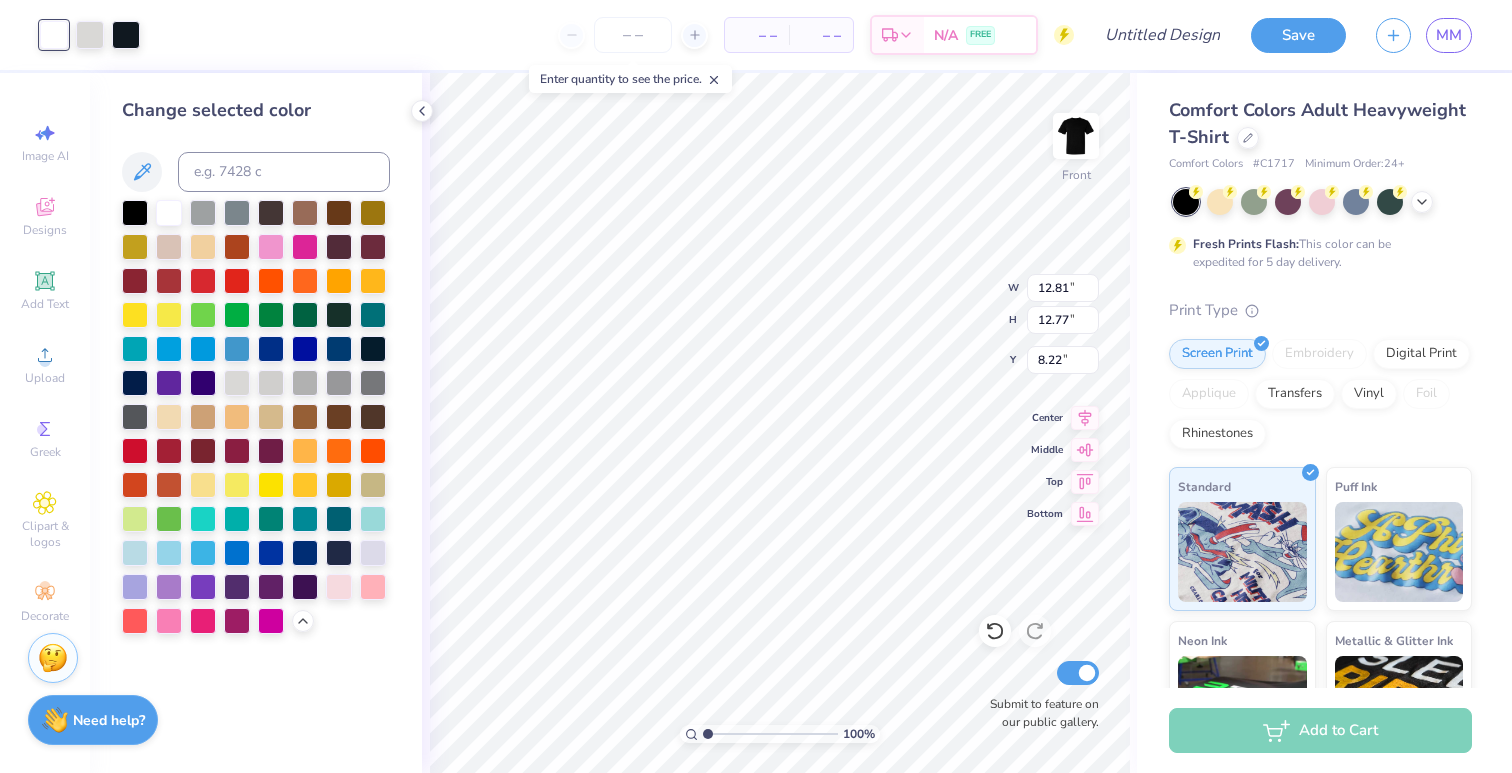 scroll, scrollTop: 0, scrollLeft: 0, axis: both 